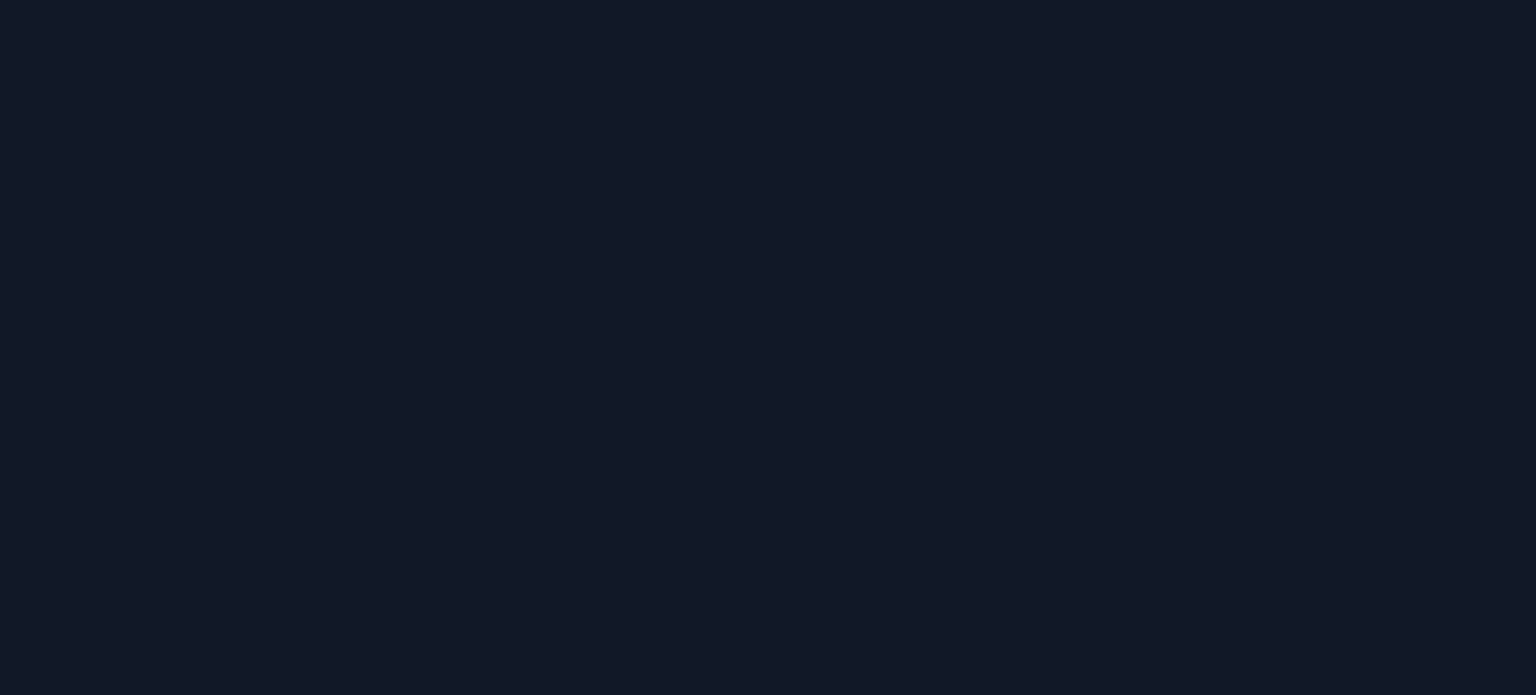 scroll, scrollTop: 0, scrollLeft: 0, axis: both 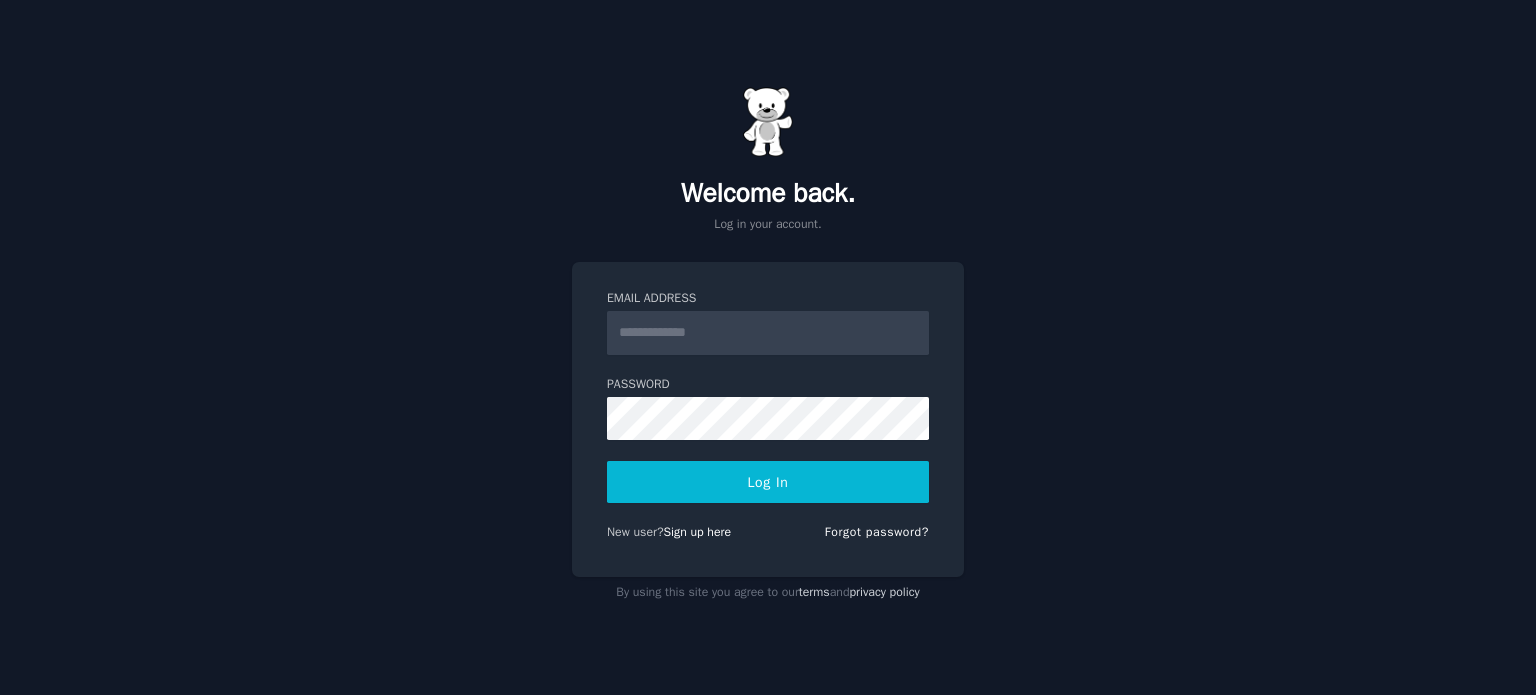 type on "**********" 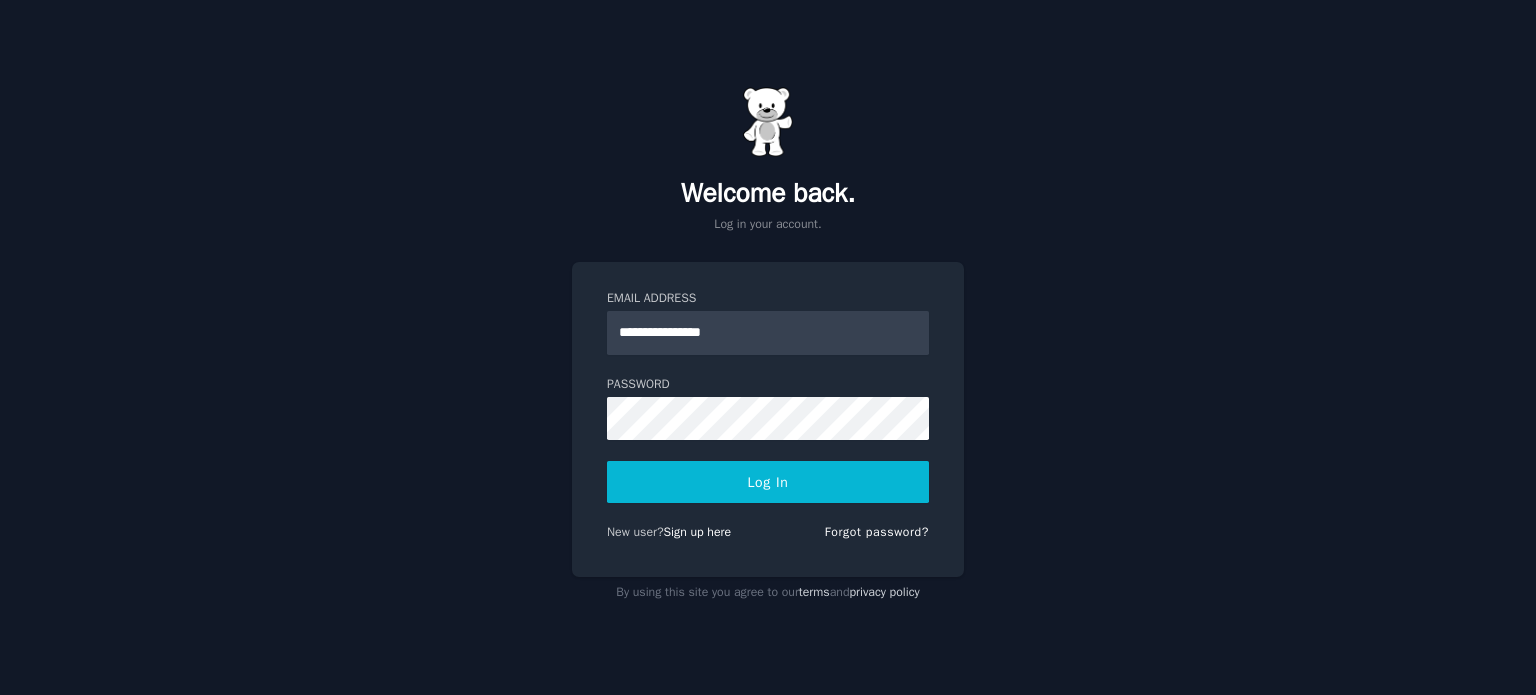 click on "Log In" at bounding box center [768, 482] 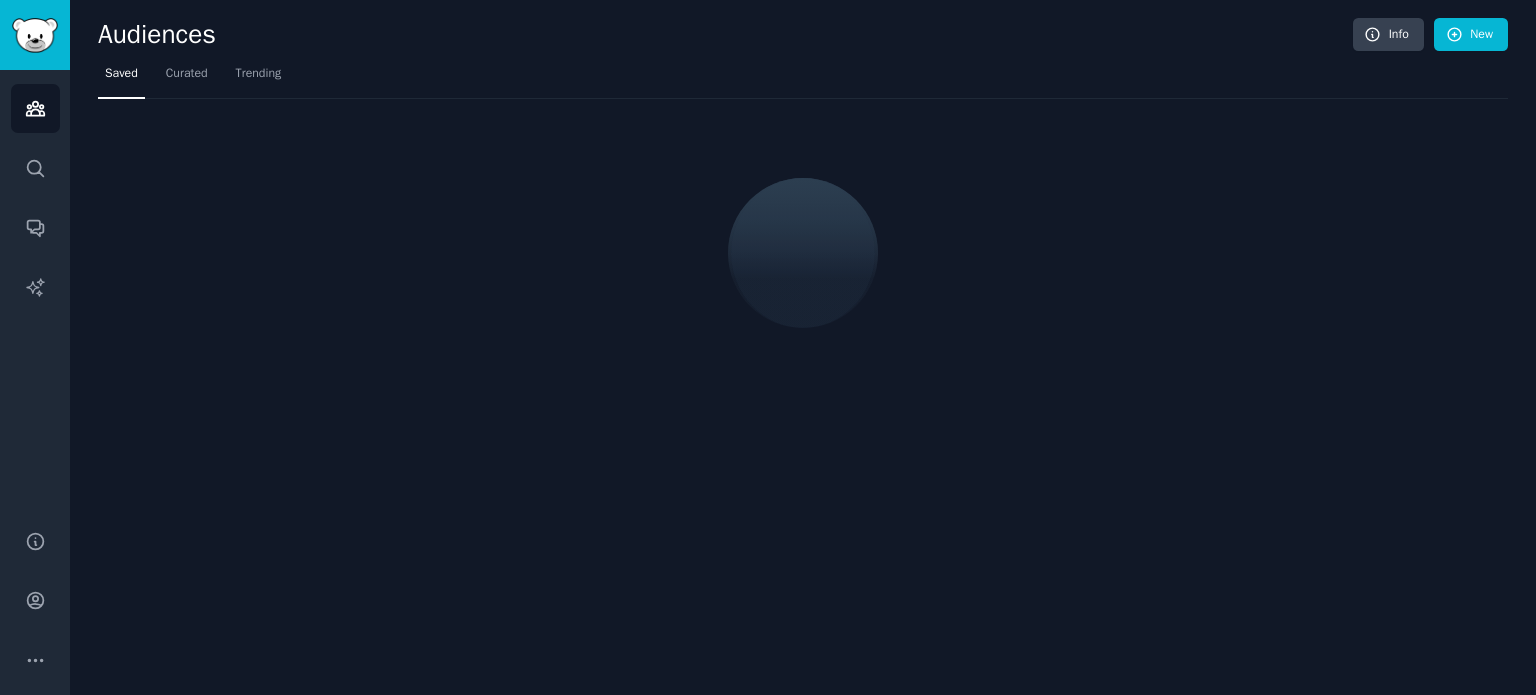 scroll, scrollTop: 0, scrollLeft: 0, axis: both 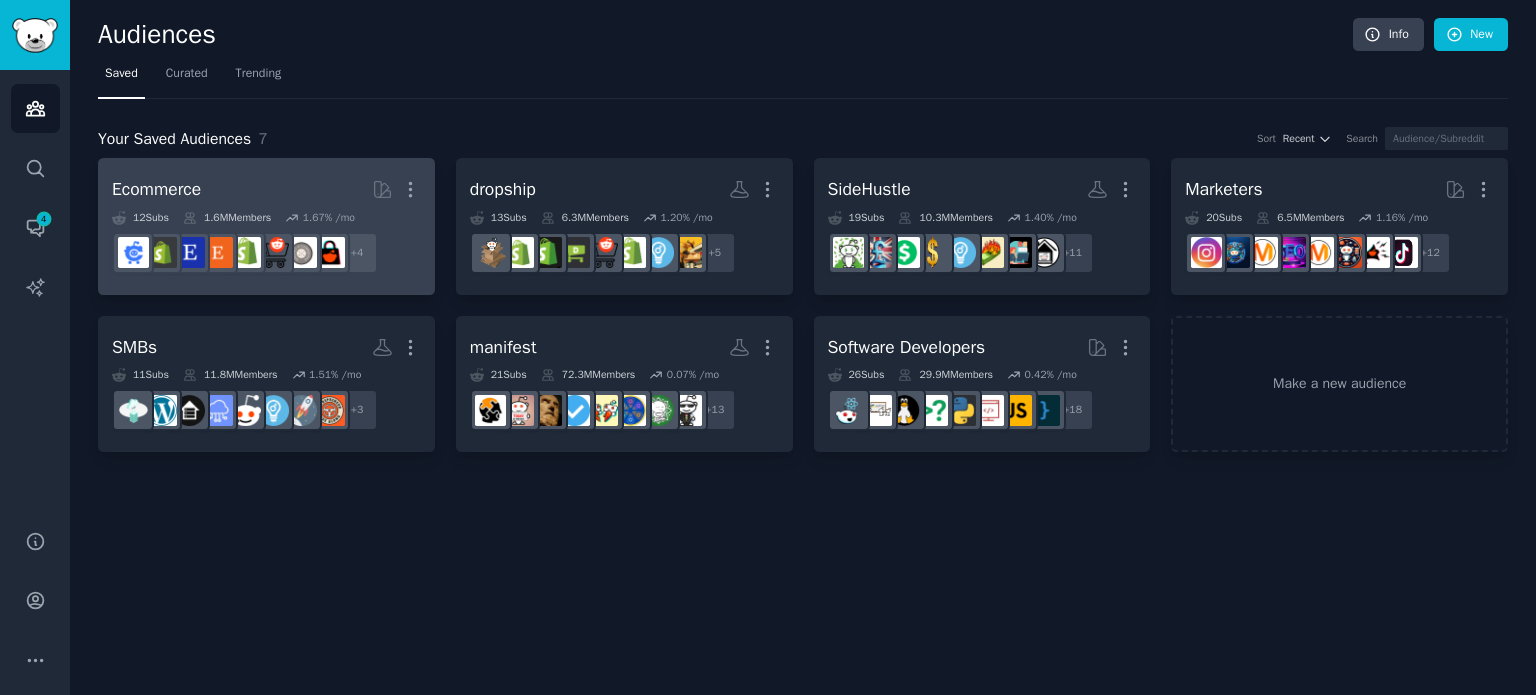 click on "Ecommerce Curated by GummySearch More" at bounding box center [266, 189] 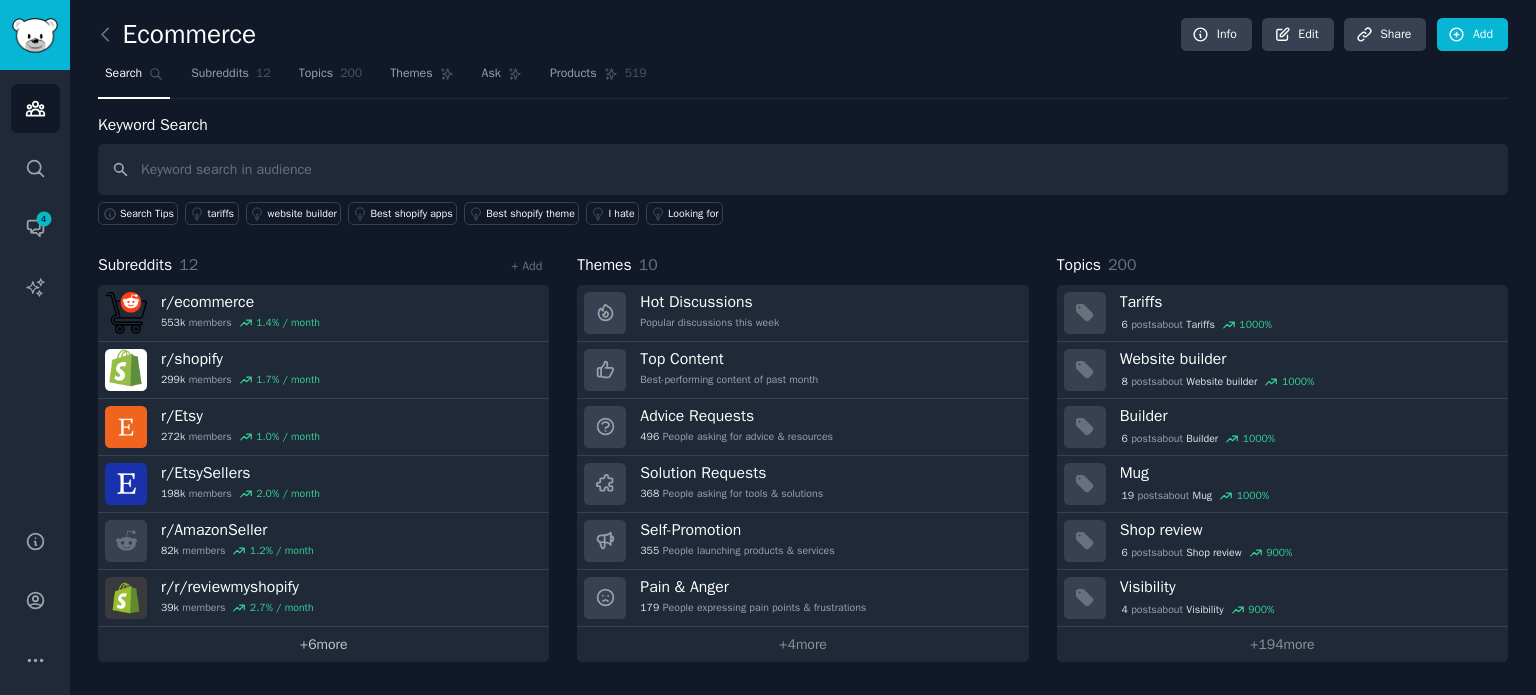 click on "+  6  more" at bounding box center (323, 644) 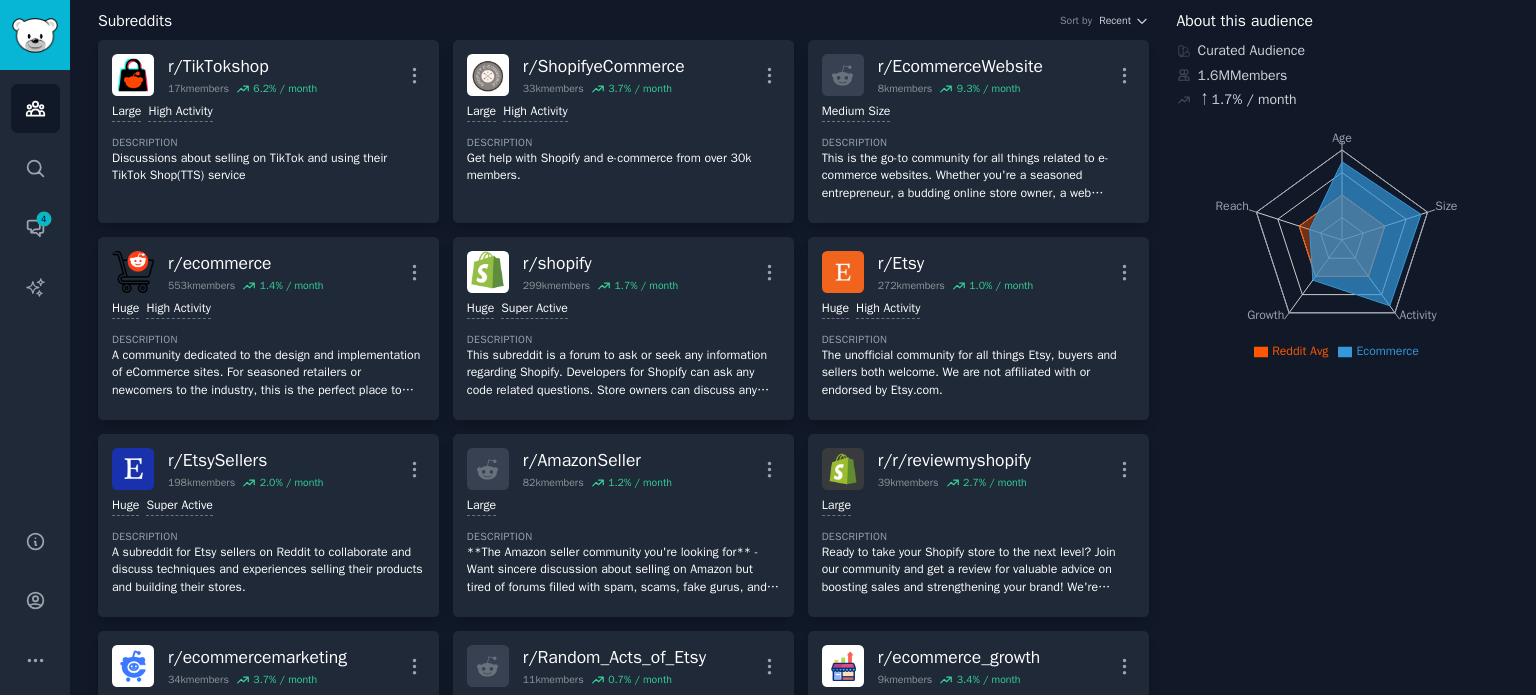 scroll, scrollTop: 0, scrollLeft: 0, axis: both 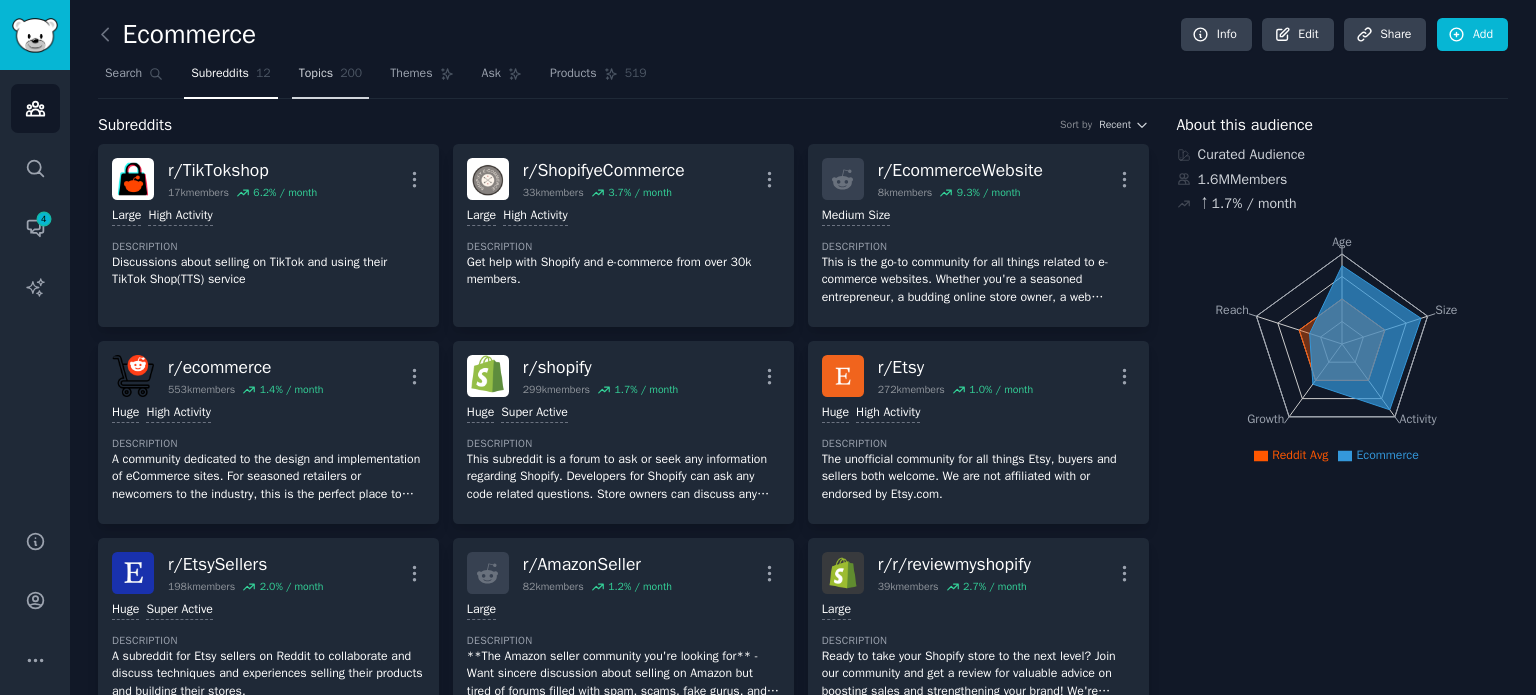 click on "Topics" at bounding box center [316, 74] 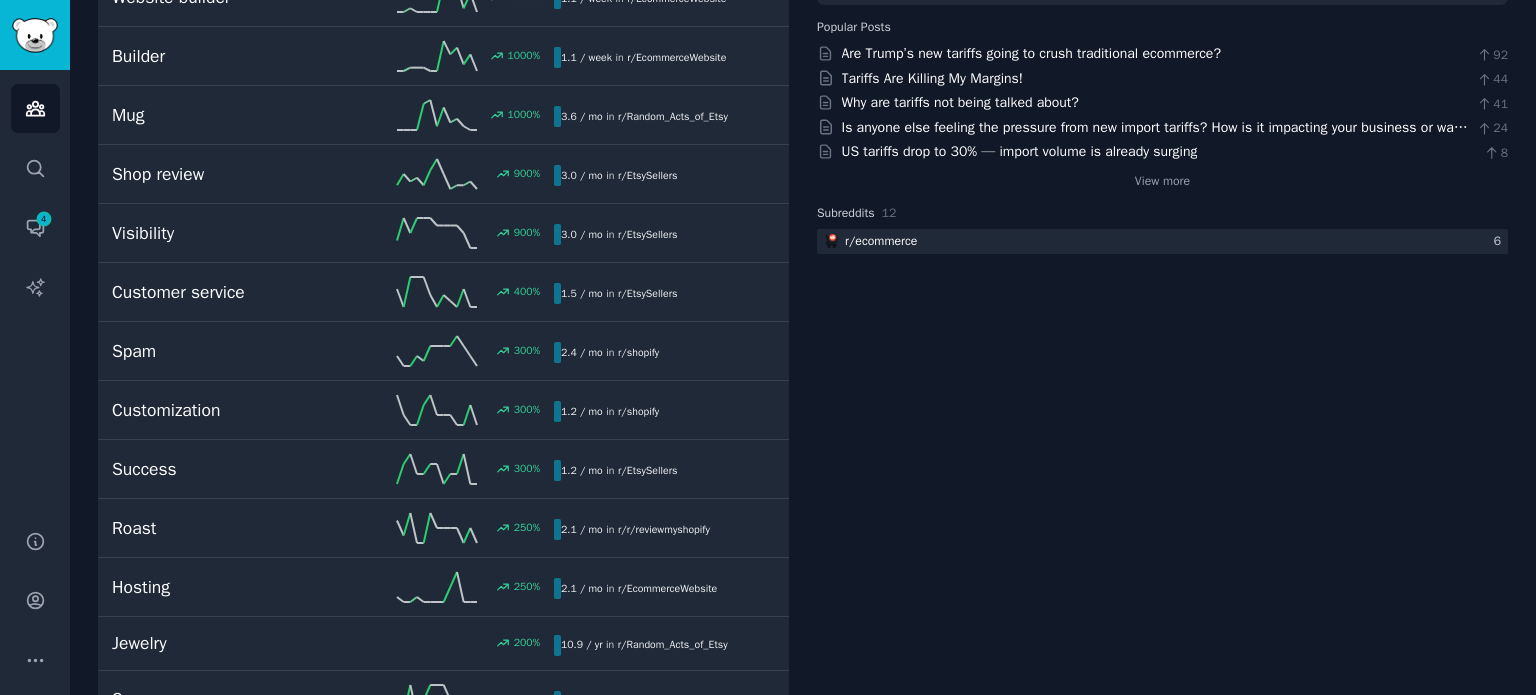 scroll, scrollTop: 0, scrollLeft: 0, axis: both 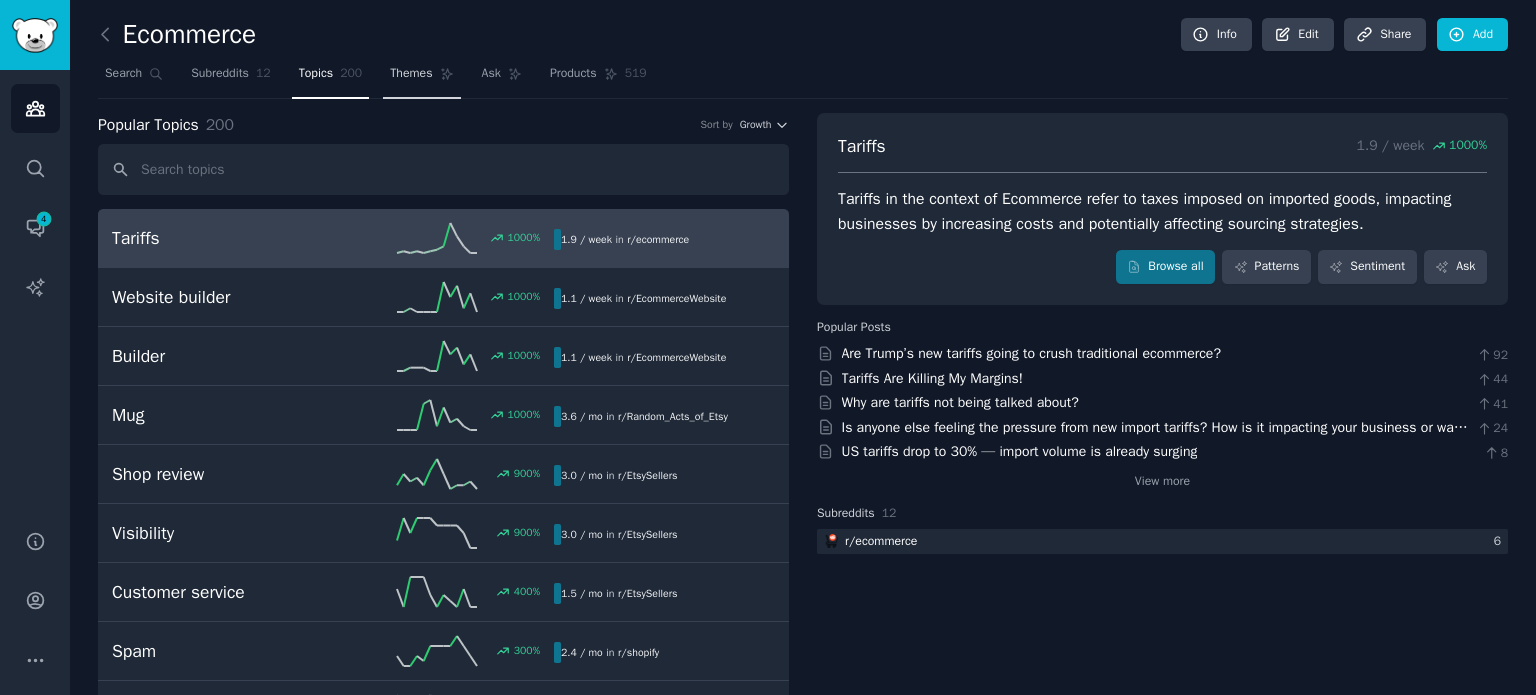 click on "Themes" at bounding box center [411, 74] 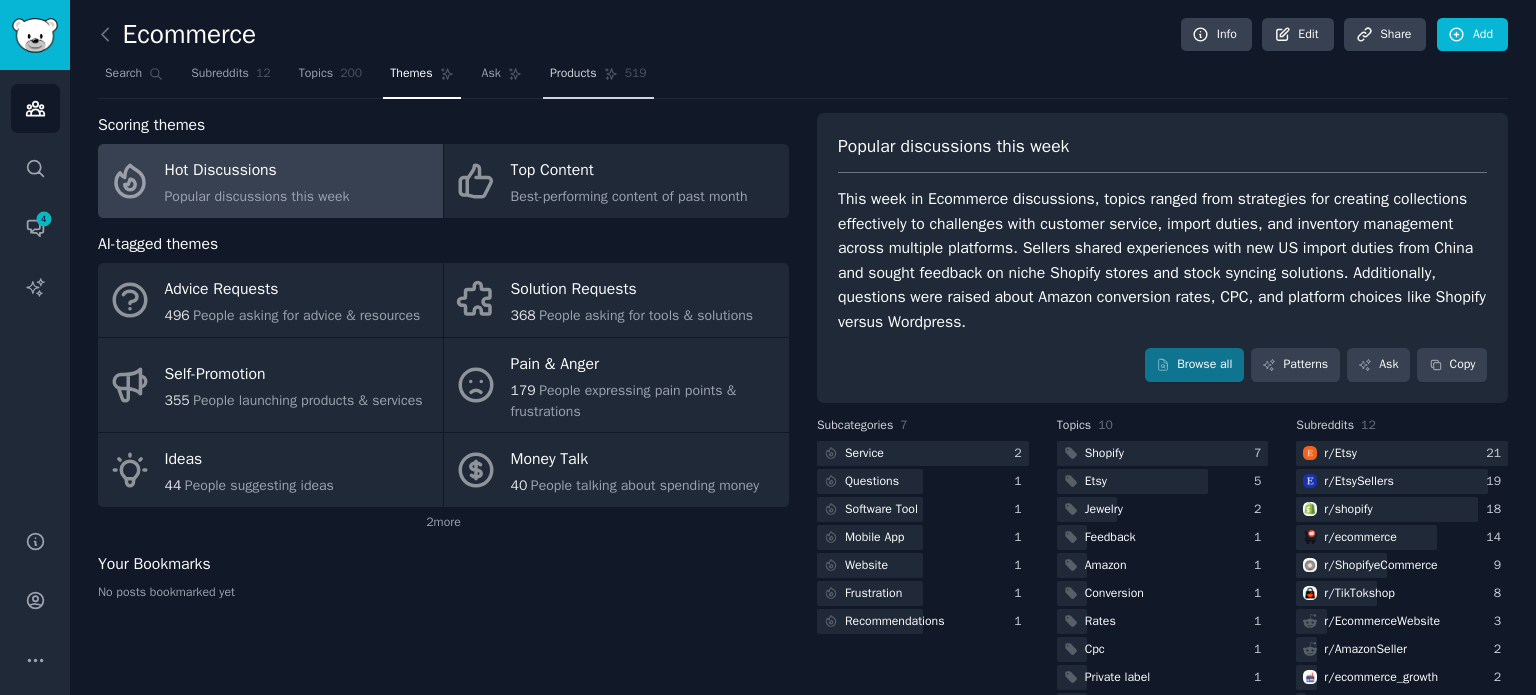 click on "Products" at bounding box center [573, 74] 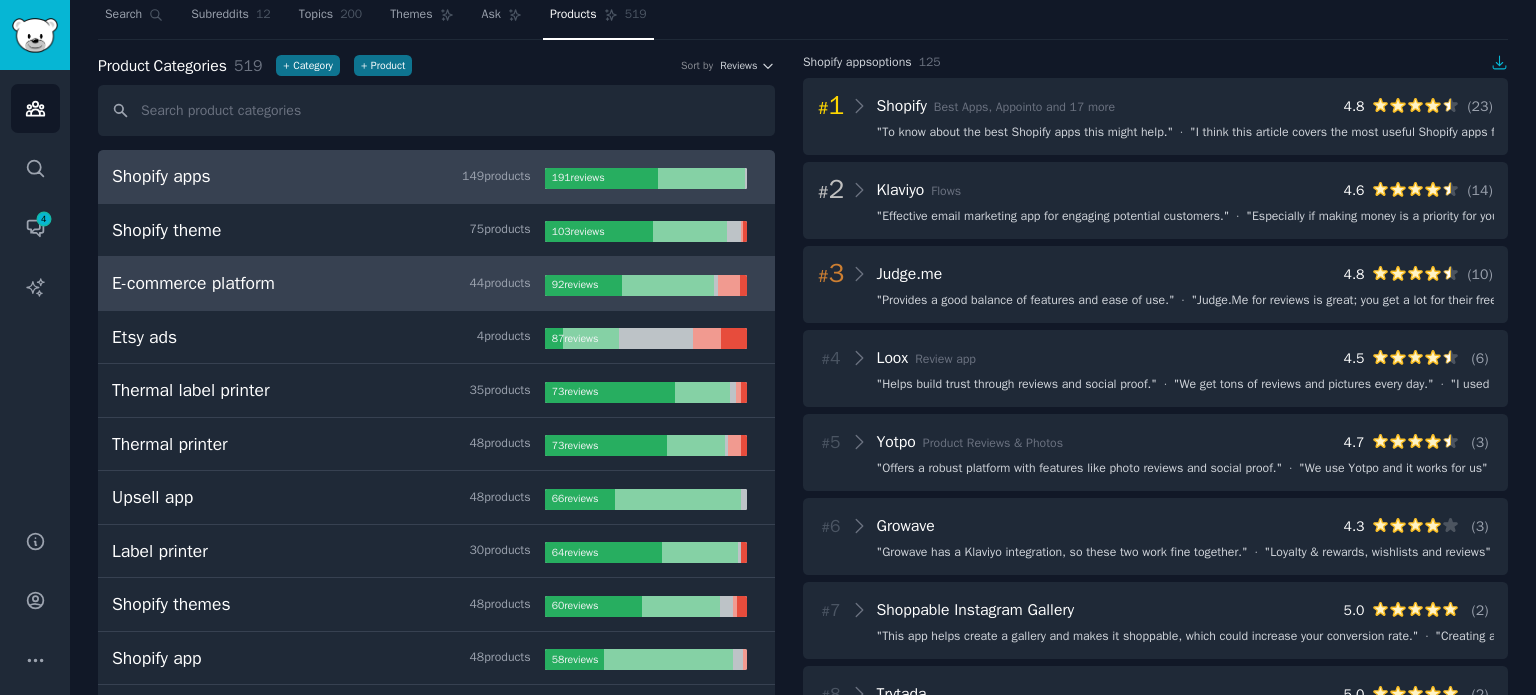 scroll, scrollTop: 0, scrollLeft: 0, axis: both 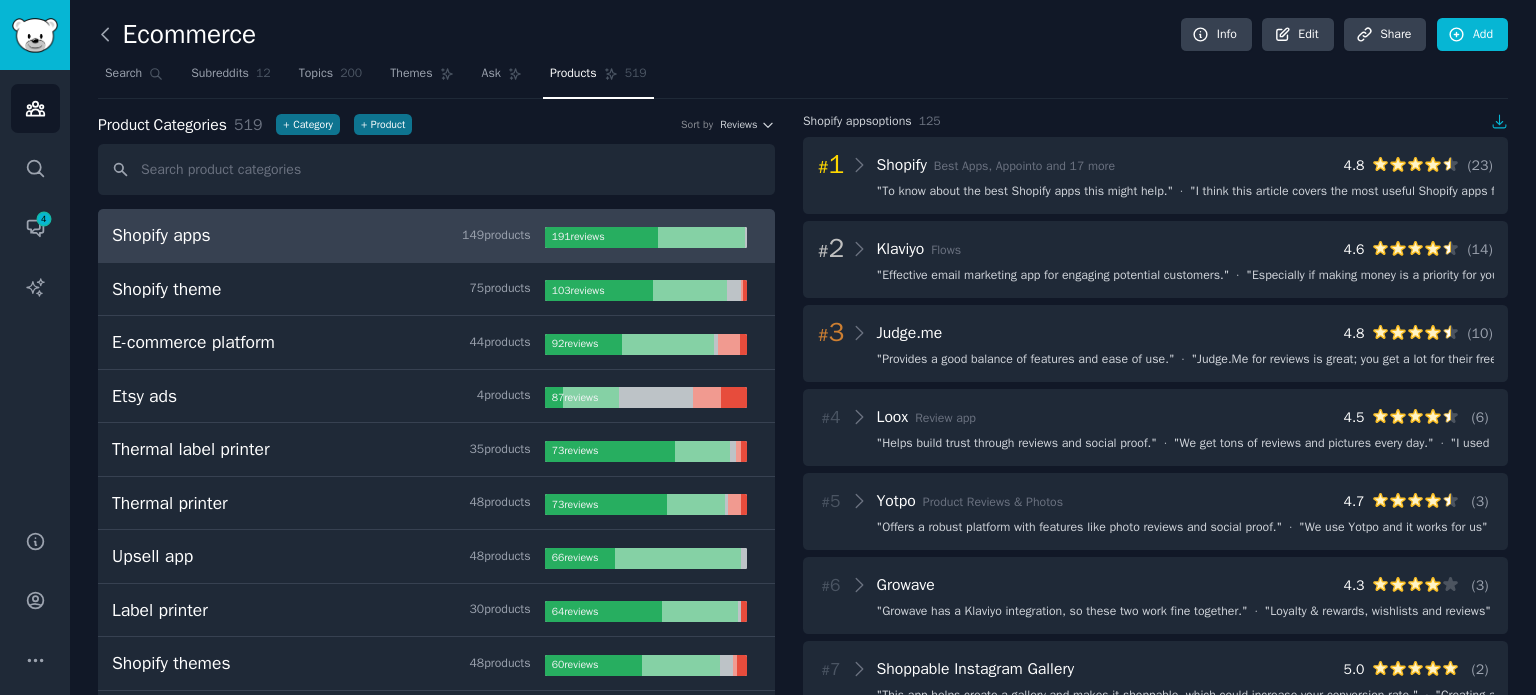 click 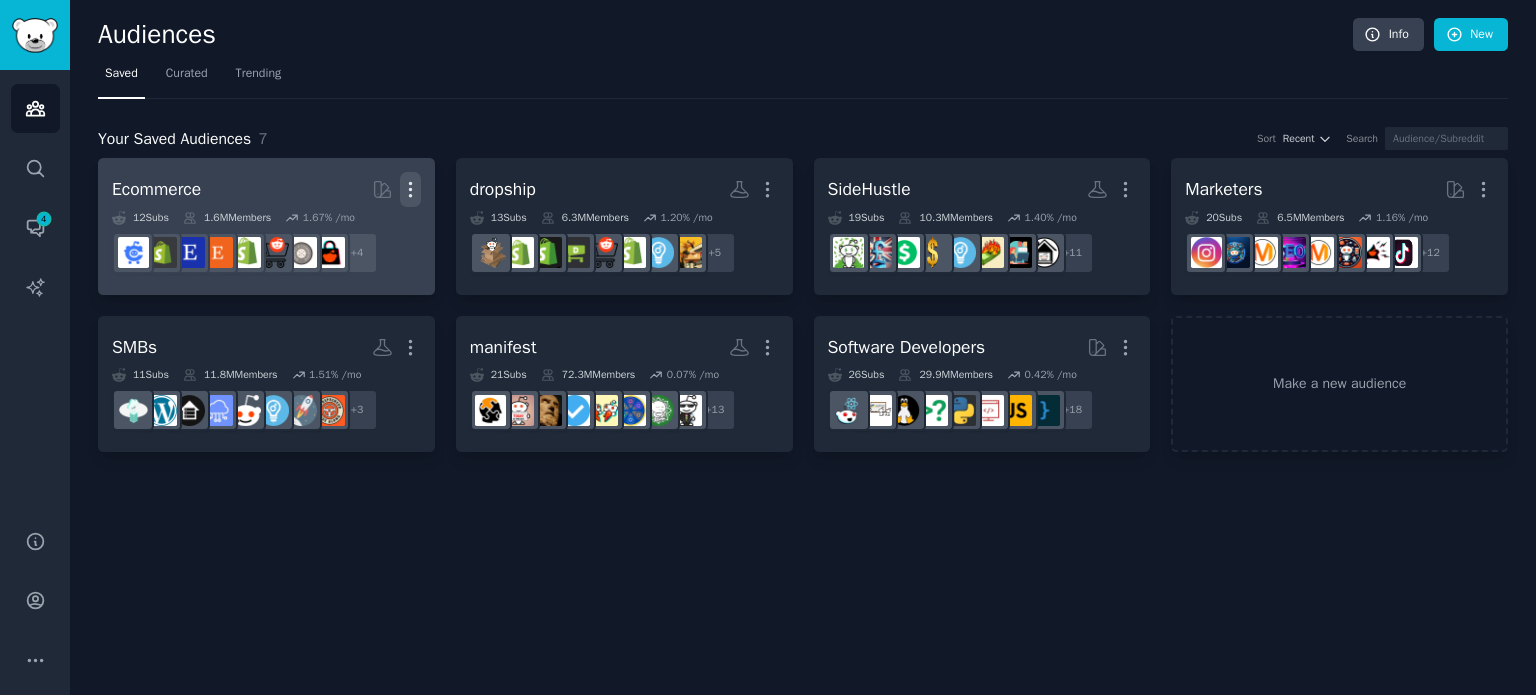 click 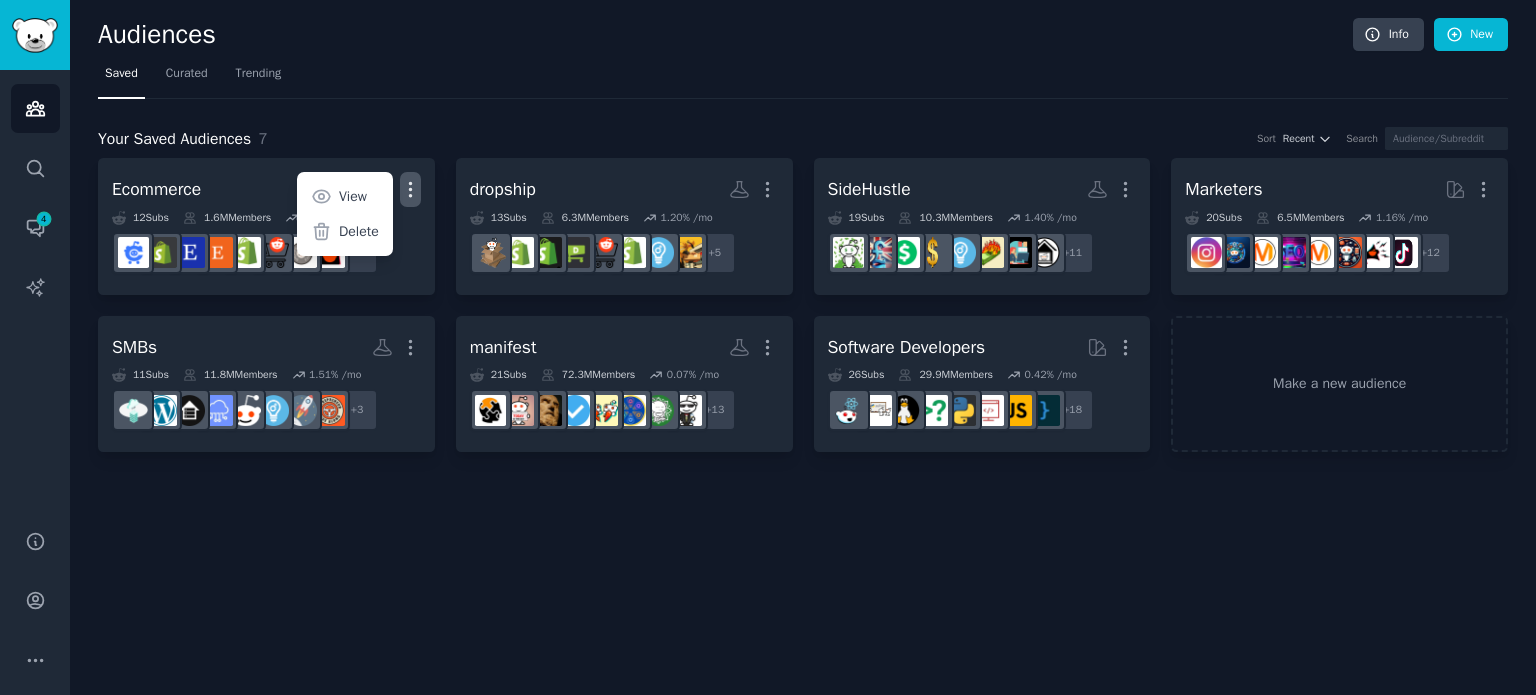 click on "Your Saved Audiences 7 Sort Recent Search Ecommerce More View Delete 12 Sub s 1.6M Members 1.67 % /mo r/TikTokshop + 4 dropship More 13 Sub s 6.3M Members 1.20 % /mo + 5 SideHustle More 19 Sub s 10.3M Members 1.40 % /mo + 11 Marketers More 20 Sub s 6.5M Members 1.16 % /mo + 12 SMBs More 11 Sub s 11.8M Members 1.51 % /mo + 3 manifest More 21 Sub s 72.3M Members 0.07 % /mo + 13 Software Developers More 26 Sub s 29.9M Members 0.42 % /mo + 18 Make a new audience" at bounding box center [803, 276] 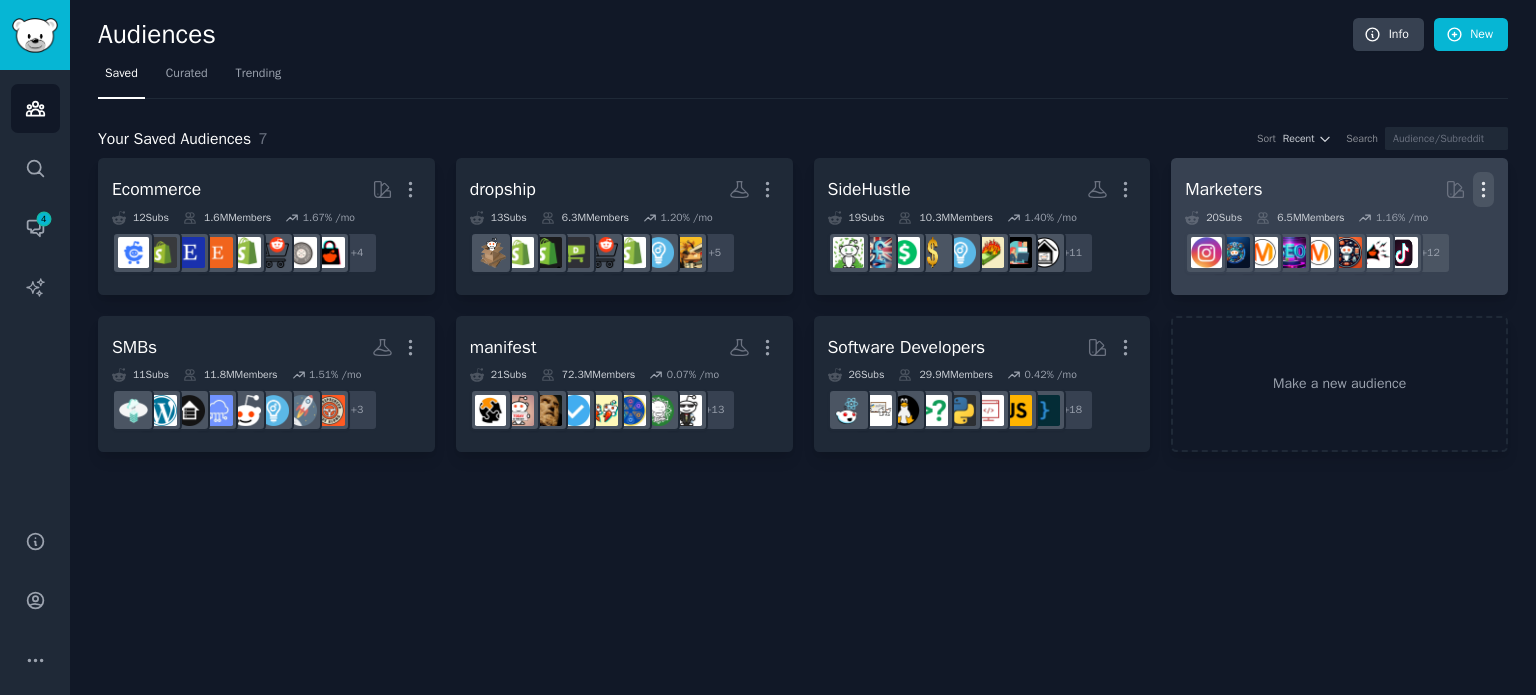 click 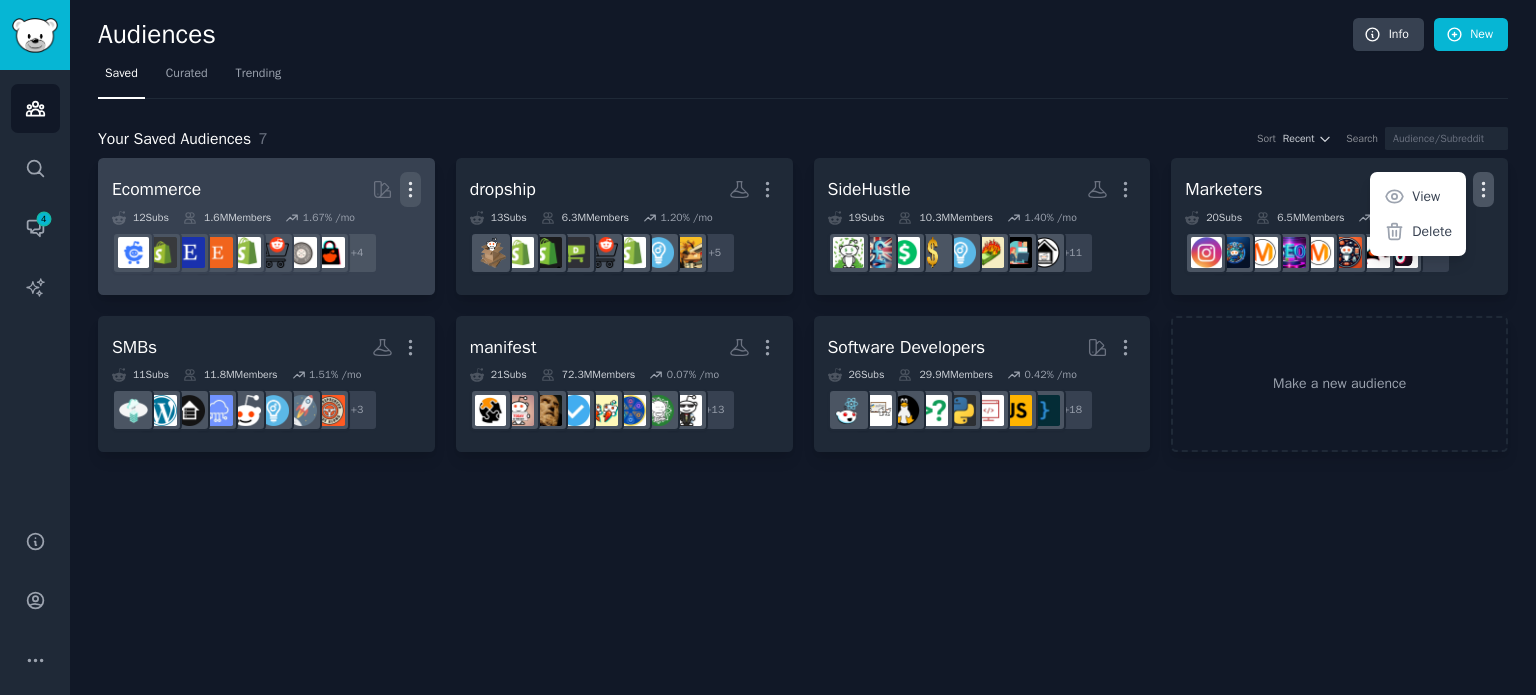 click 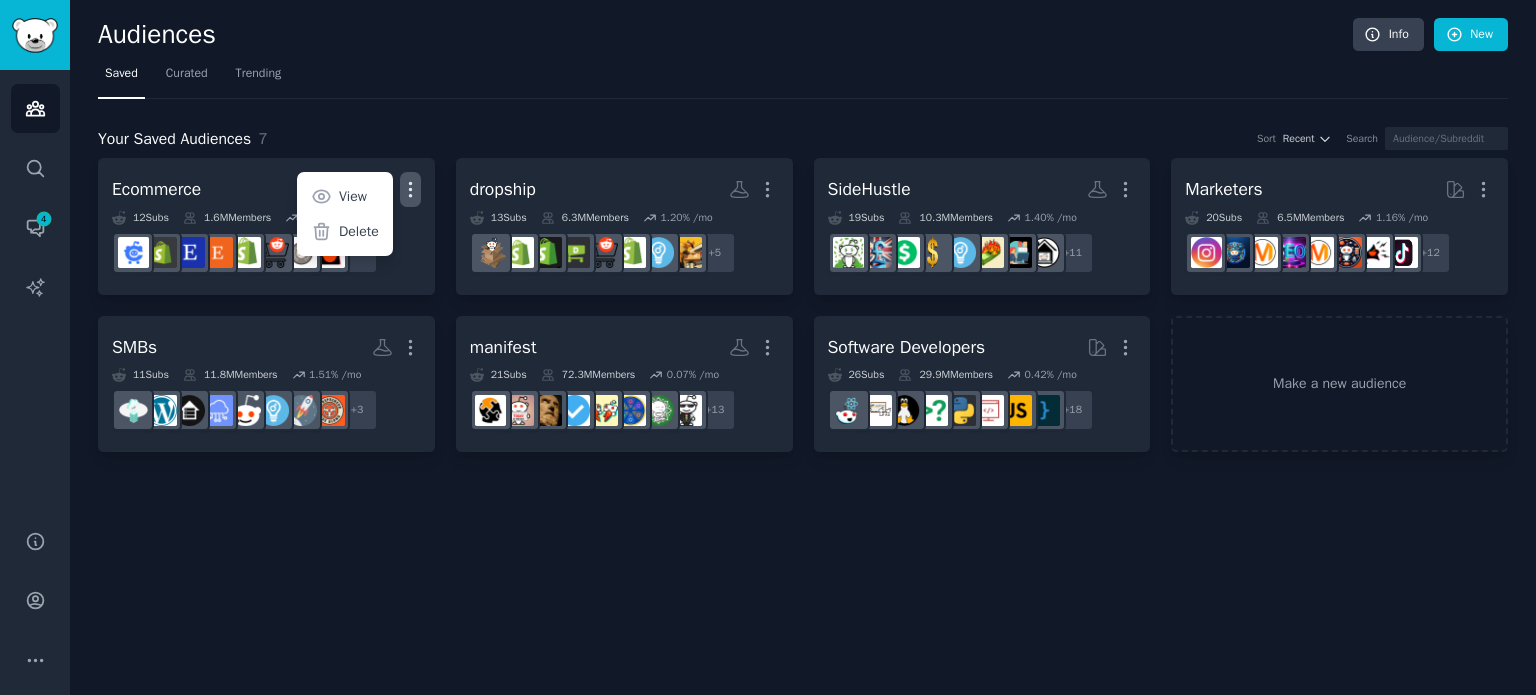 click on "Your Saved Audiences [NUMBER] Sort Recent Search Ecommerce More View Delete [NUMBER]  Sub s [NUMBER]  Members [NUMBER] % /mo r/TikTokshop + [NUMBER] dropship Custom Audience More [NUMBER]  Sub s [NUMBER]  Members [NUMBER] % /mo + [NUMBER] SideHustle More [NUMBER]  Sub s [NUMBER]  Members [NUMBER] % /mo + [NUMBER] Marketers Curated by GummySearch More [NUMBER]  Sub s [NUMBER]  Members [NUMBER] % /mo r/SEO + [NUMBER] SMBs More [NUMBER]  Sub s [NUMBER]  Members [NUMBER] % /mo + [NUMBER] manifest More [NUMBER]  Sub s [NUMBER]  Members [NUMBER] % /mo + [NUMBER] Software Developers Curated by GummySearch More [NUMBER]  Sub s [NUMBER]  Members [NUMBER] % /mo + [NUMBER] Make a new audience" at bounding box center (803, 276) 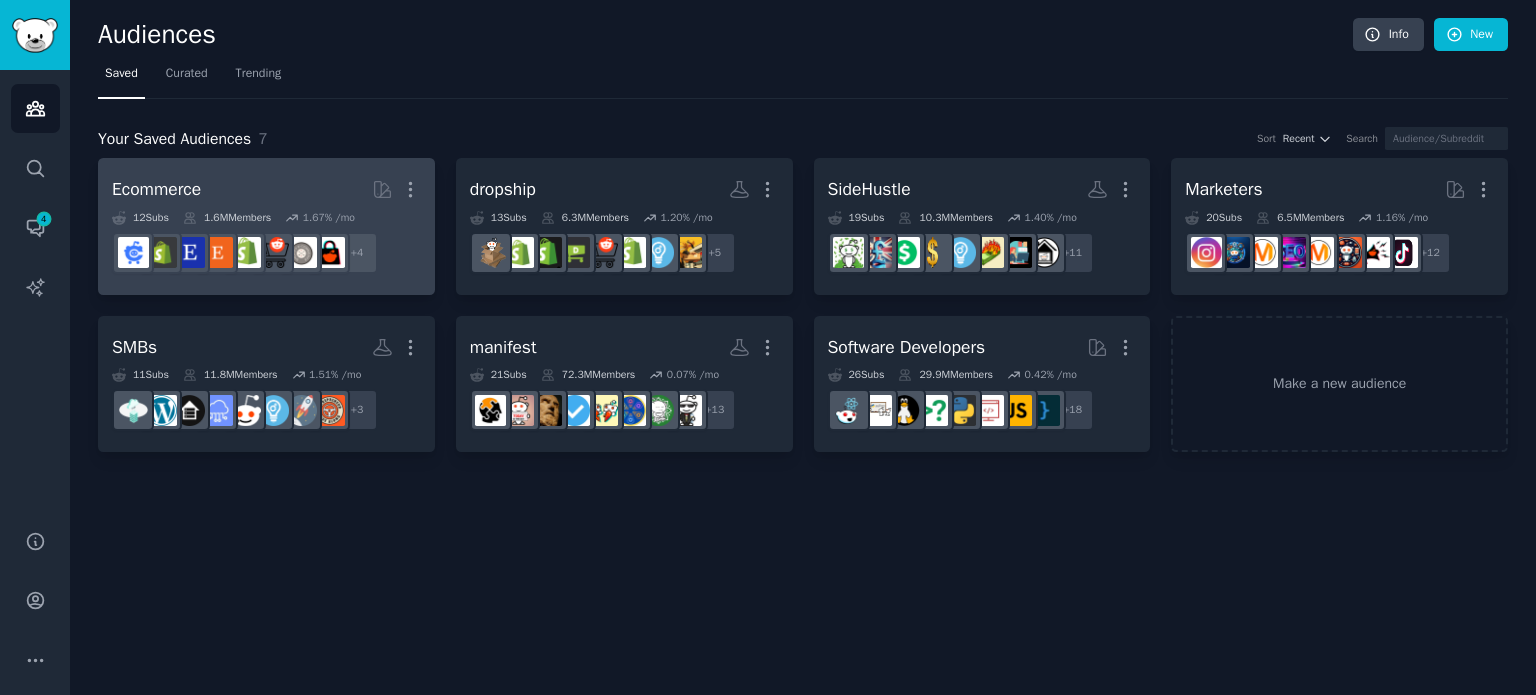 click on "Ecommerce More" at bounding box center (266, 189) 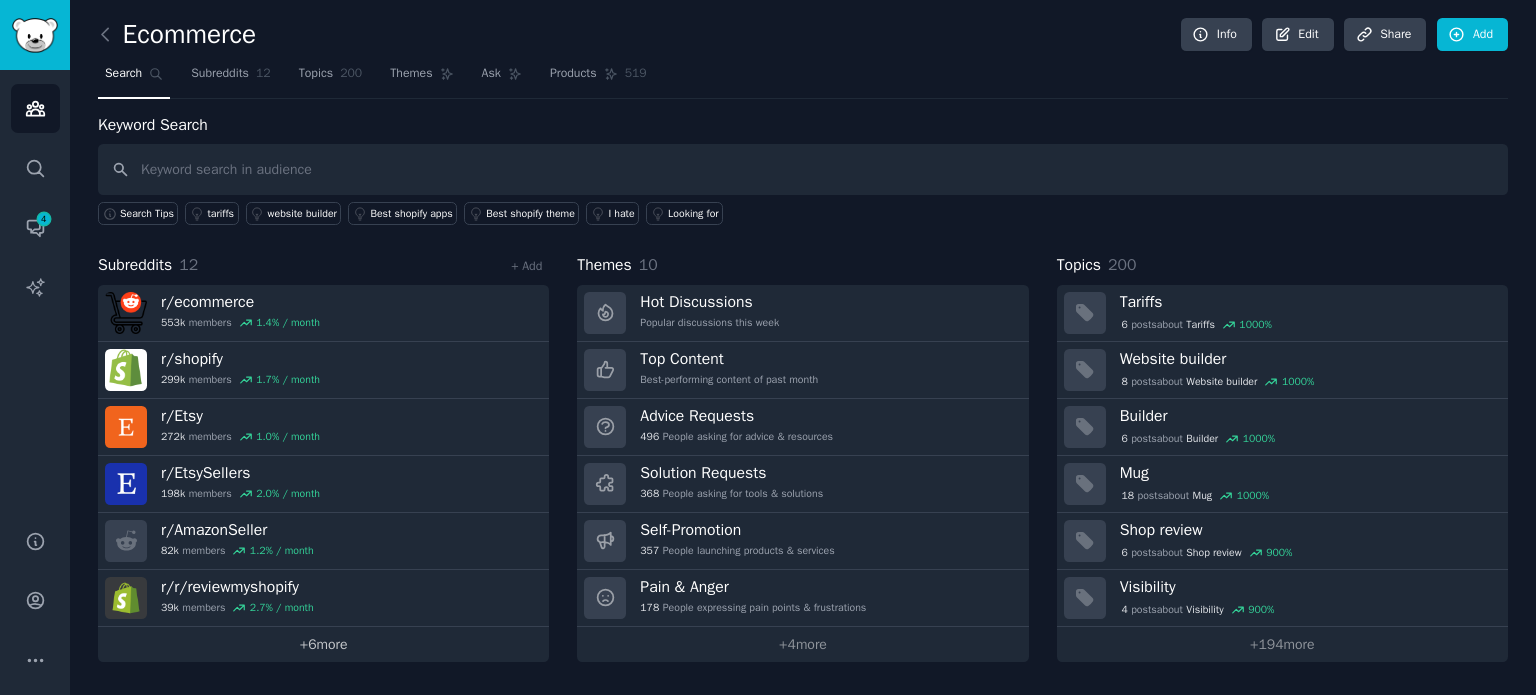 click on "+  6  more" at bounding box center (323, 644) 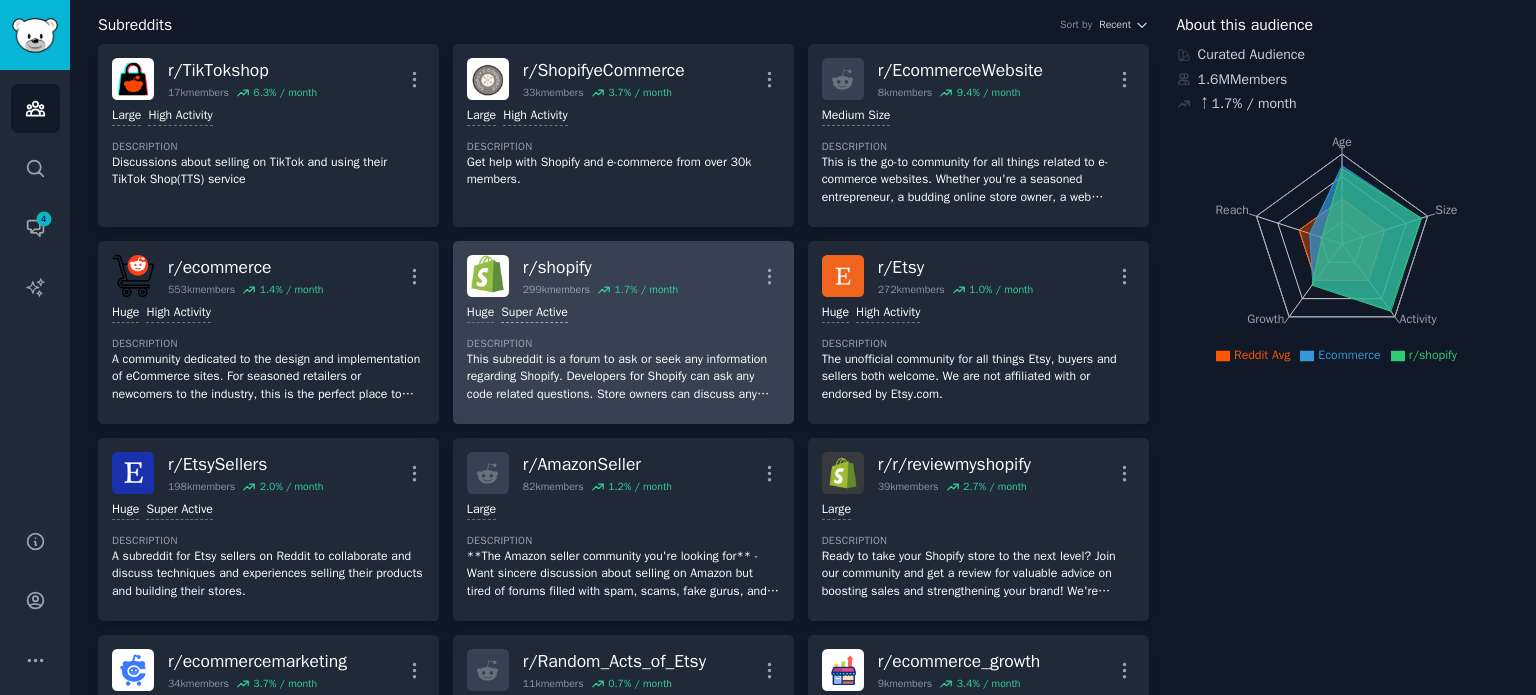 scroll, scrollTop: 0, scrollLeft: 0, axis: both 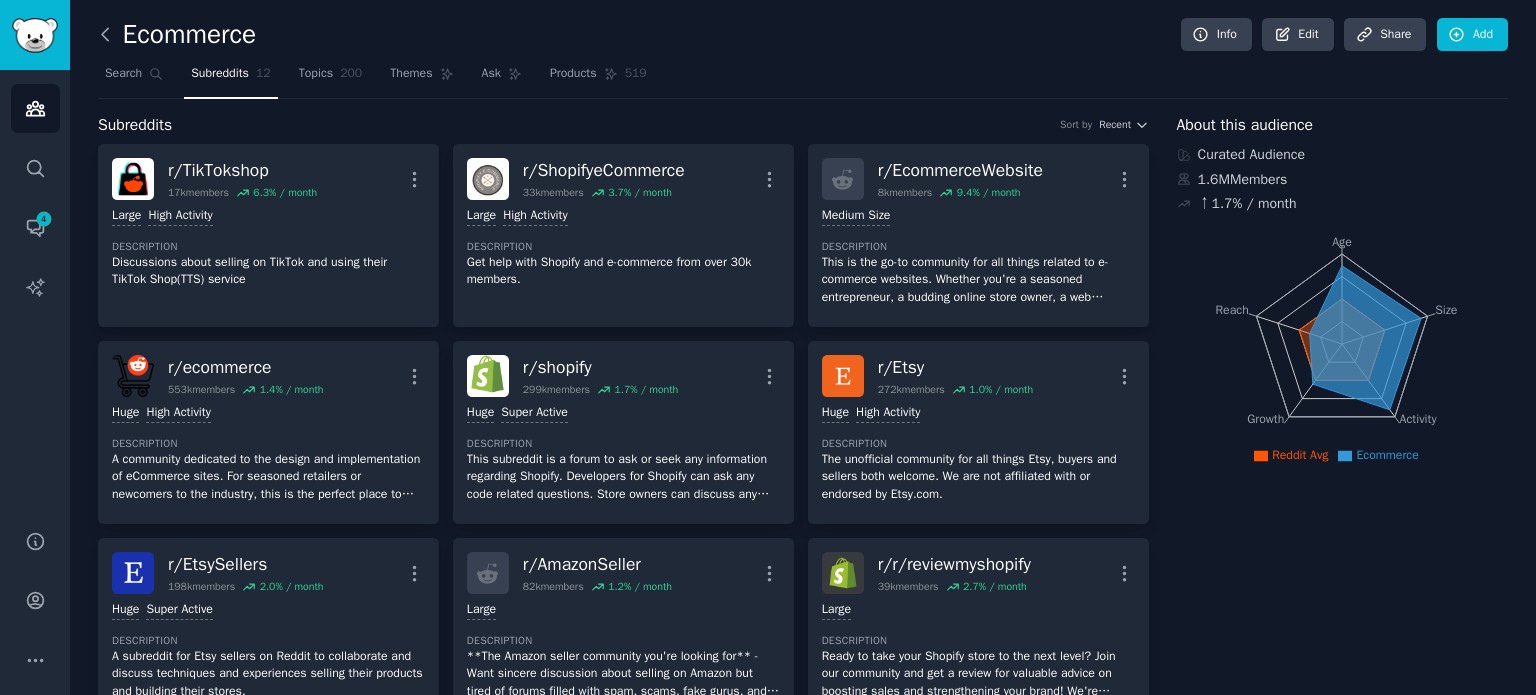click 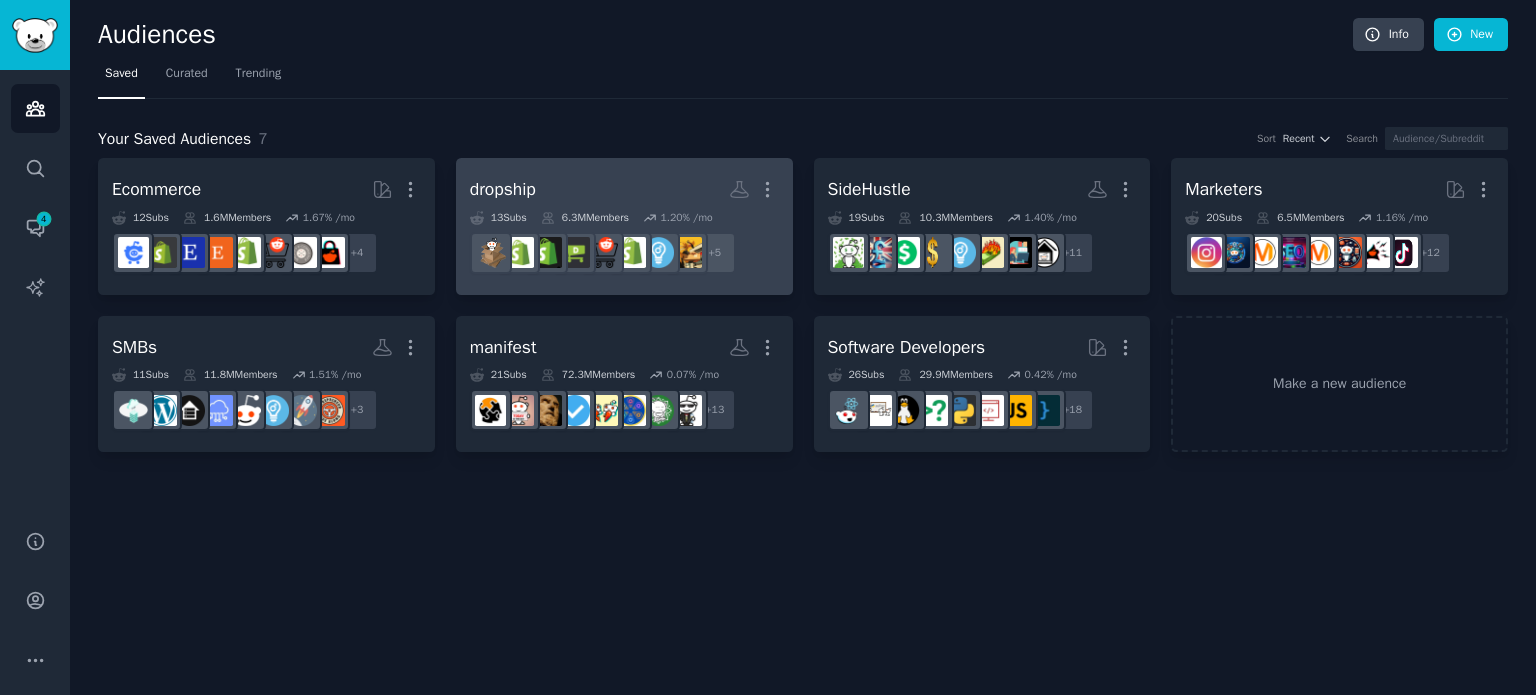 click on "dropship More 13  Sub s 6.3M  Members 1.20 % /mo r/Entrepreneur + 5" at bounding box center [624, 226] 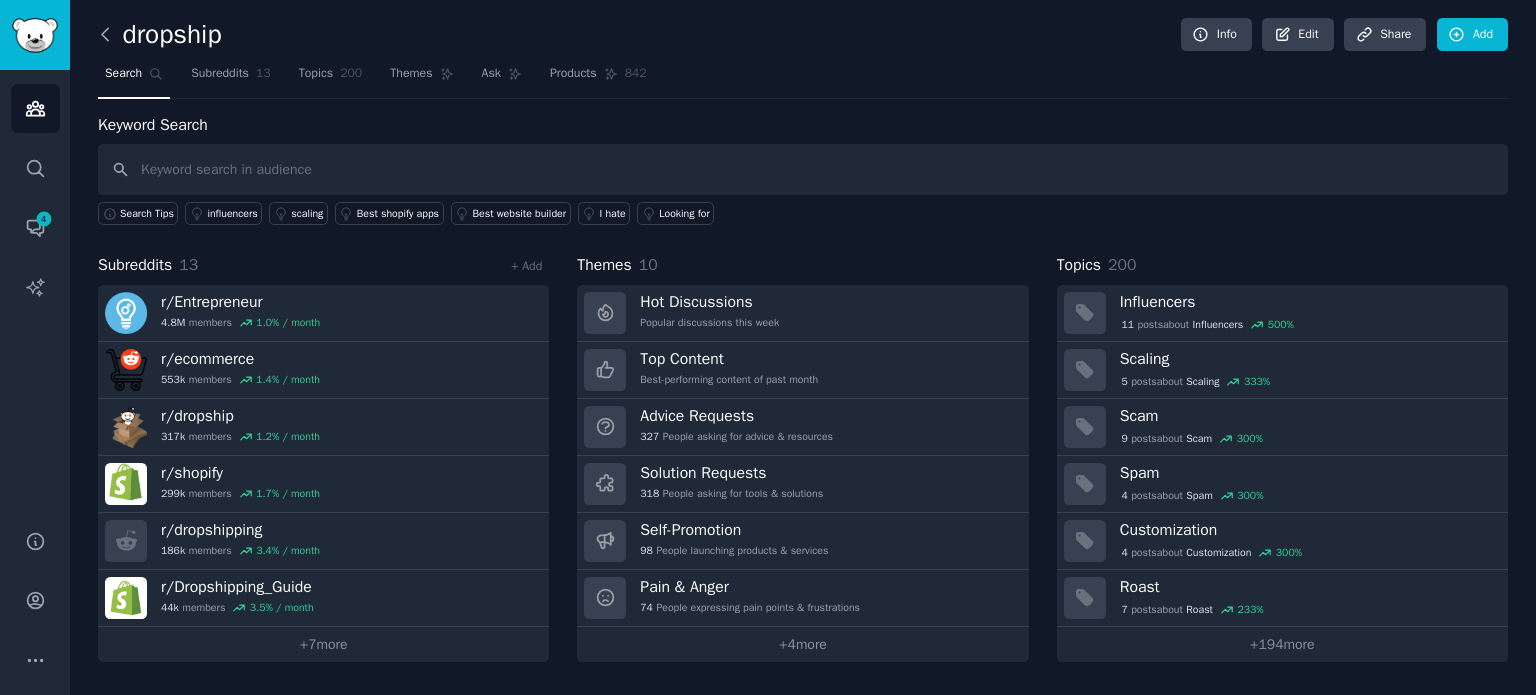 click 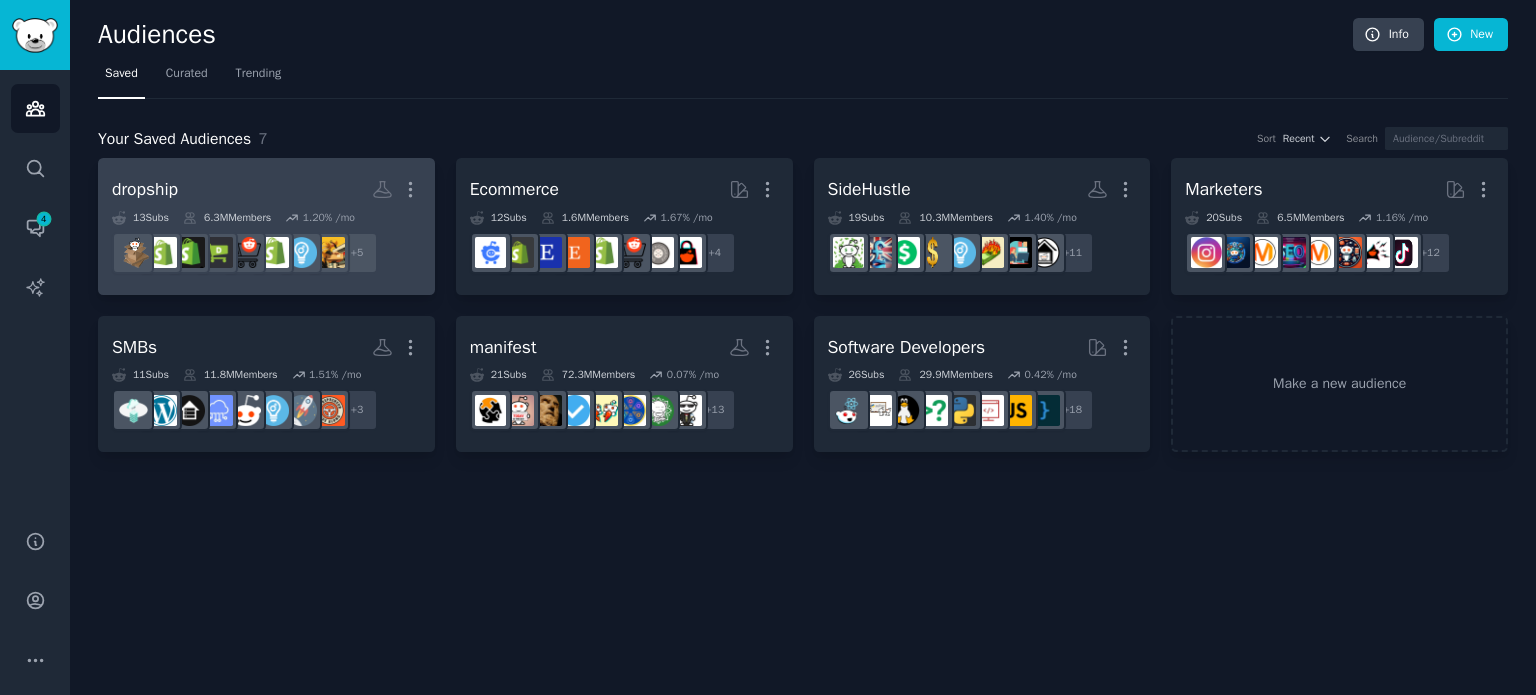 click on "dropship More 13 Sub s 6.3M Members 1.20 % /mo r/Dropshipsupplier, r/DropShipping101, r/SmartDropshipping, r/DropshippingTips, r/dropshipping + 5" at bounding box center [266, 226] 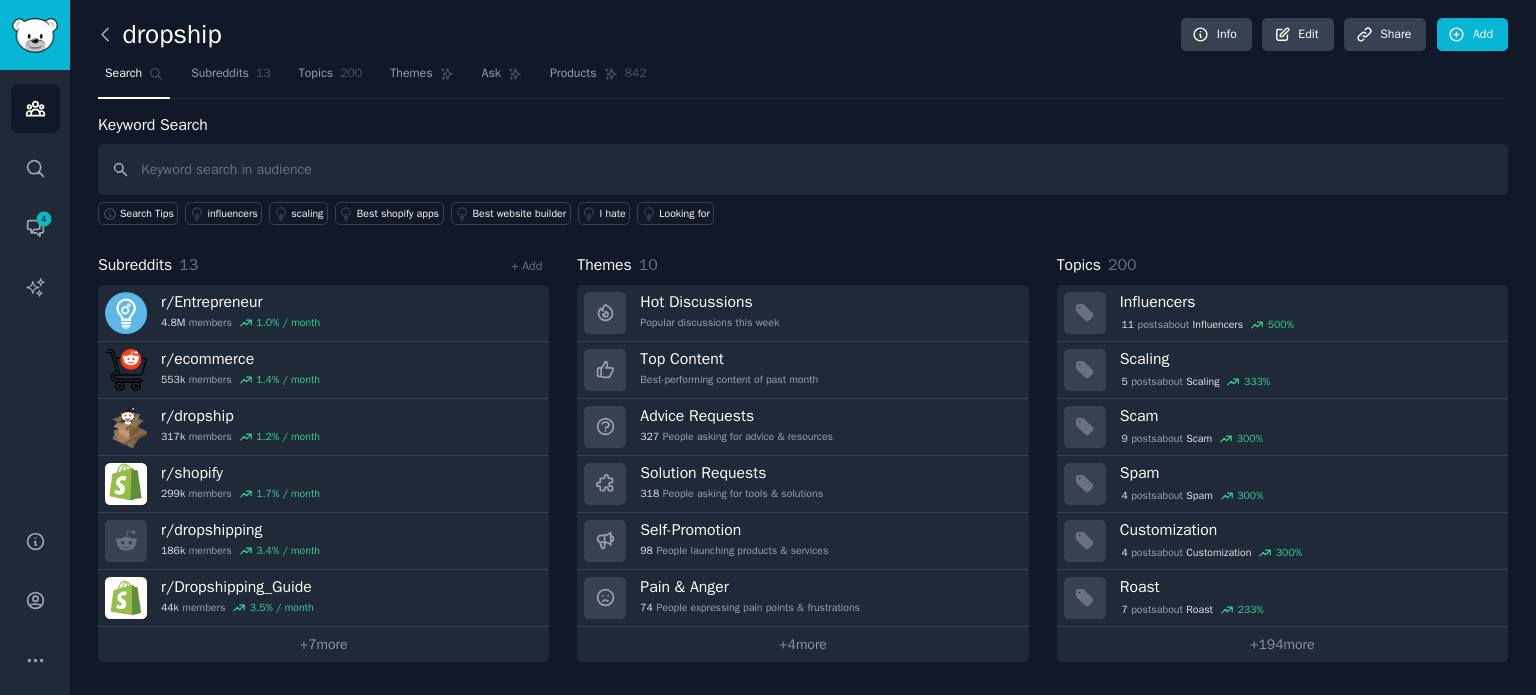 click 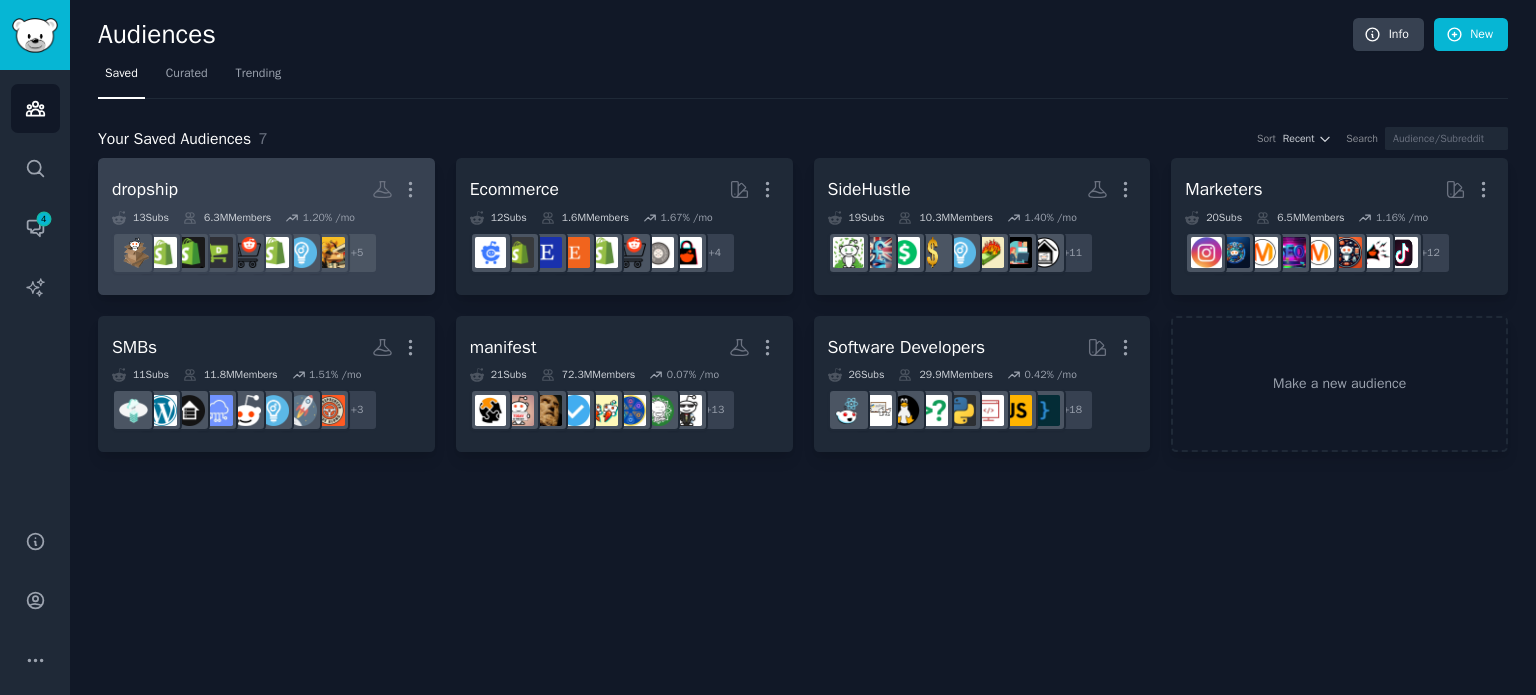 click on "dropship More 13  Sub s 6.3M  Members 1.20 % /mo + 5" at bounding box center (266, 226) 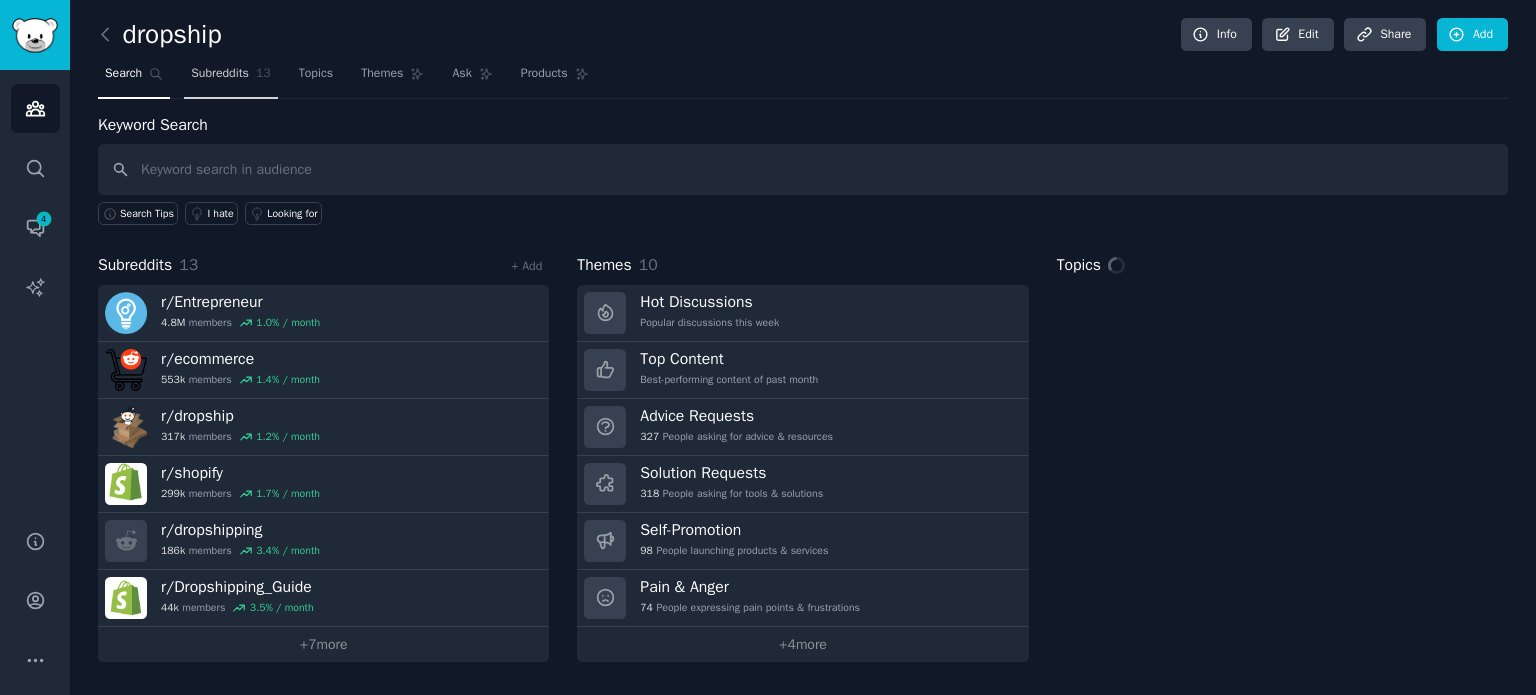 click on "Subreddits 13" at bounding box center (230, 78) 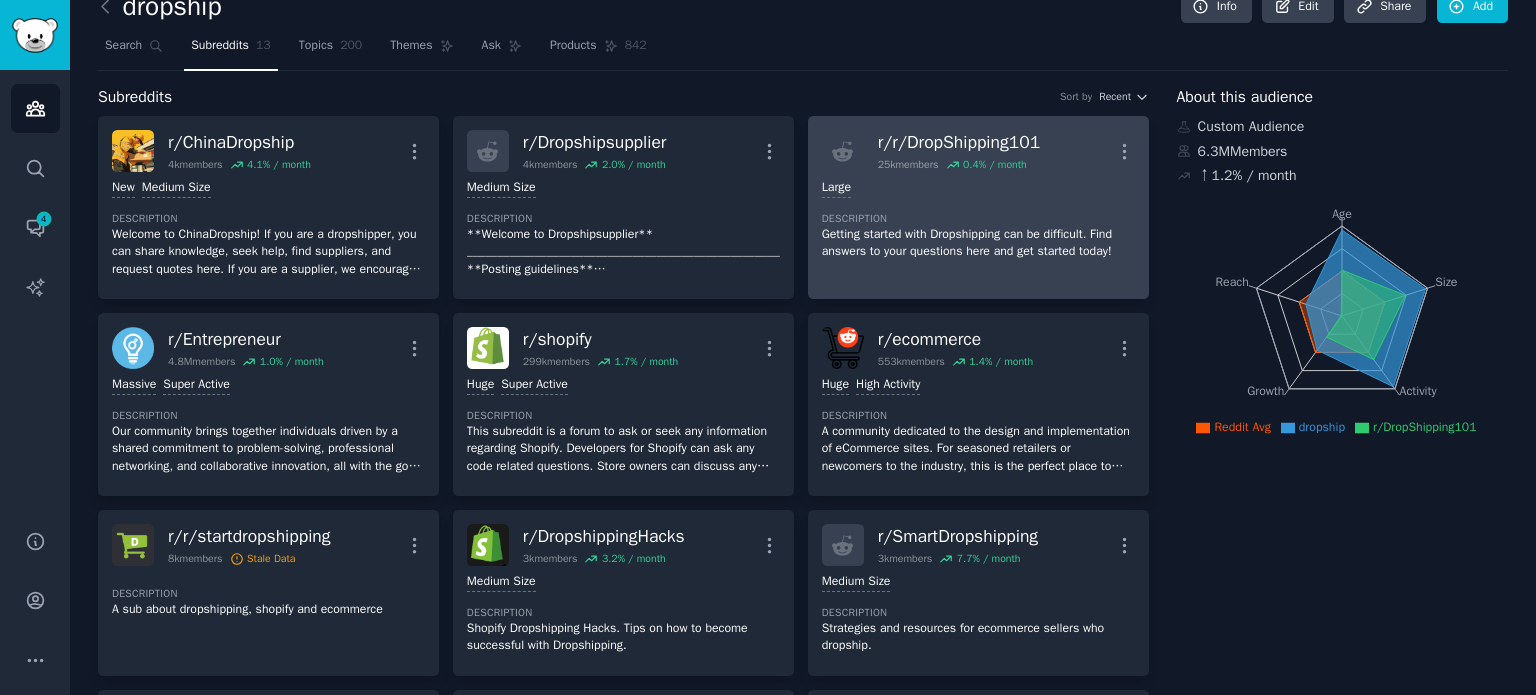 scroll, scrollTop: 128, scrollLeft: 0, axis: vertical 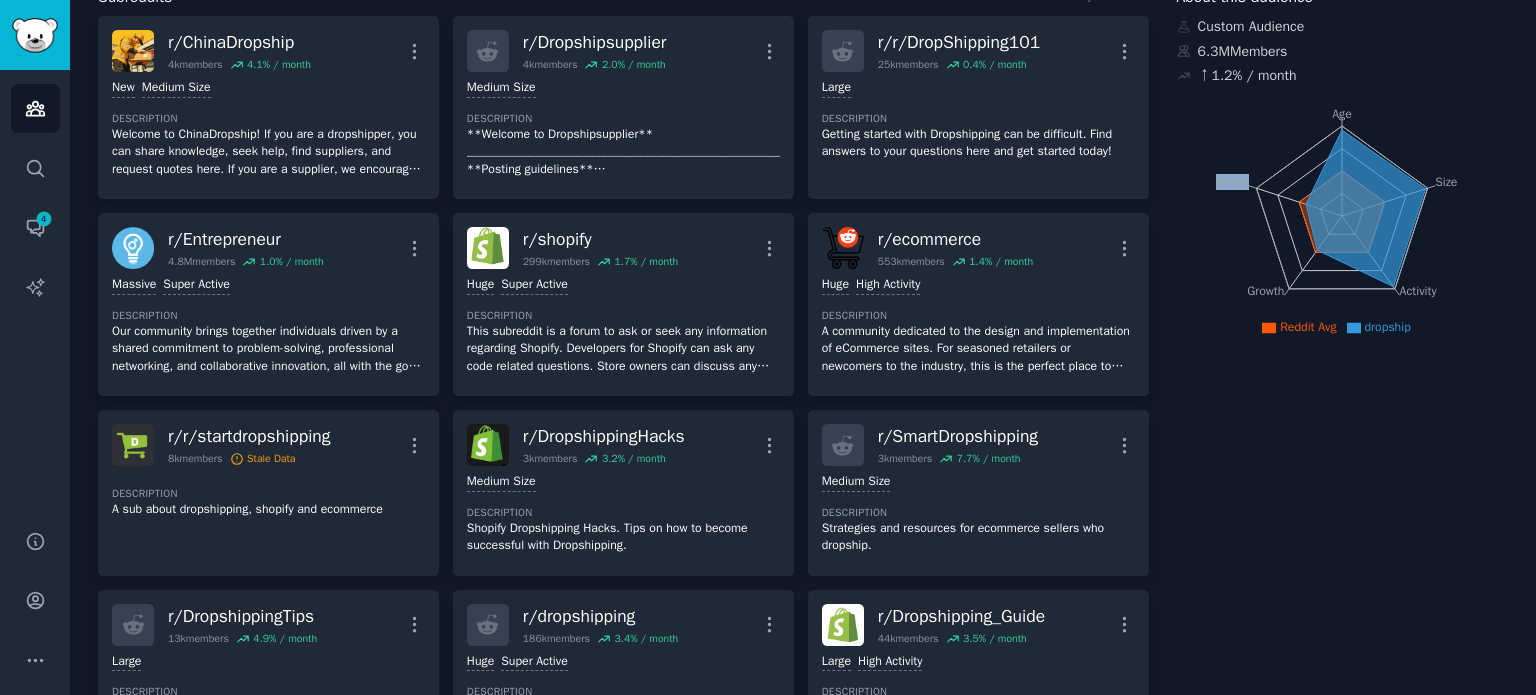 drag, startPoint x: 1331, startPoint y: 214, endPoint x: 1320, endPoint y: 311, distance: 97.62172 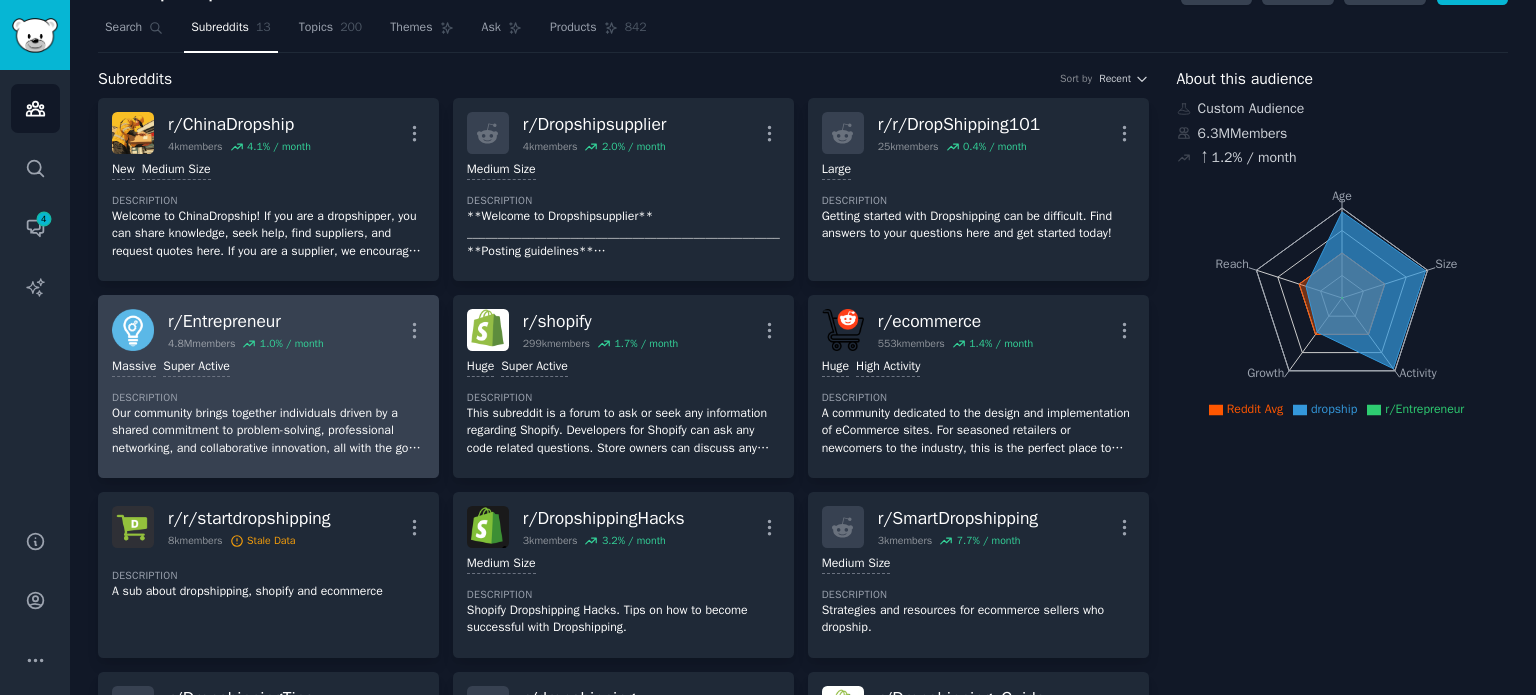 scroll, scrollTop: 0, scrollLeft: 0, axis: both 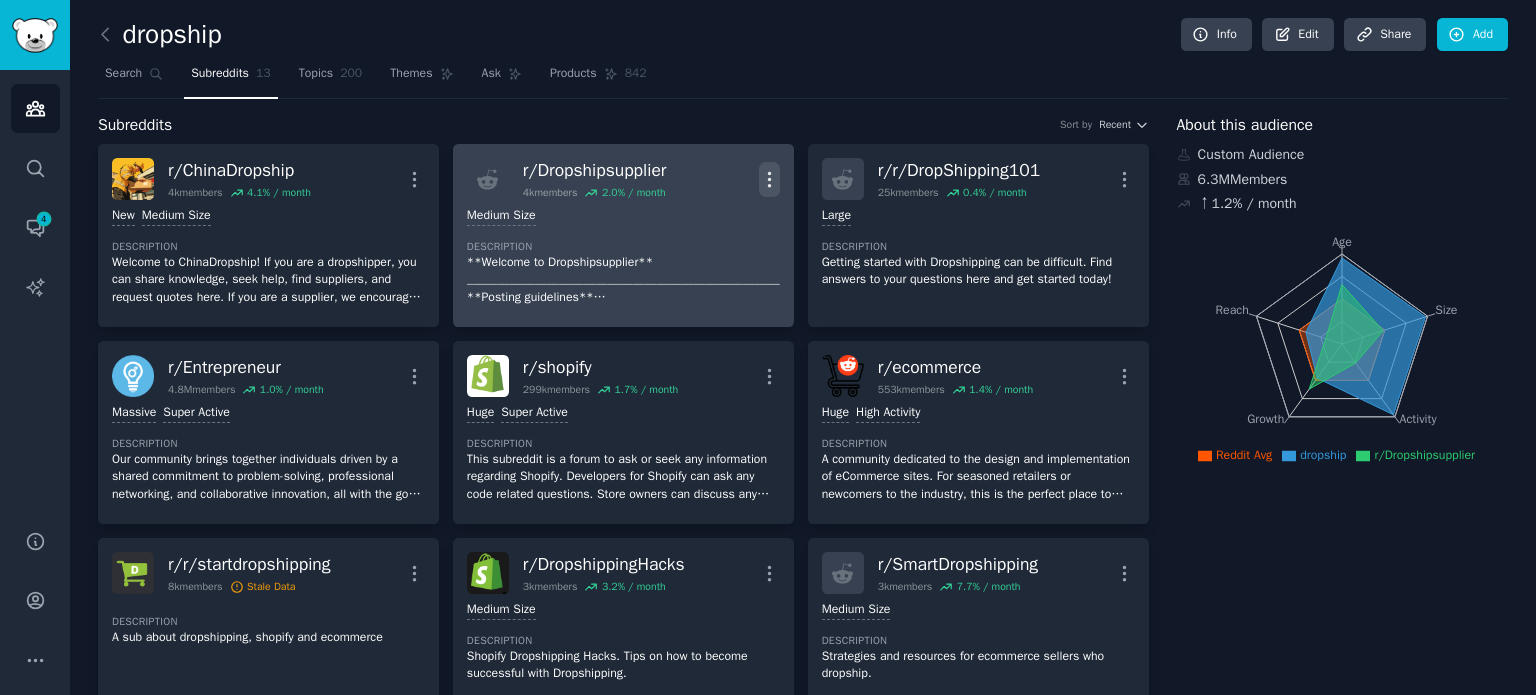 click 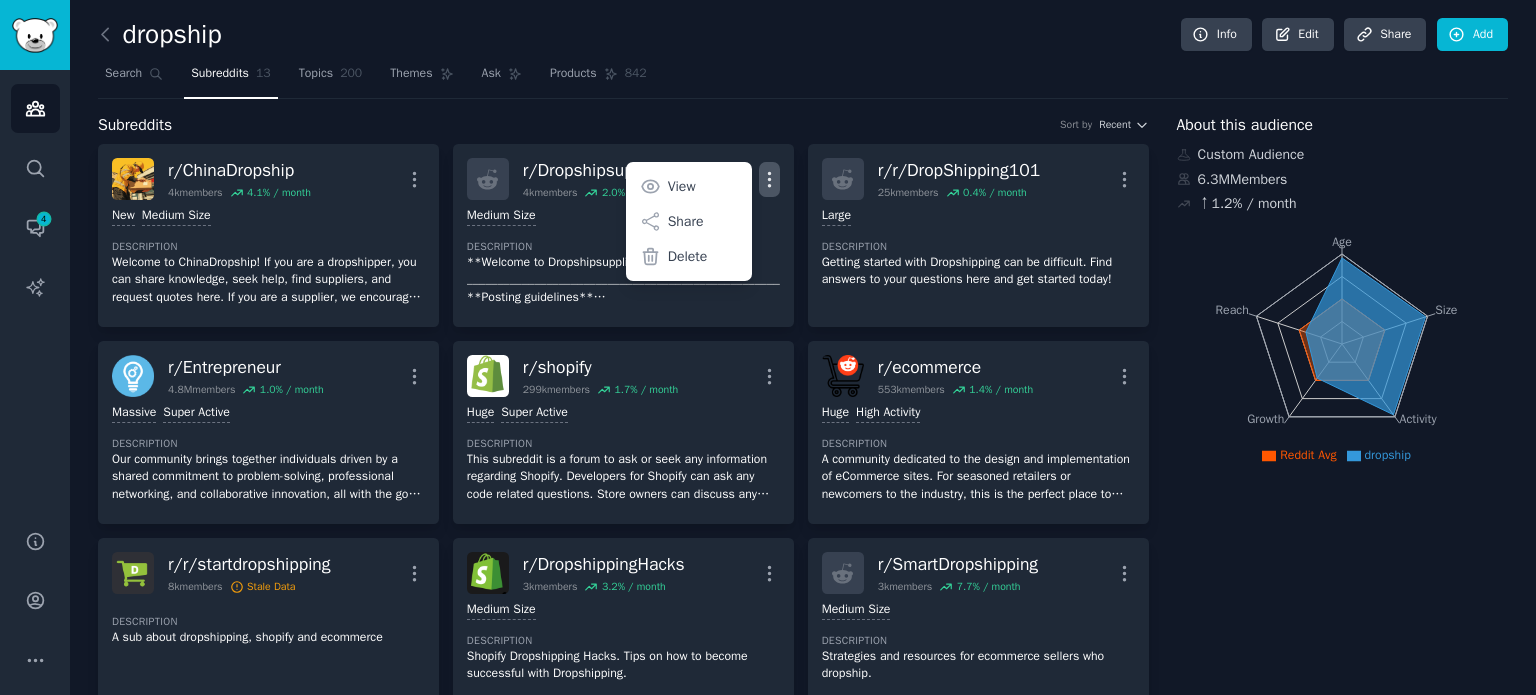 click on "Search Subreddits 13 Topics 200 Themes Ask Products 842" at bounding box center [803, 78] 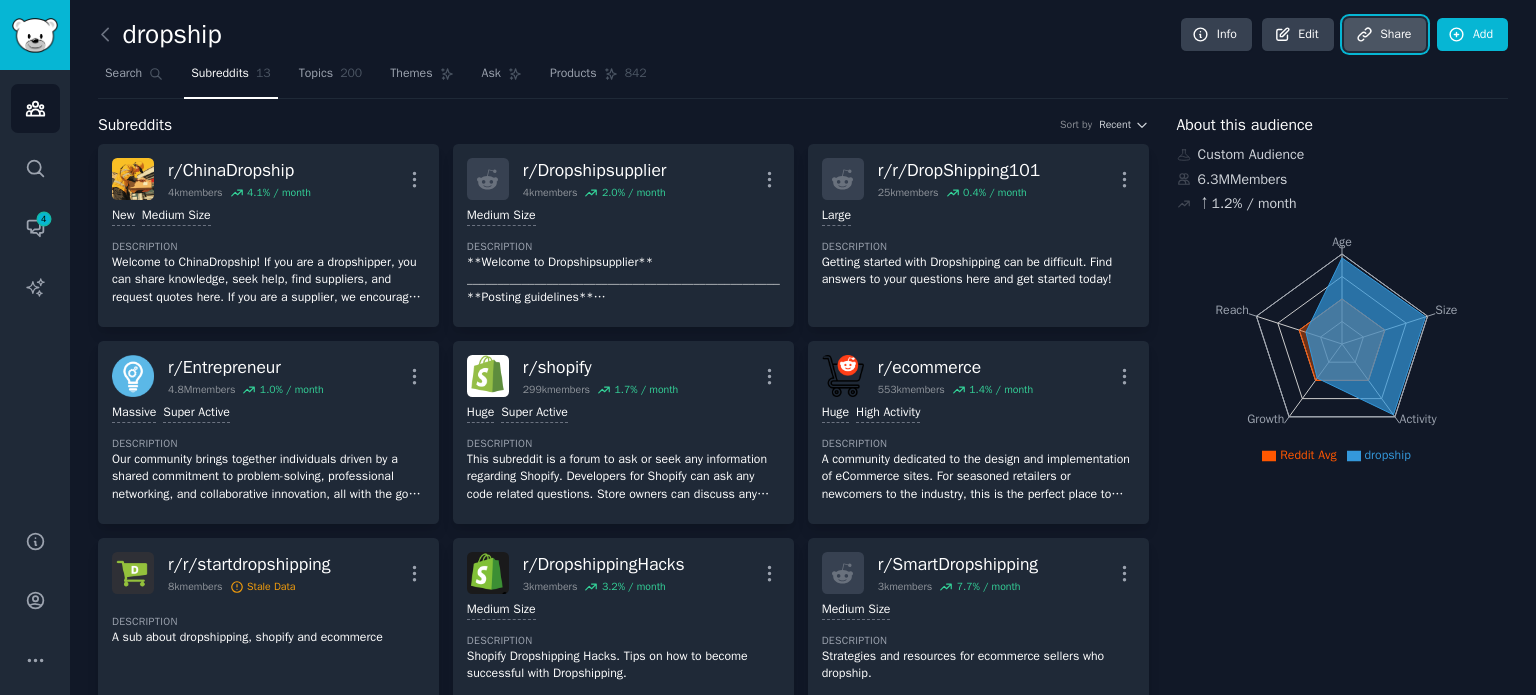 click on "Share" at bounding box center [1385, 35] 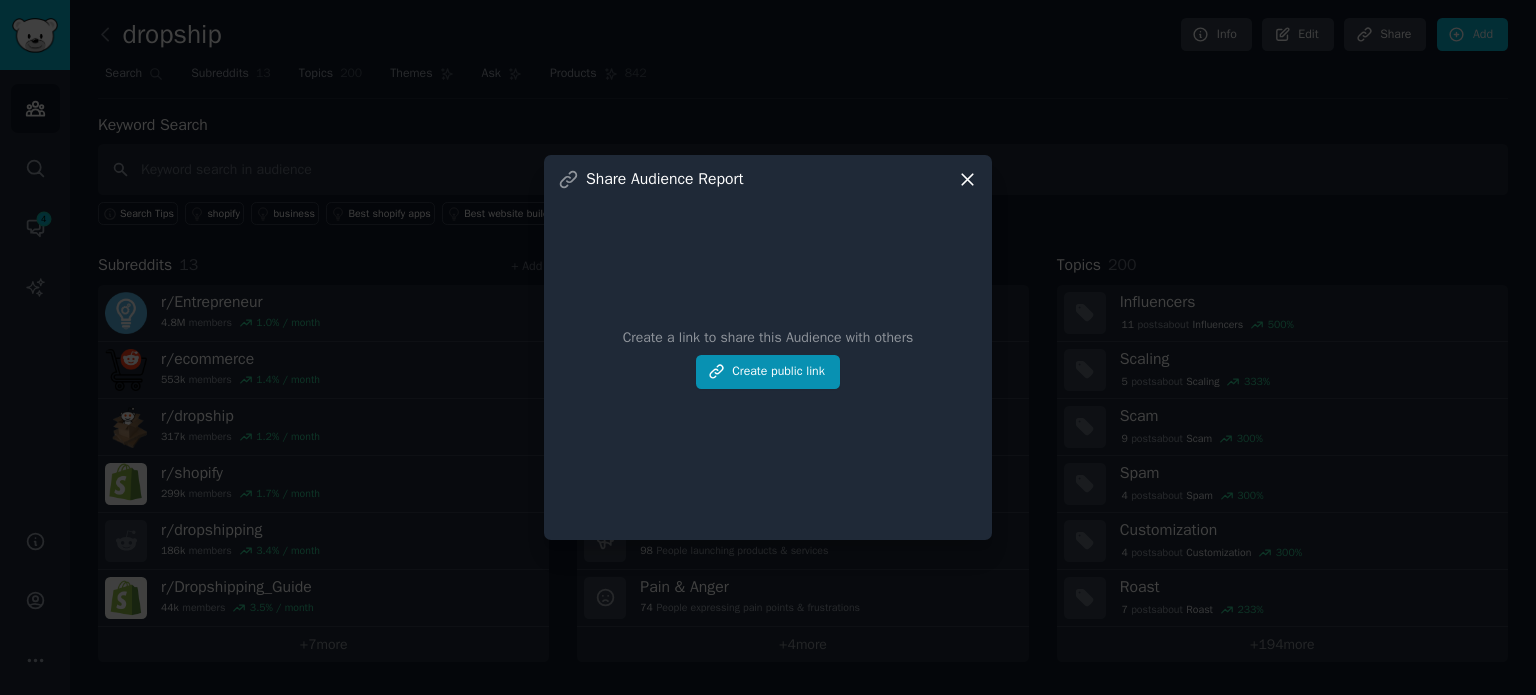 click 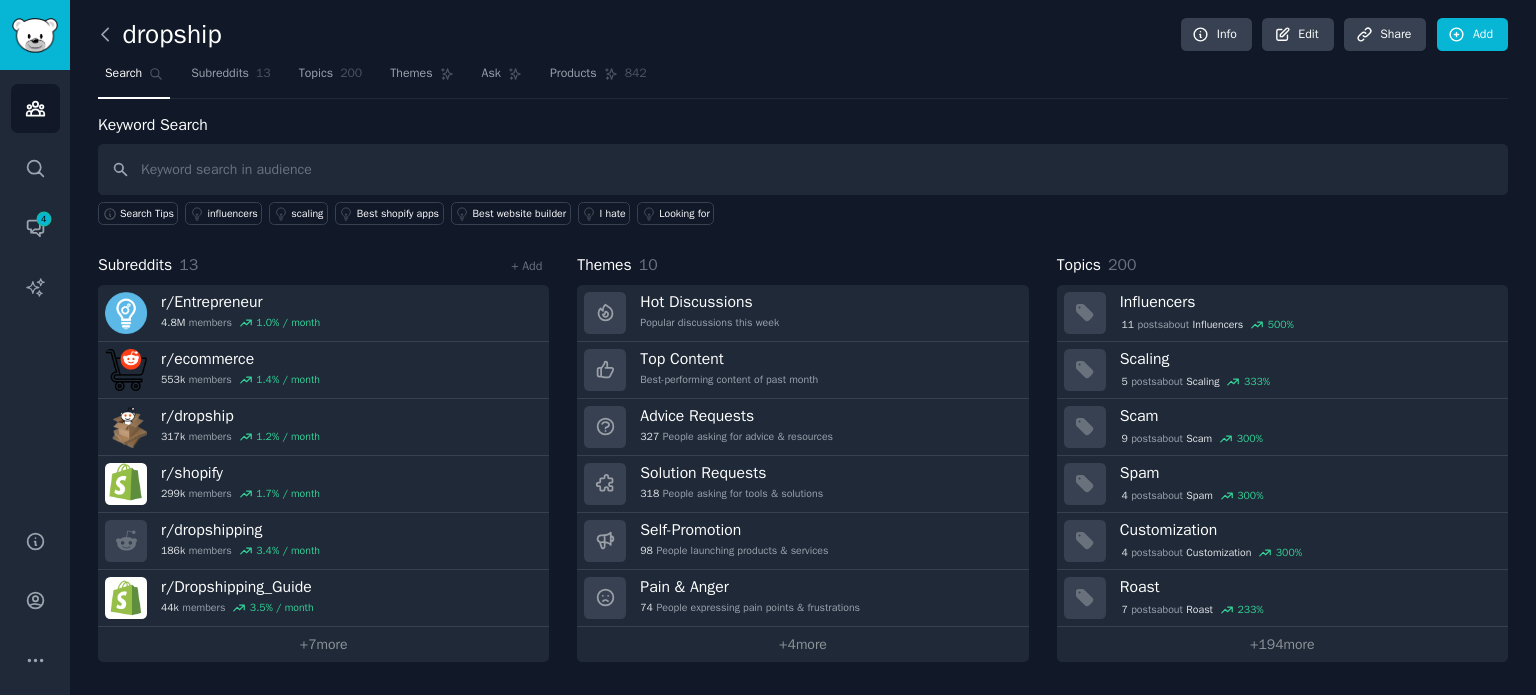 click 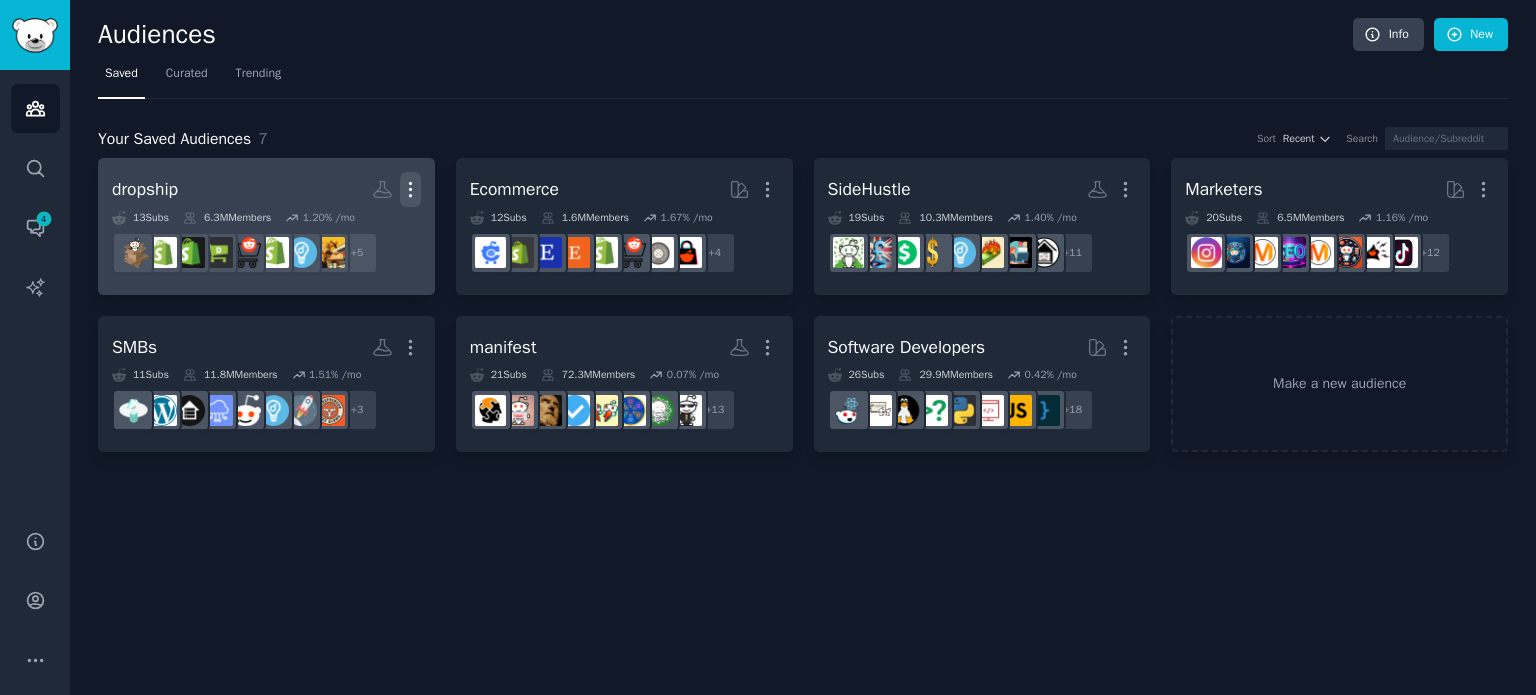 click 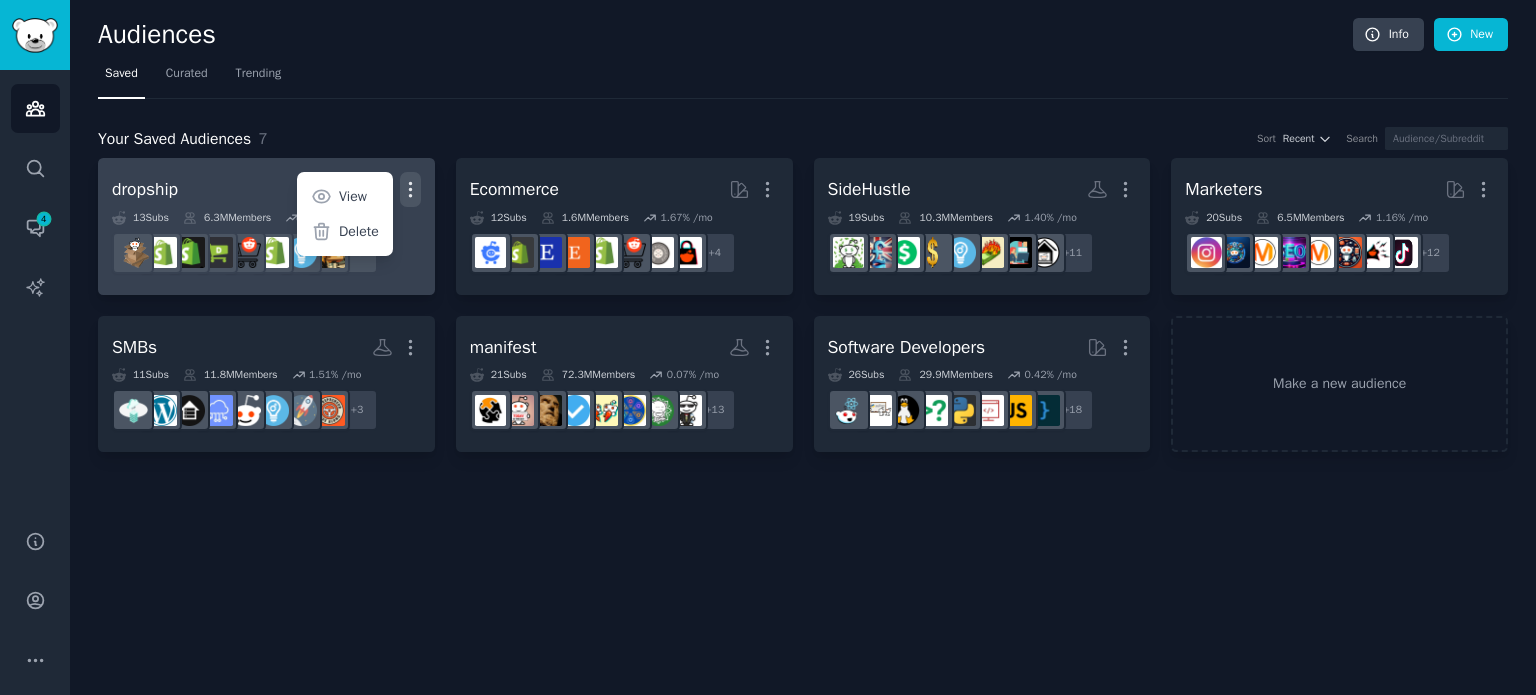 click on "dropship Custom Audience More View Delete" at bounding box center (266, 189) 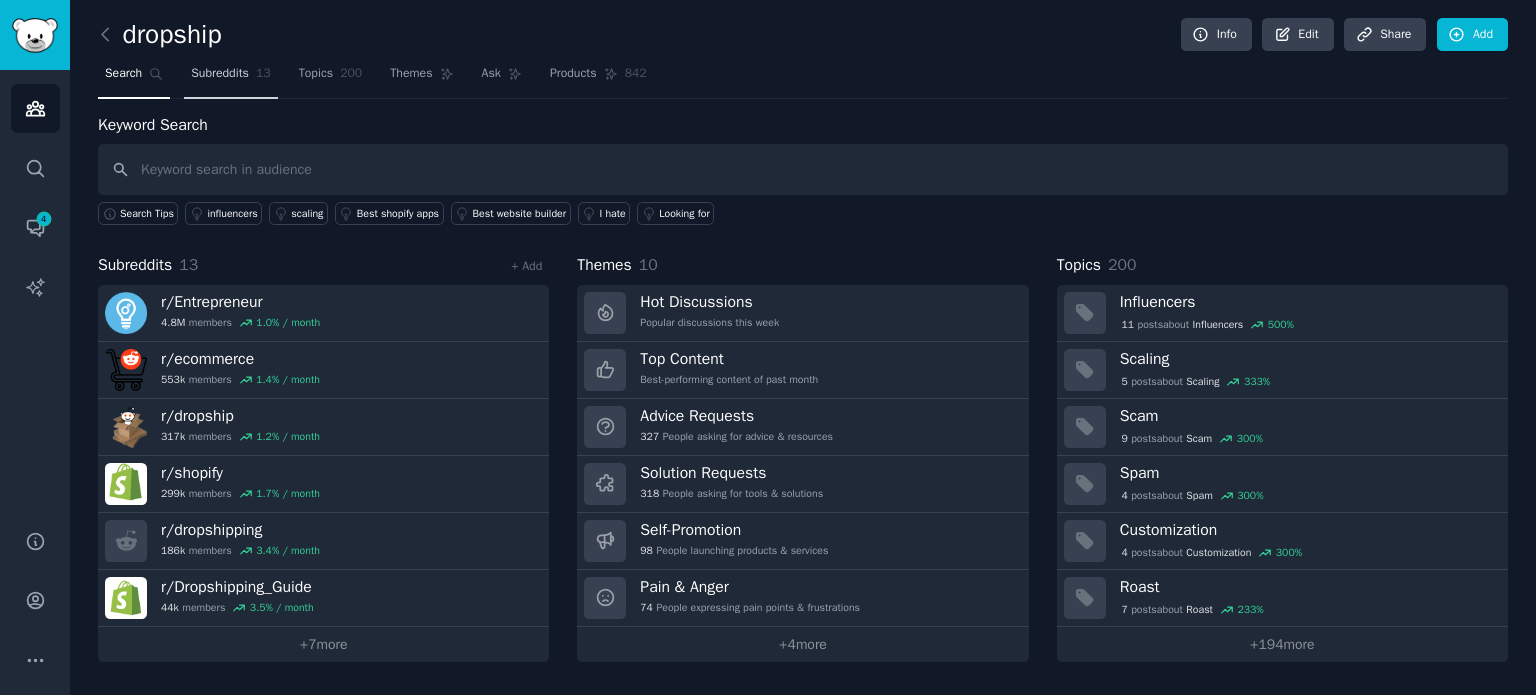 click on "Subreddits" at bounding box center (220, 74) 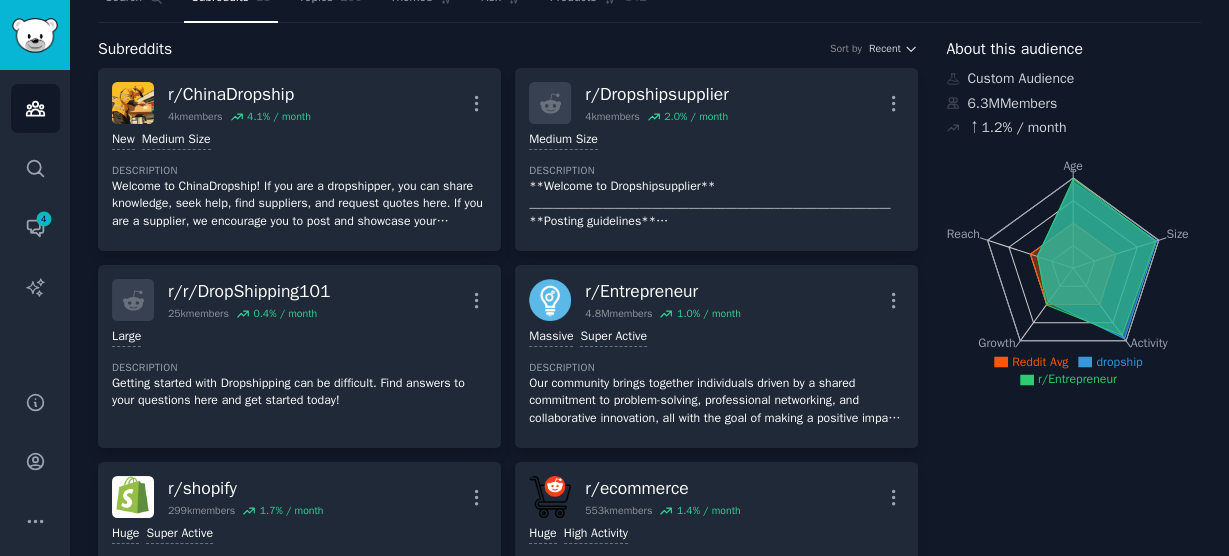 scroll, scrollTop: 0, scrollLeft: 0, axis: both 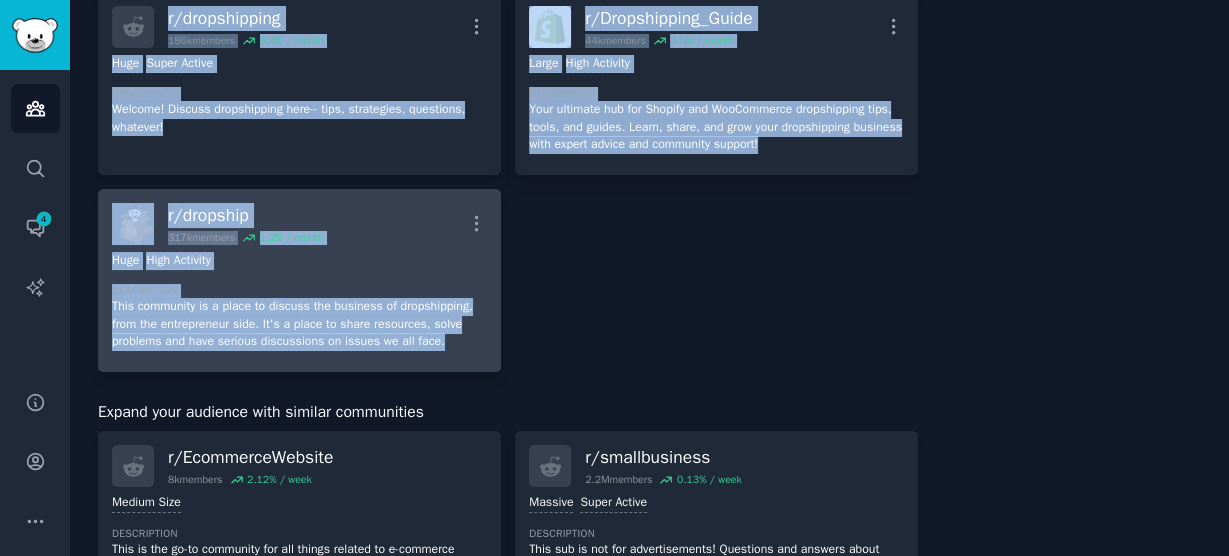 drag, startPoint x: 97, startPoint y: 126, endPoint x: 446, endPoint y: 342, distance: 410.43515 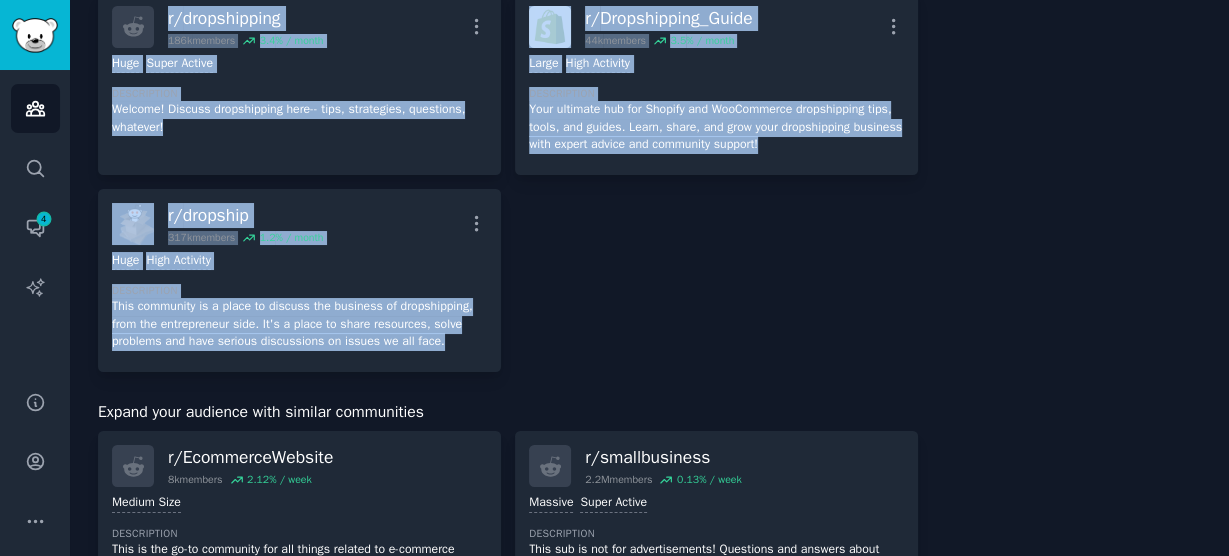 copy on "Subreddits 11
r/ChinaDropship 4k members 4.1 % / month More 1000 - 10,000 members New Medium Size Description Welcome to ChinaDropship! If you are a dropshipper, you can share knowledge, seek help, find suppliers, and request quotes here. If you are a supplier, we encourage you to post and showcase your products. r/Dropshipsupplier 4k members 2.0 % / month More 1000 - 10,000 members Medium Size Description **Welcome to Dropshipsupplier**
___________________________________________________________
**Posting guidelines**
___________________________________________________________
* Only dropshipping suppliers can submit a post to introduce their service. Drop-shipper can ask detail in the post. Other posts will be deleted.
* Suppliers should add their location, products, payment method in their post. If possible, list your website.
* Please don't post an offer more than 2 a day. r/DropShipping101 25k members 0.4 % / month More 10,000 - 100,000 members Large Description Getting started with ..." 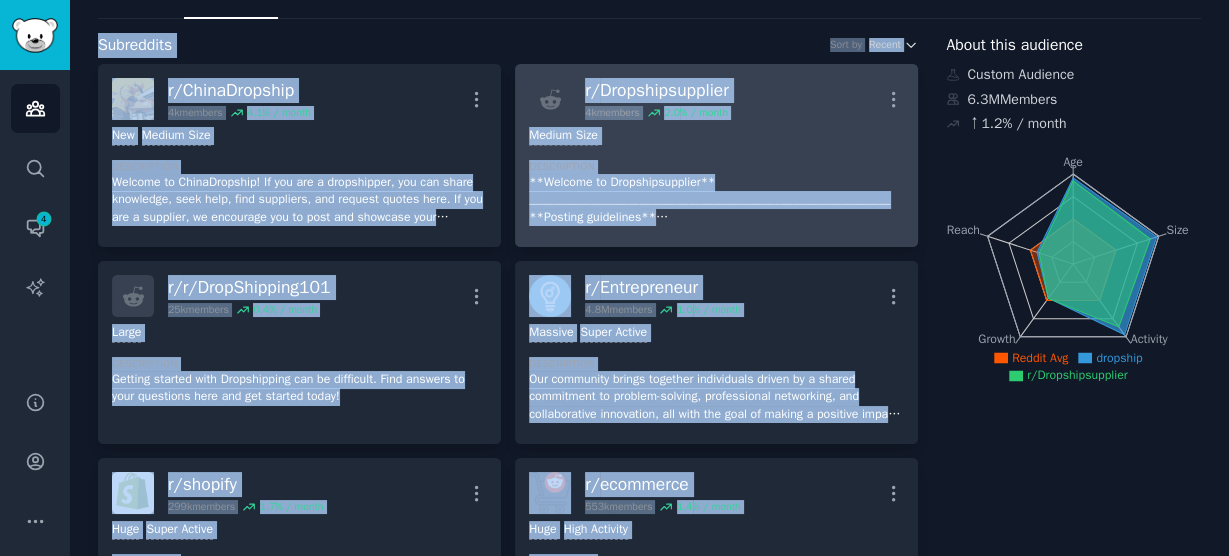 scroll, scrollTop: 0, scrollLeft: 0, axis: both 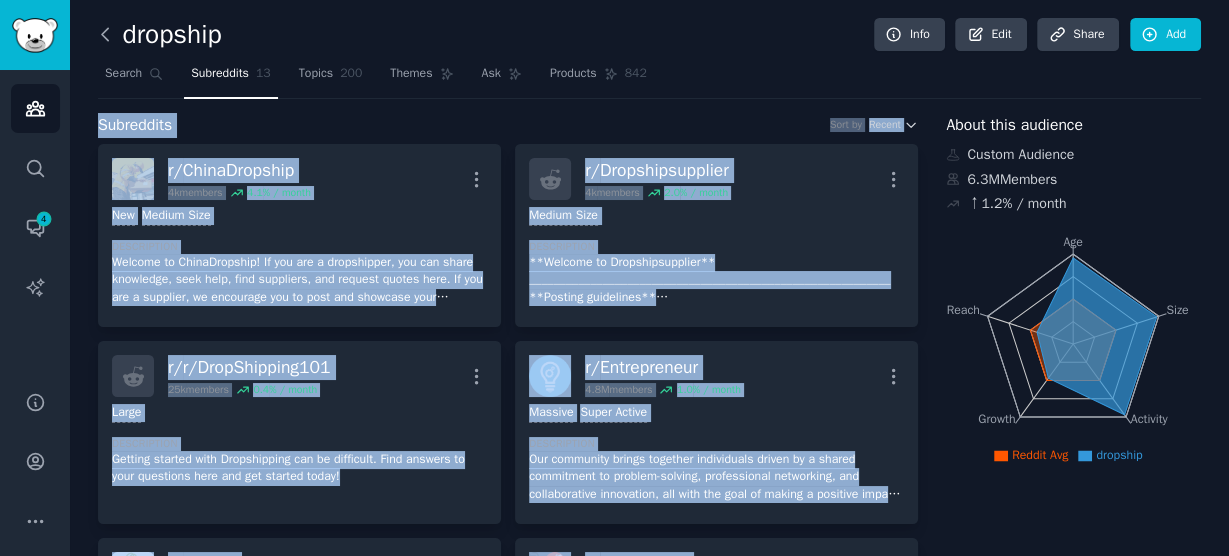 click 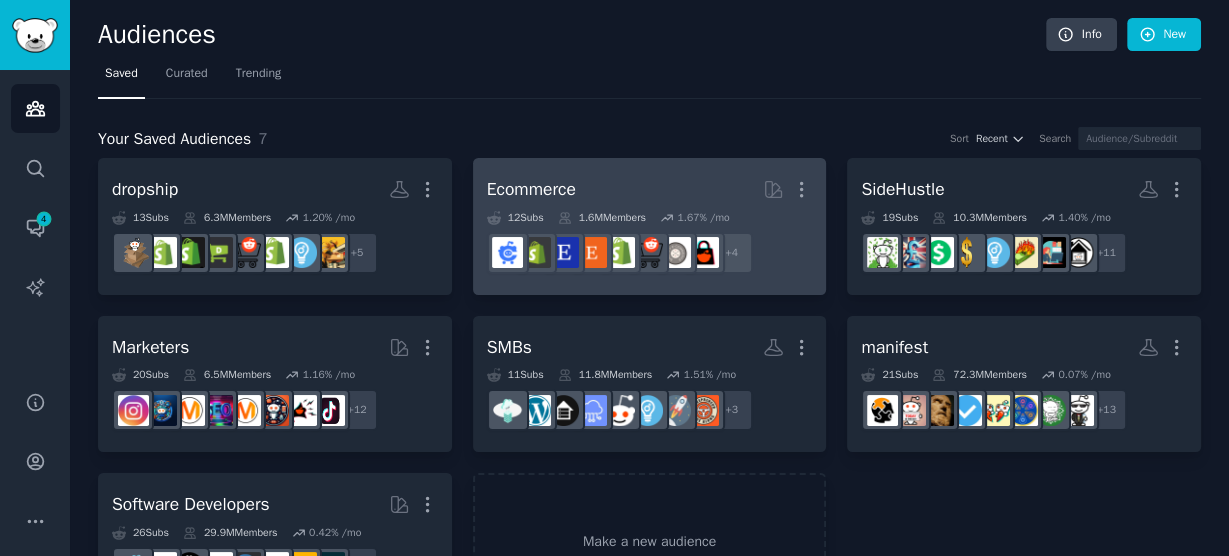 click on "Ecommerce More" at bounding box center [650, 189] 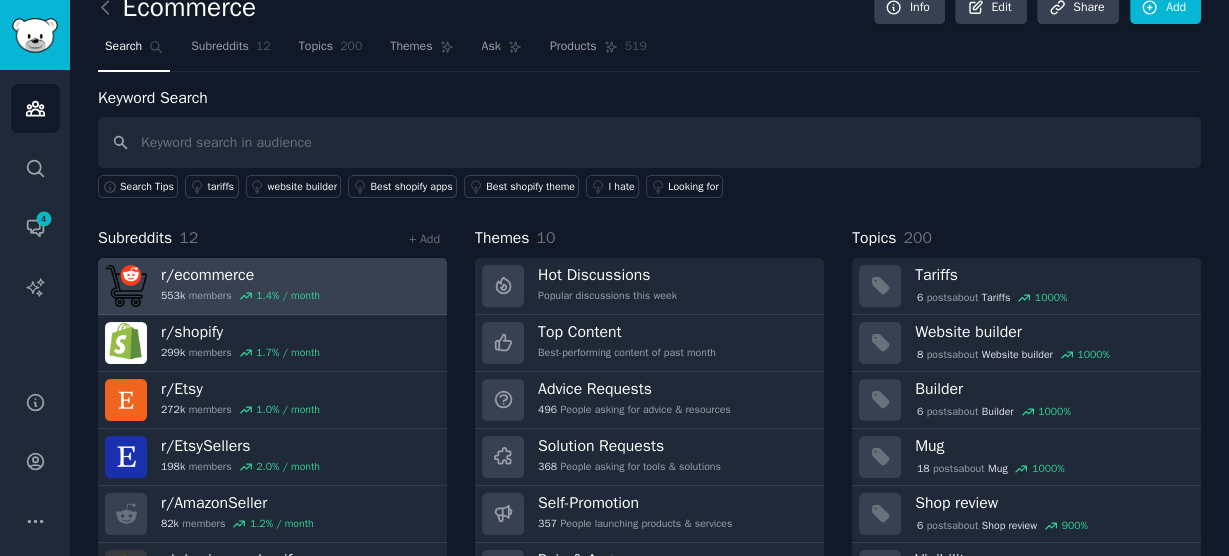 scroll, scrollTop: 0, scrollLeft: 0, axis: both 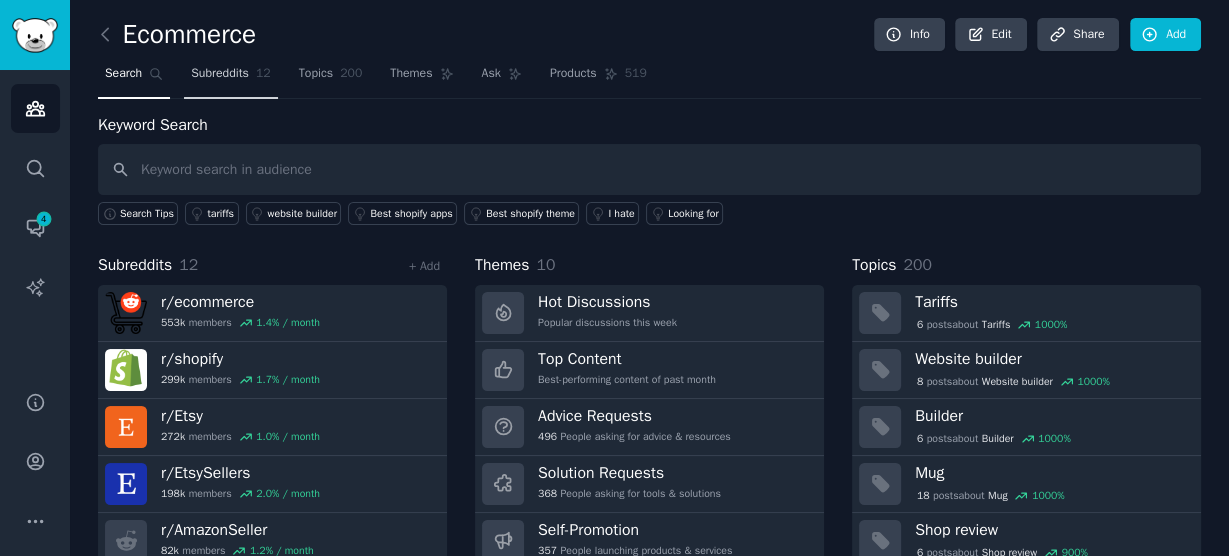 click on "Subreddits 12" at bounding box center (230, 78) 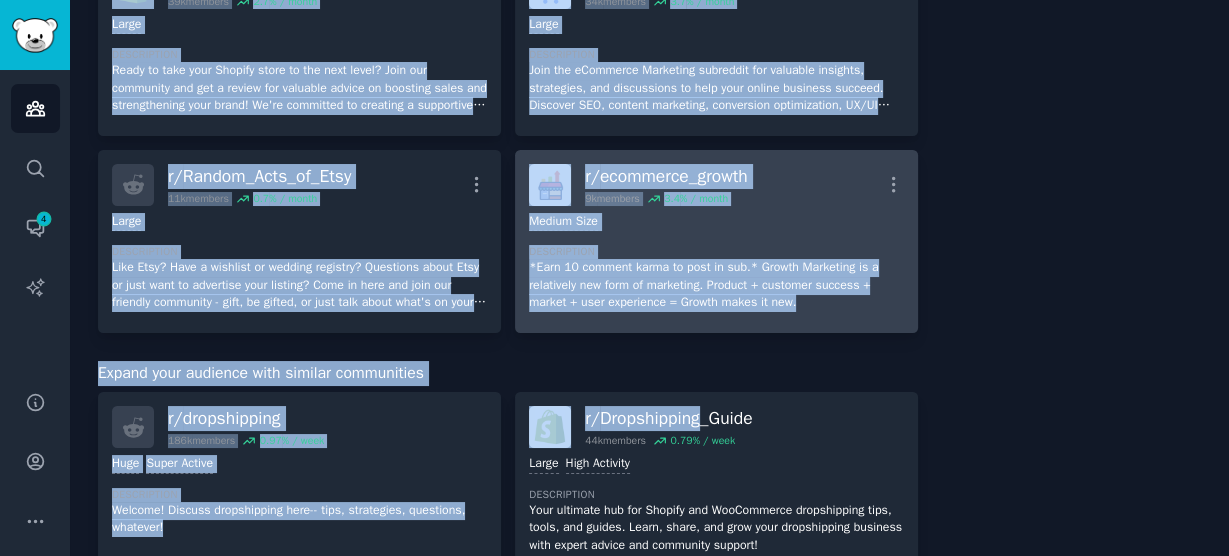 scroll, scrollTop: 1040, scrollLeft: 0, axis: vertical 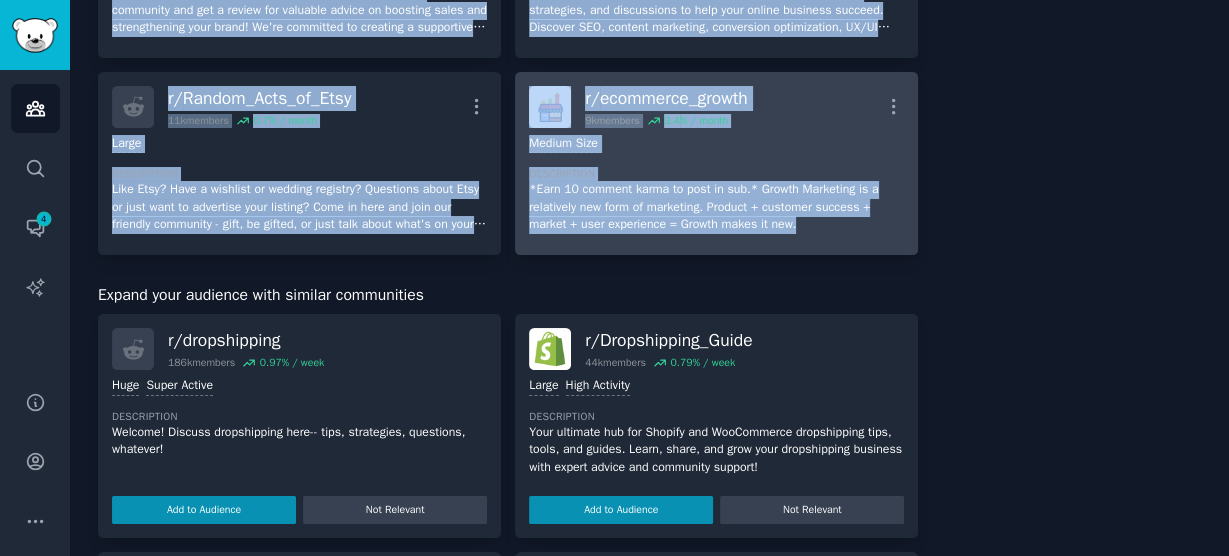 drag, startPoint x: 89, startPoint y: 115, endPoint x: 820, endPoint y: 234, distance: 740.6227 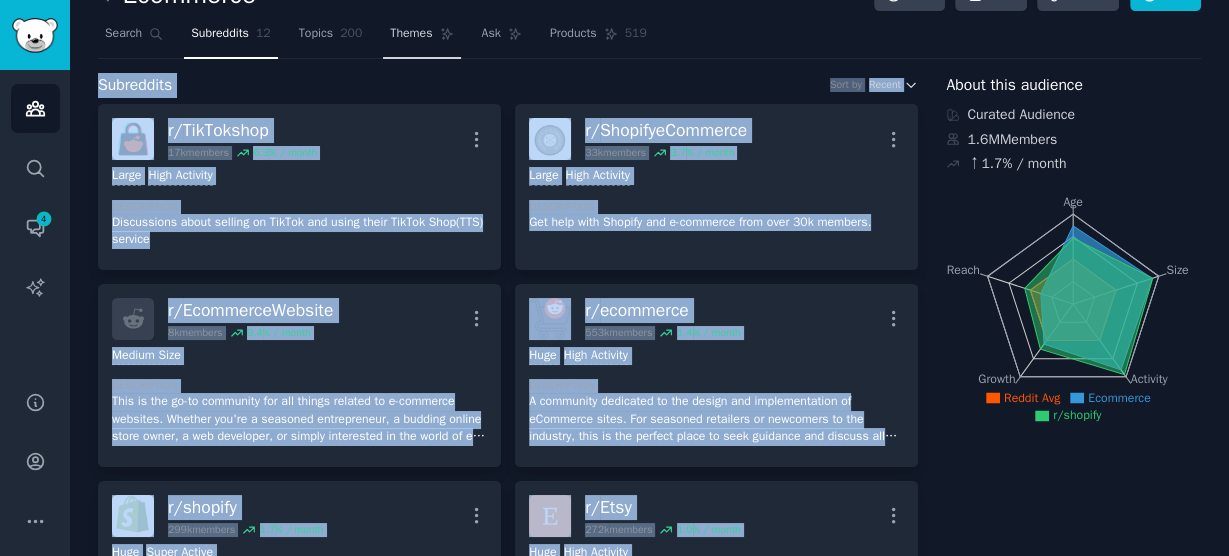 scroll, scrollTop: 0, scrollLeft: 0, axis: both 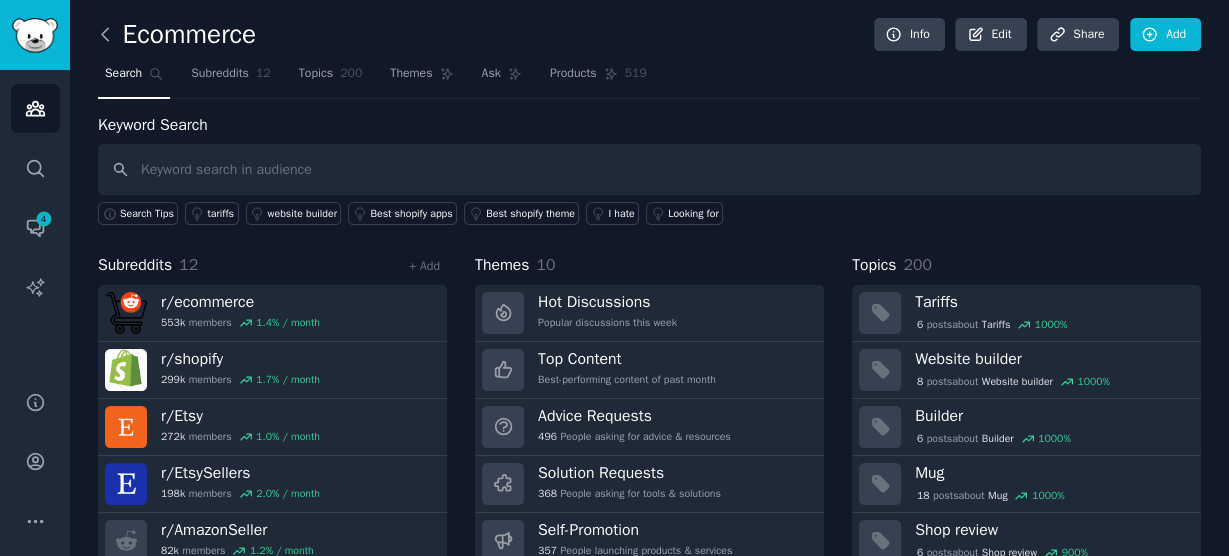 click 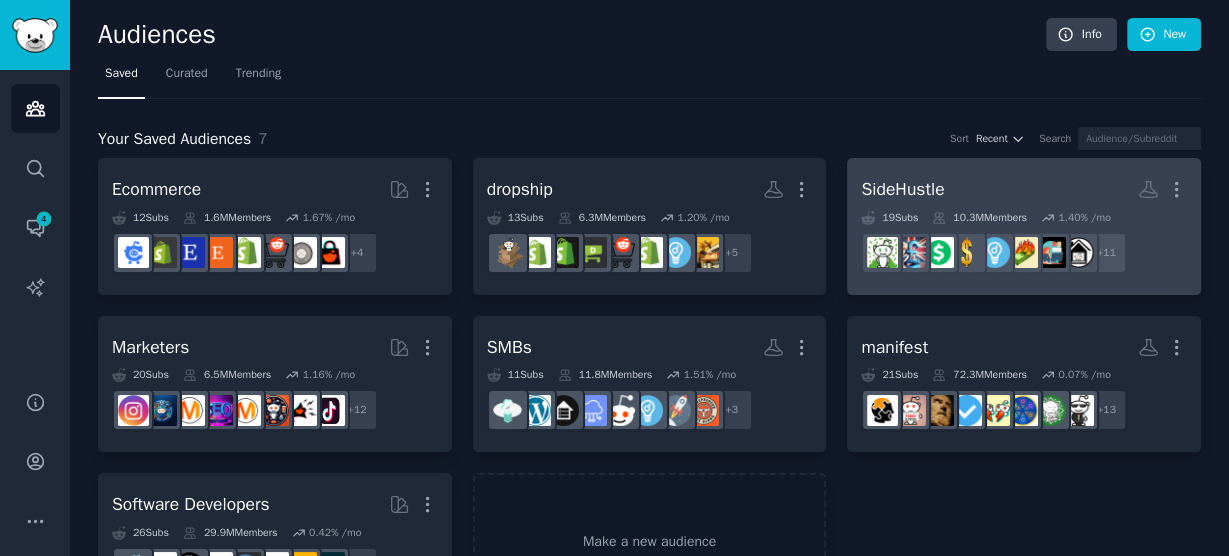 click on "r/SideHustle More" at bounding box center (1024, 189) 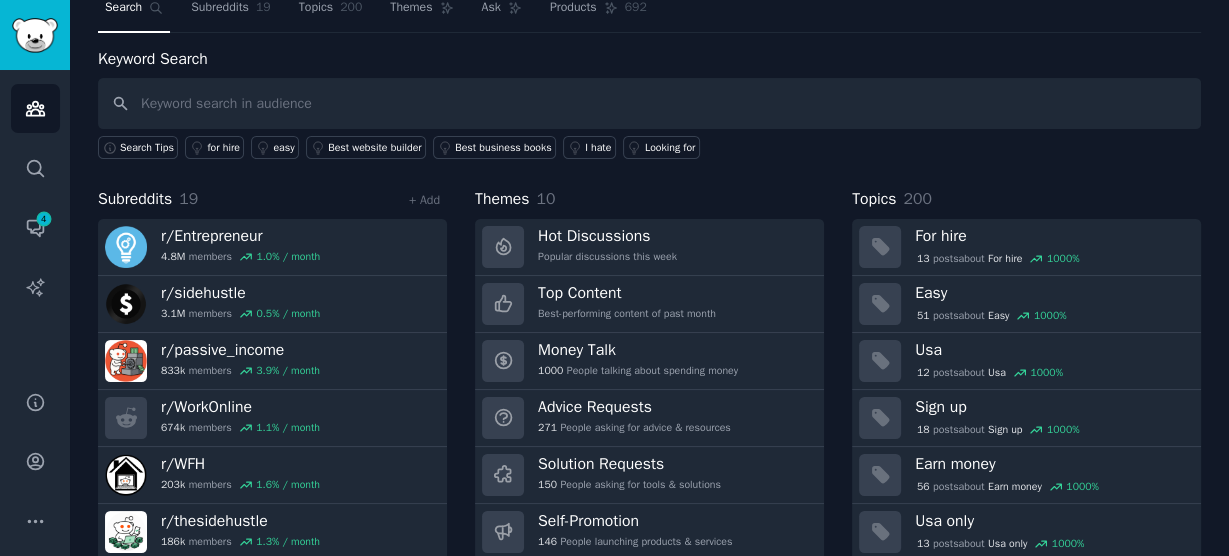 scroll, scrollTop: 0, scrollLeft: 0, axis: both 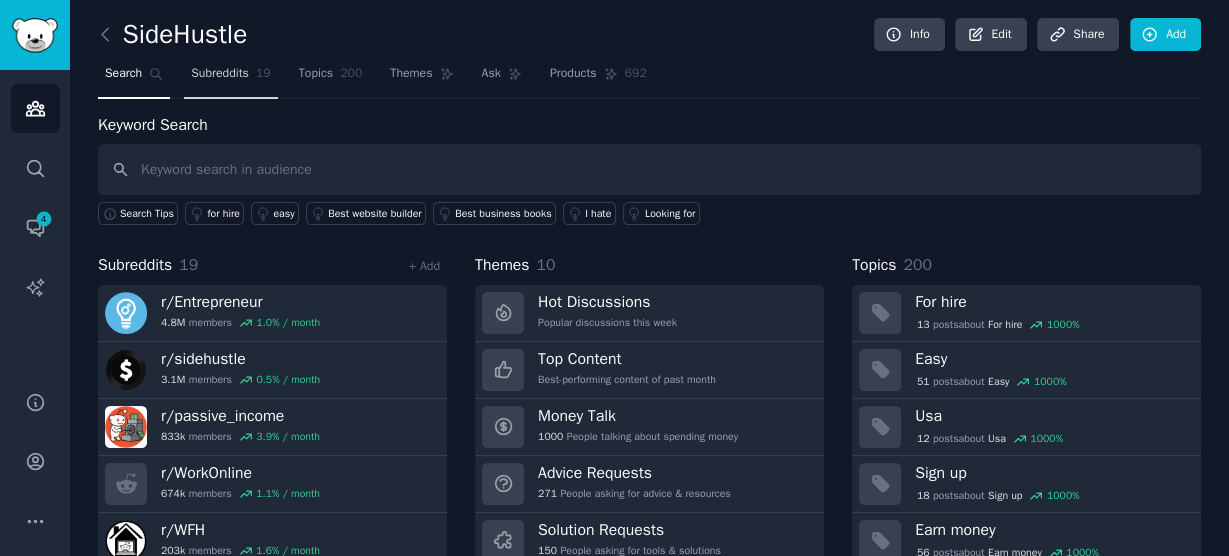 click on "Subreddits" at bounding box center (220, 74) 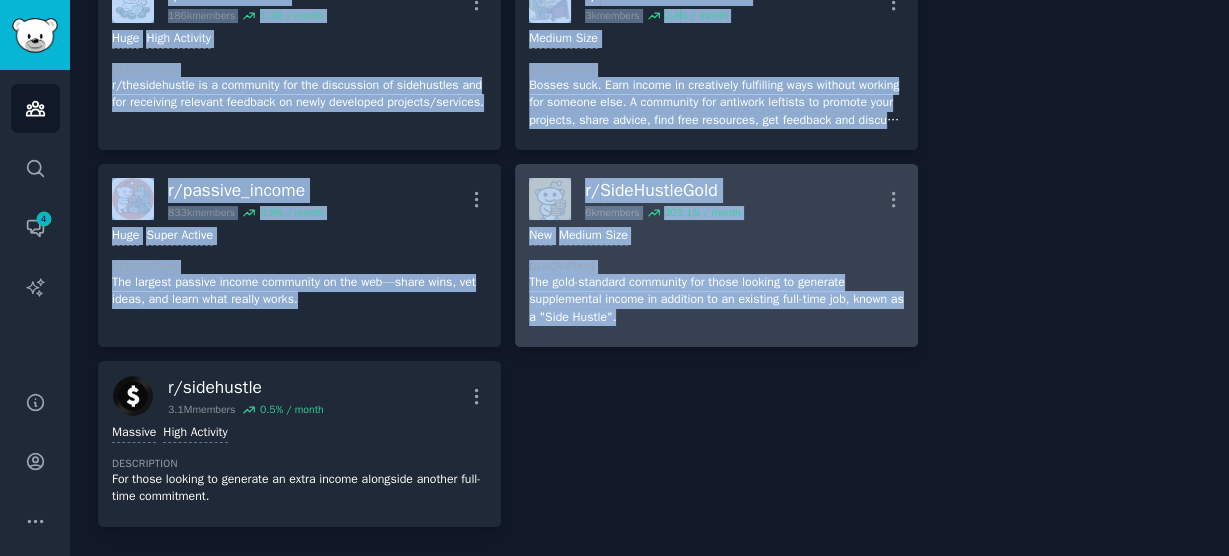 scroll, scrollTop: 1600, scrollLeft: 0, axis: vertical 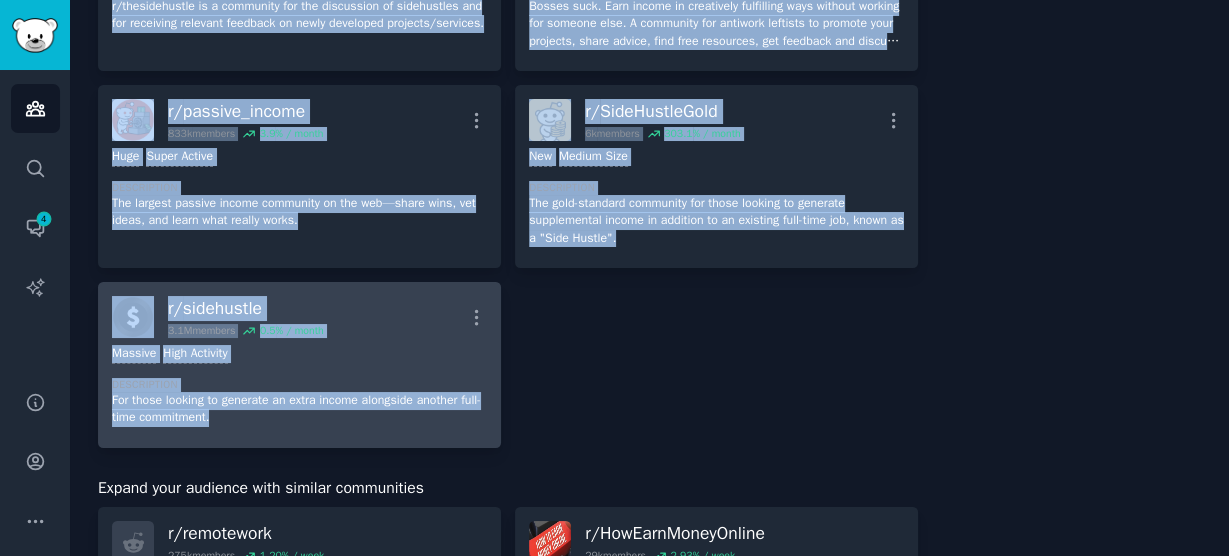 drag, startPoint x: 85, startPoint y: 128, endPoint x: 408, endPoint y: 431, distance: 442.8747 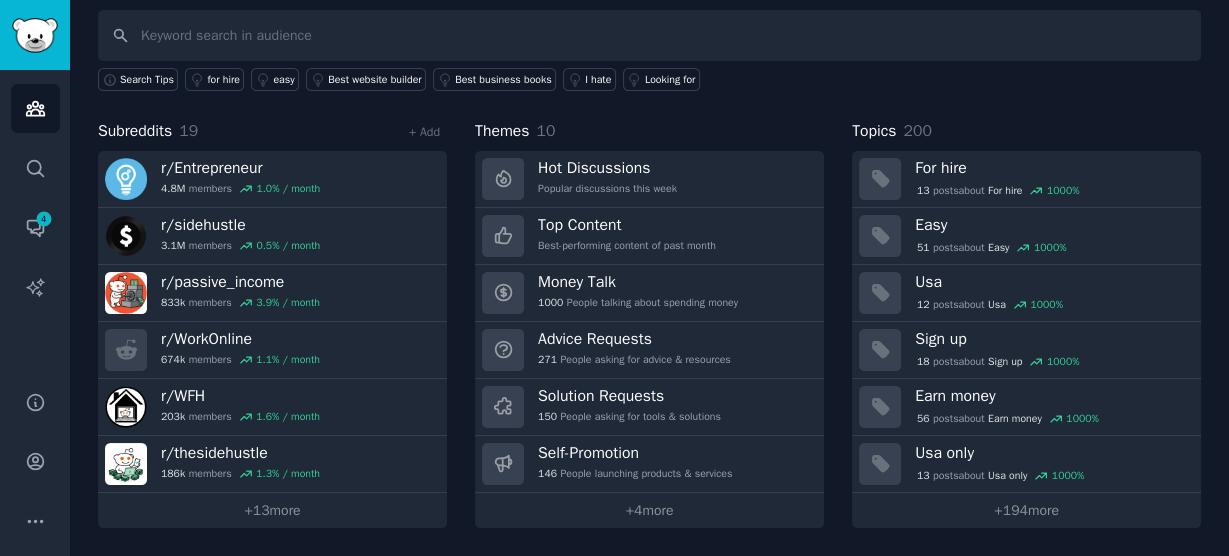 scroll, scrollTop: 128, scrollLeft: 0, axis: vertical 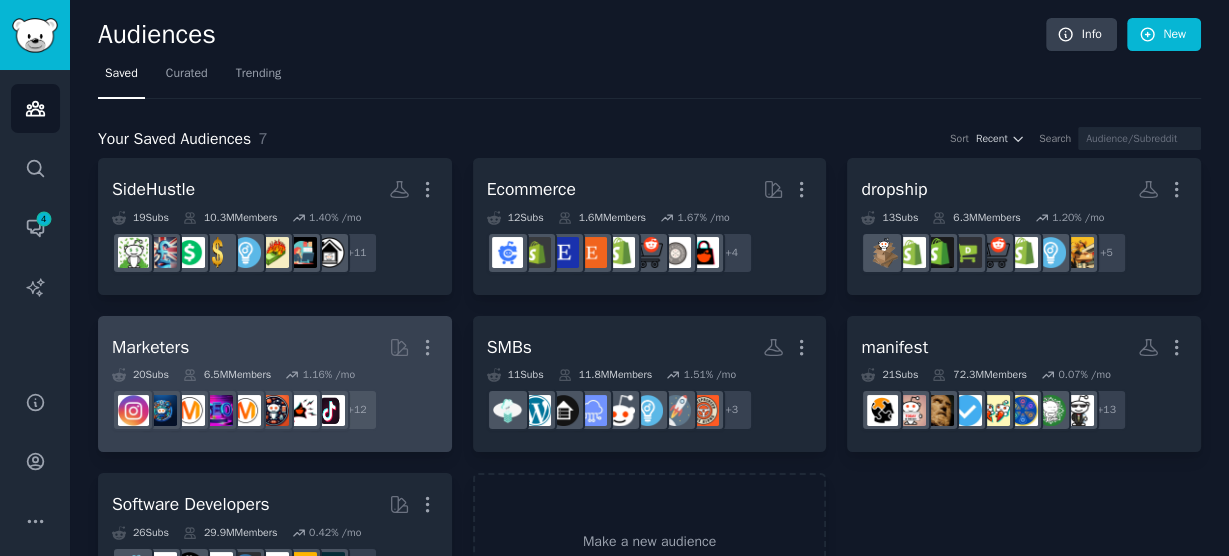 click on "Marketers More" at bounding box center [275, 347] 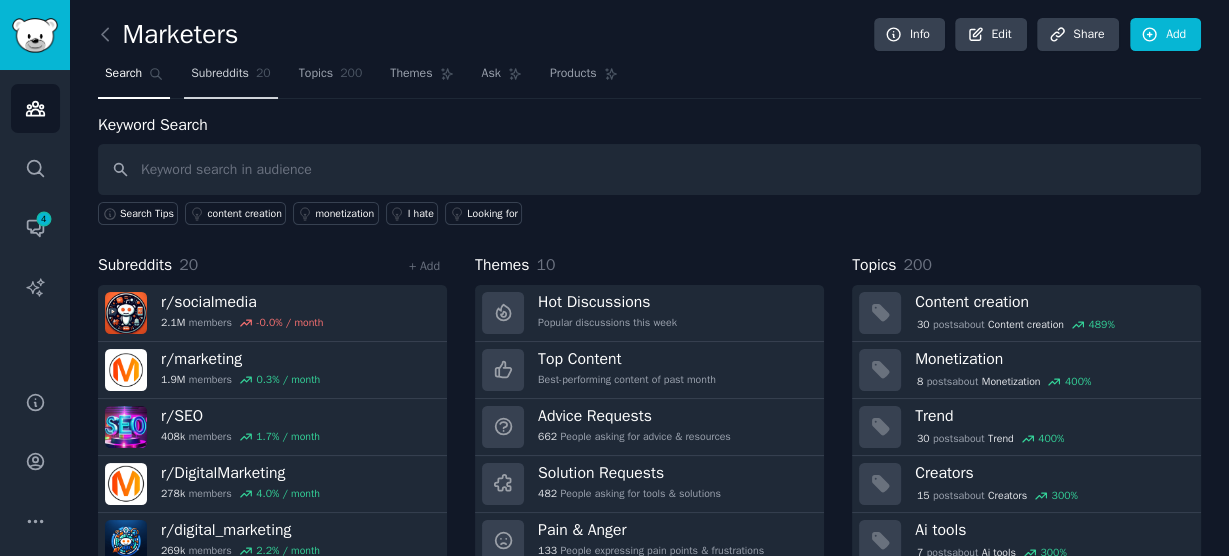 click on "Subreddits" at bounding box center [220, 74] 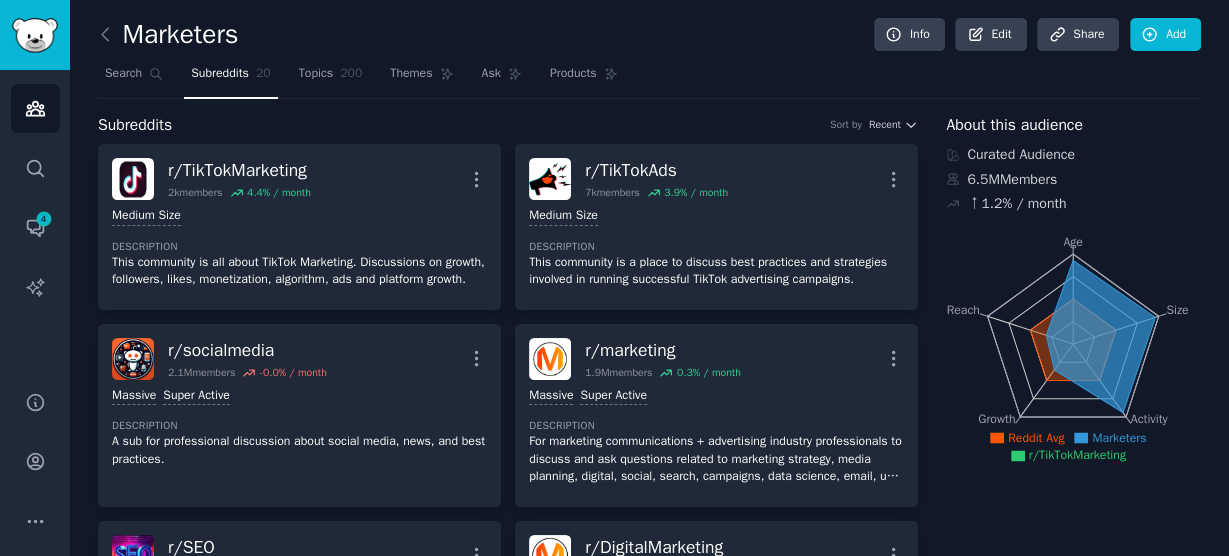 scroll, scrollTop: 80, scrollLeft: 0, axis: vertical 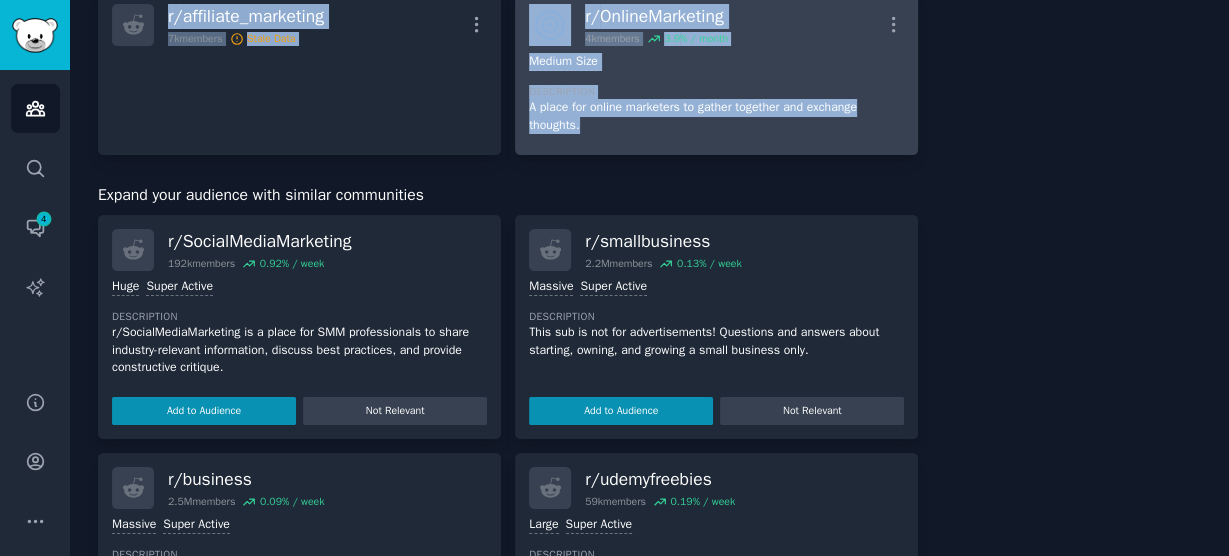 drag, startPoint x: 100, startPoint y: 35, endPoint x: 800, endPoint y: 165, distance: 711.9691 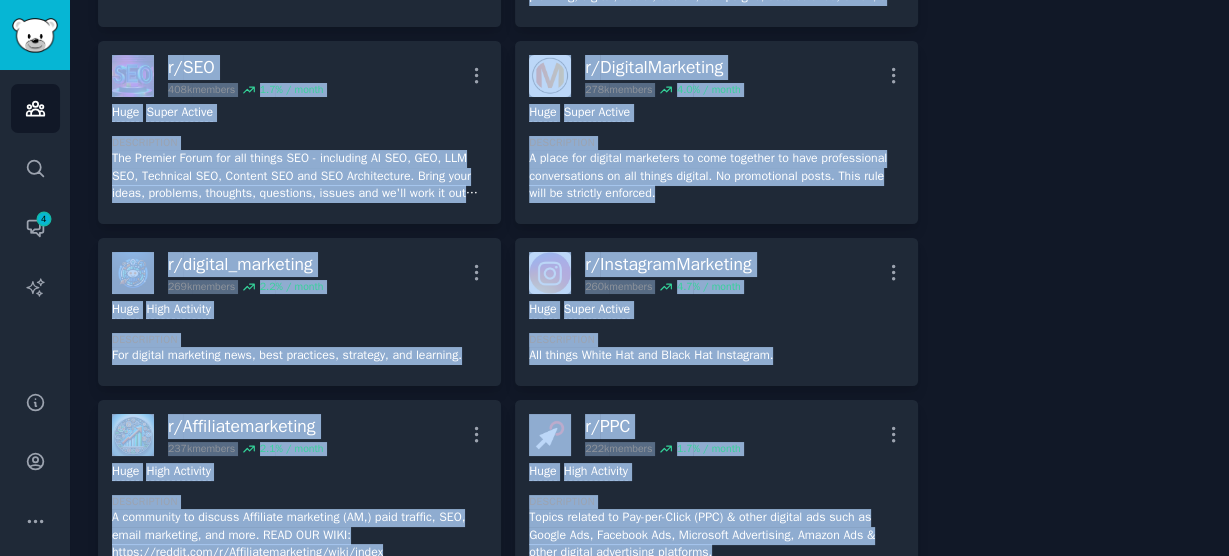 scroll, scrollTop: 0, scrollLeft: 0, axis: both 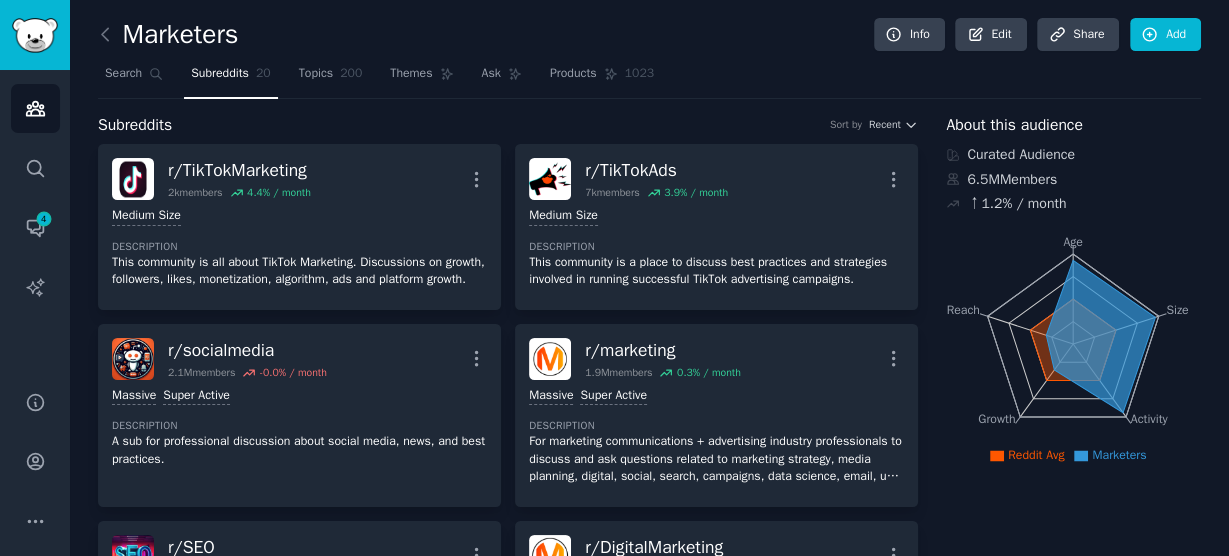 click on "Search Subreddits 20 Topics 200 Themes Ask Products 1023" at bounding box center (649, 78) 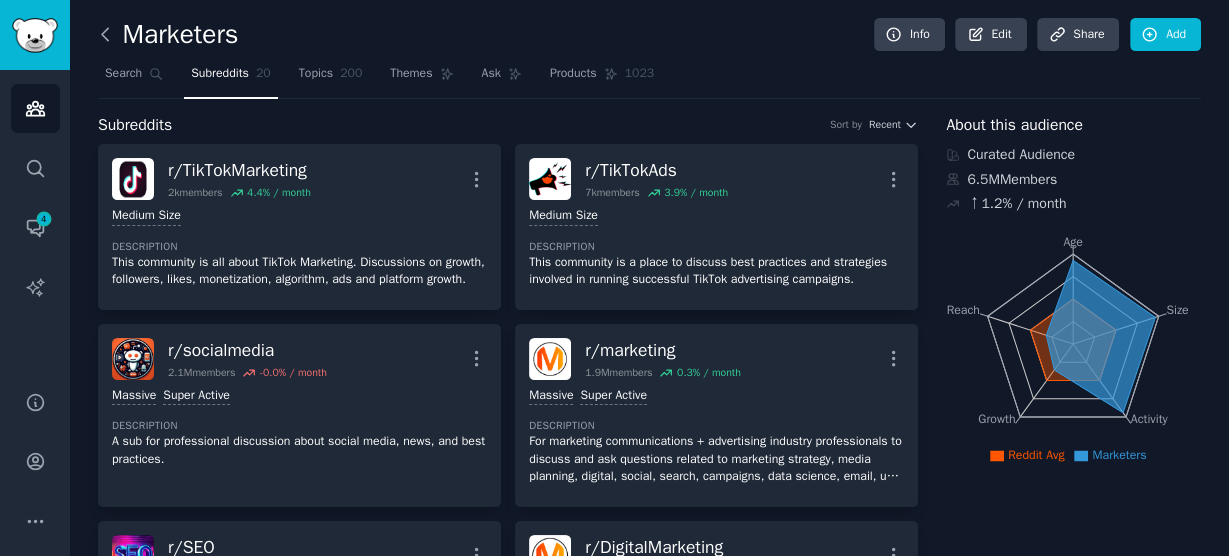 click 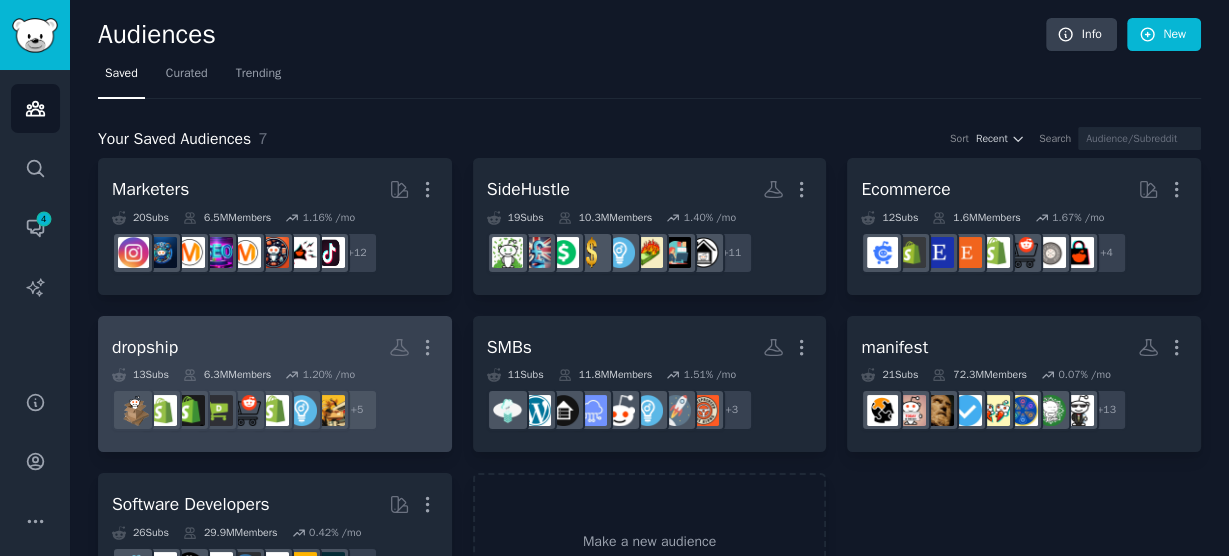 click on "More" at bounding box center [413, 347] 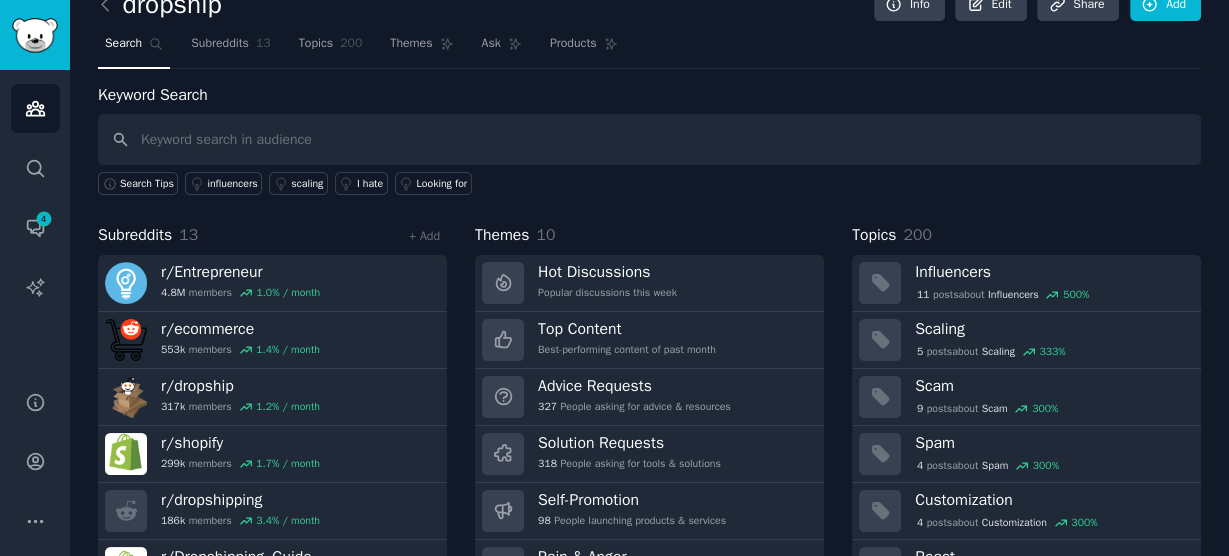 scroll, scrollTop: 0, scrollLeft: 0, axis: both 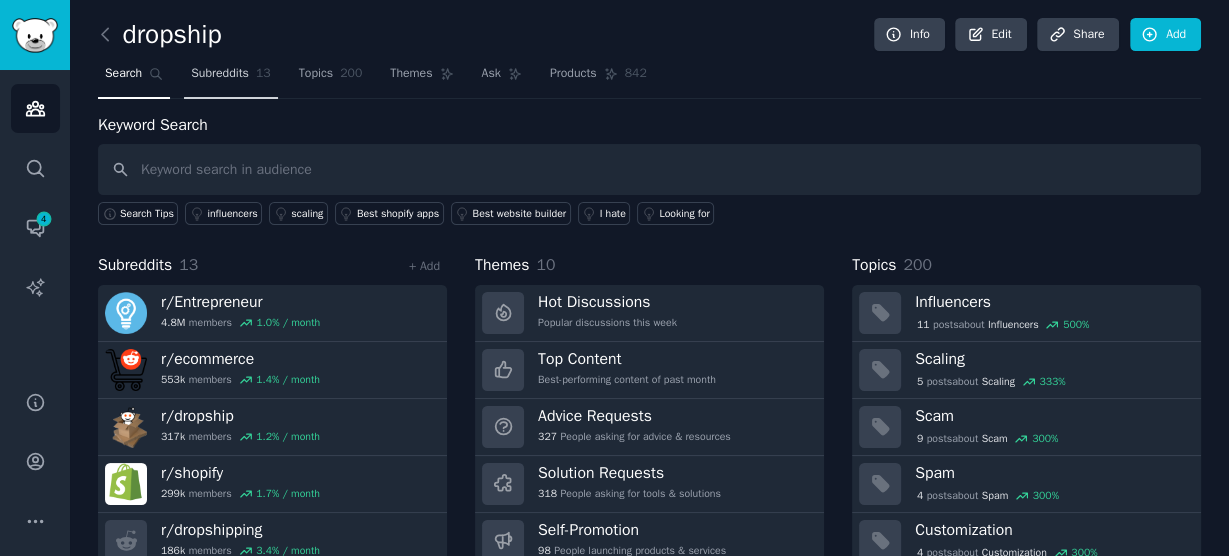 click on "Subreddits" at bounding box center (220, 74) 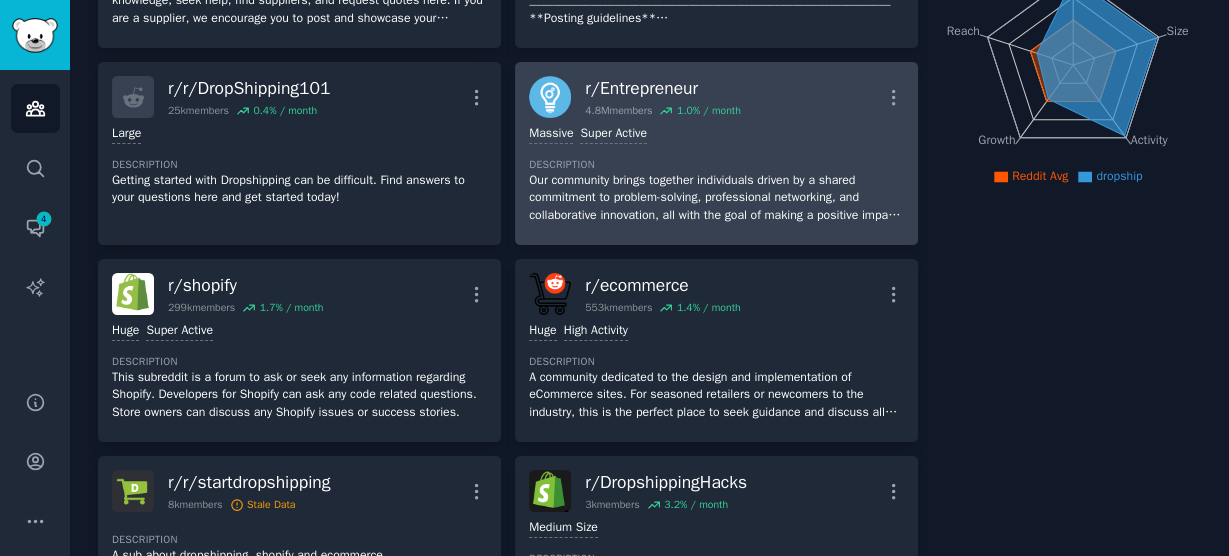 scroll, scrollTop: 80, scrollLeft: 0, axis: vertical 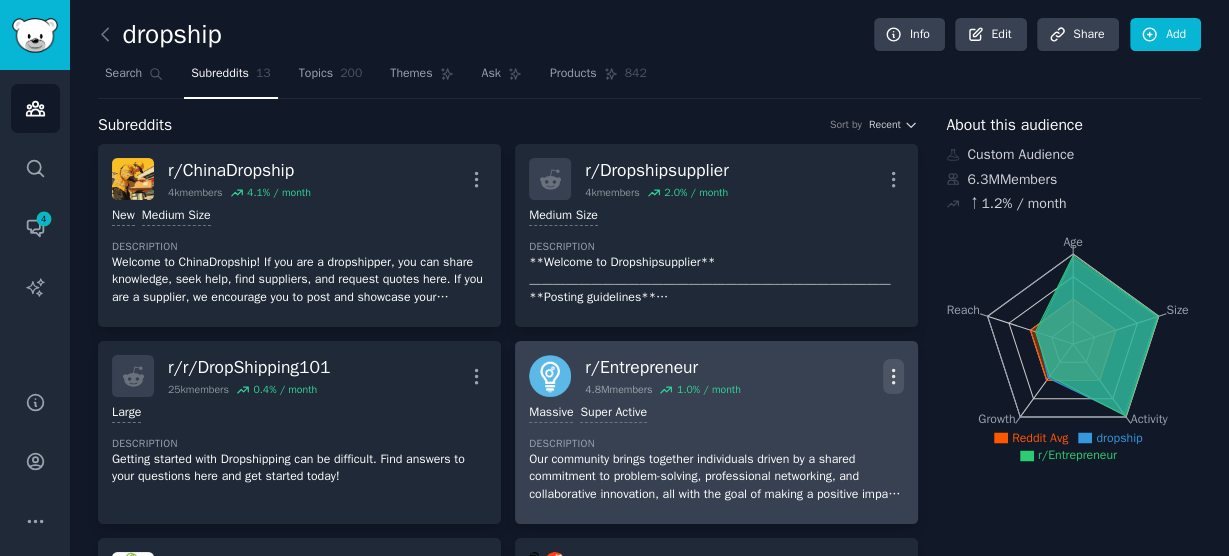 click 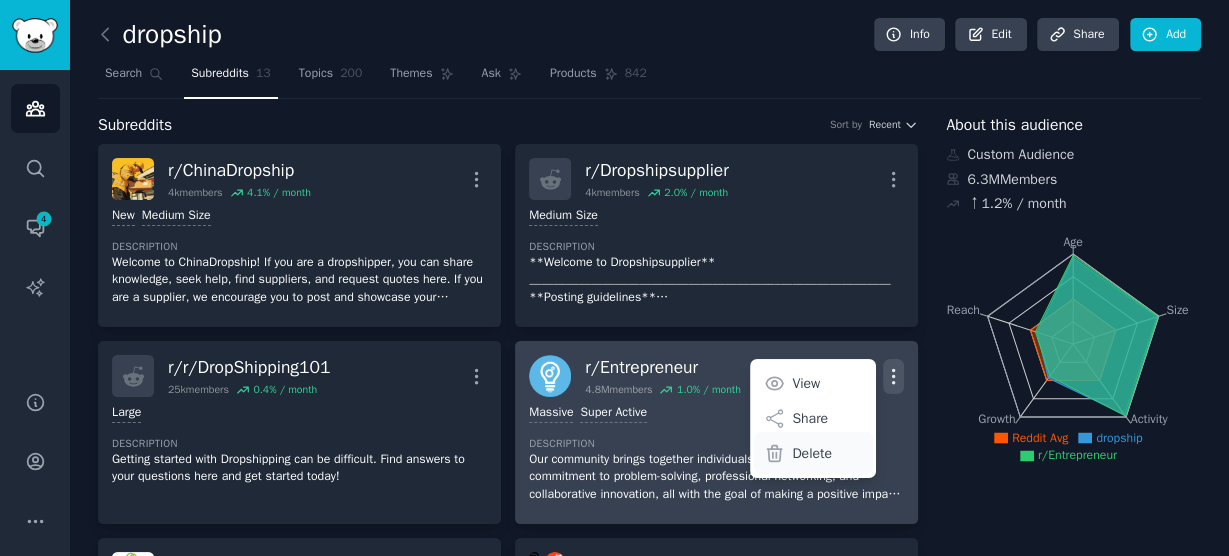 click on "Delete" at bounding box center (812, 453) 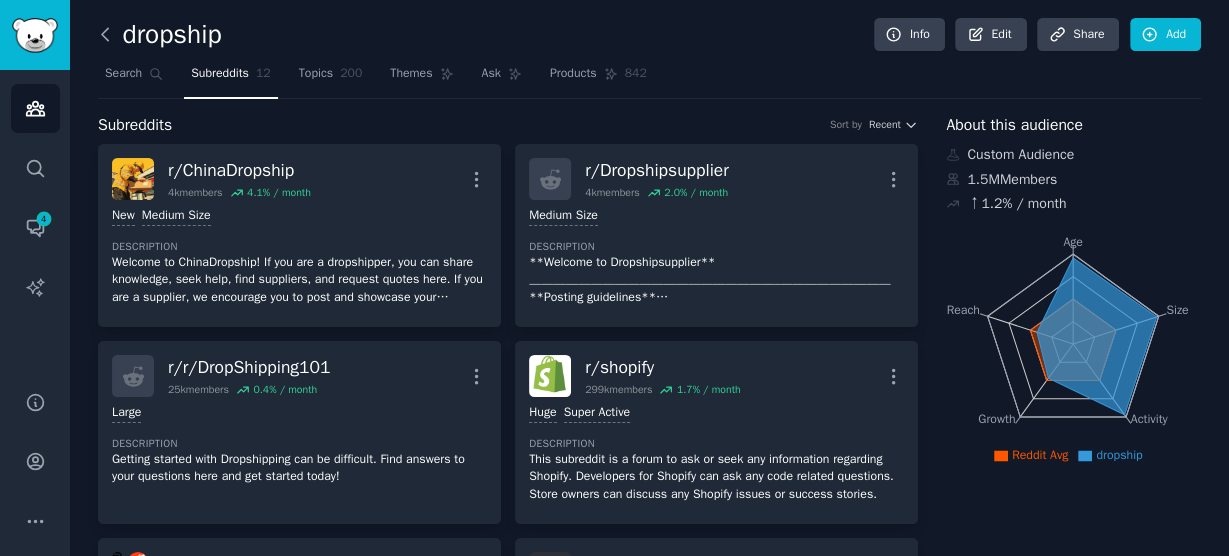 click 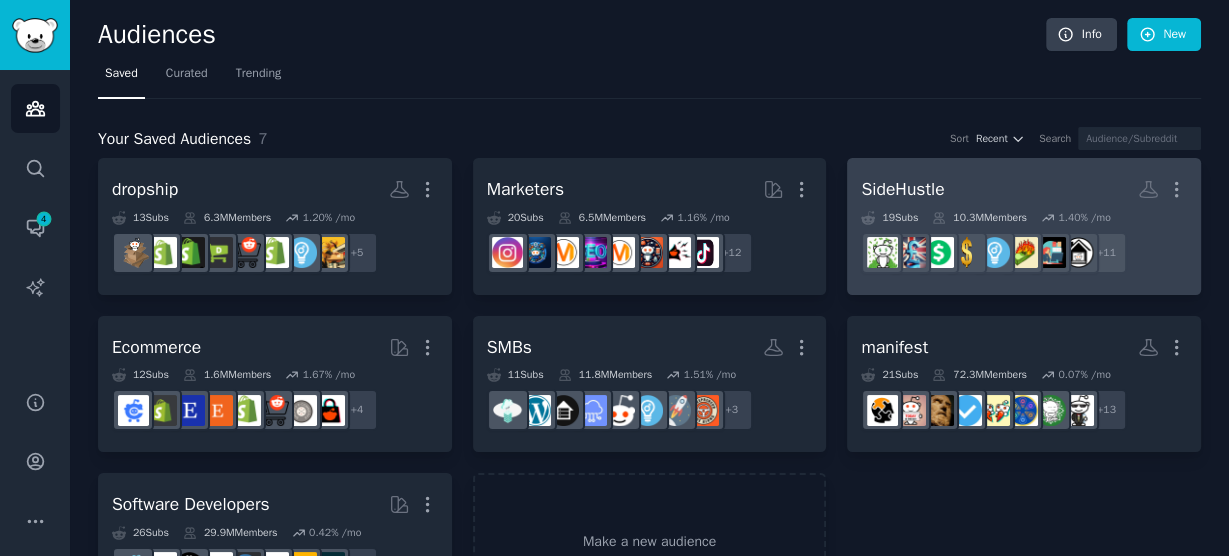 click on "r/SideHustle More" at bounding box center (1024, 189) 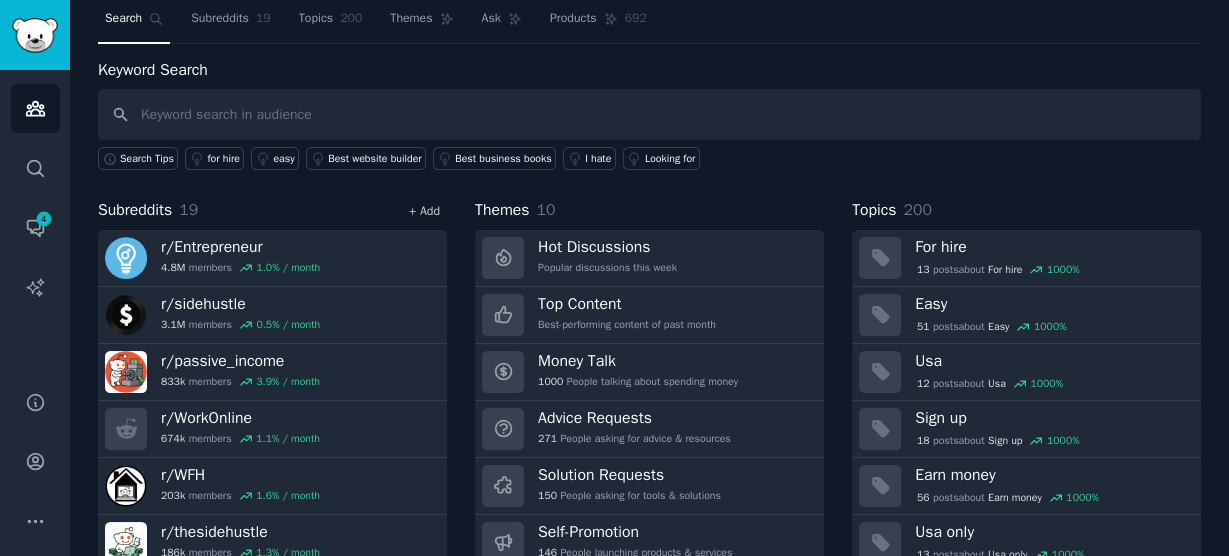 scroll, scrollTop: 0, scrollLeft: 0, axis: both 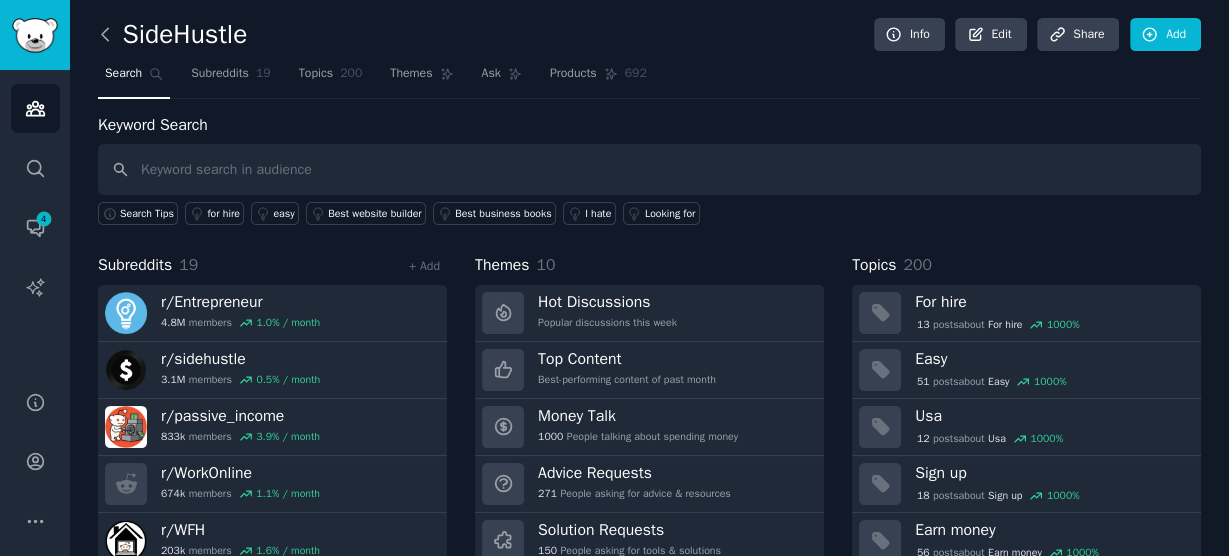 click 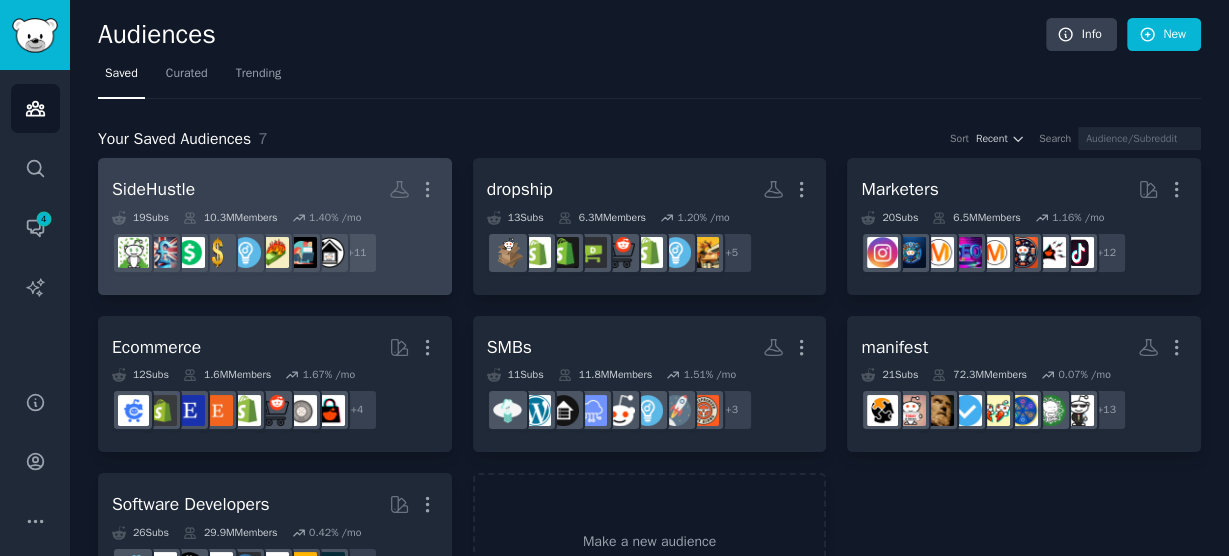 click on "SideHustle Custom Audience More 19 Sub s 10.3M Members 1.40 % /mo r/WFH + 11" at bounding box center (275, 226) 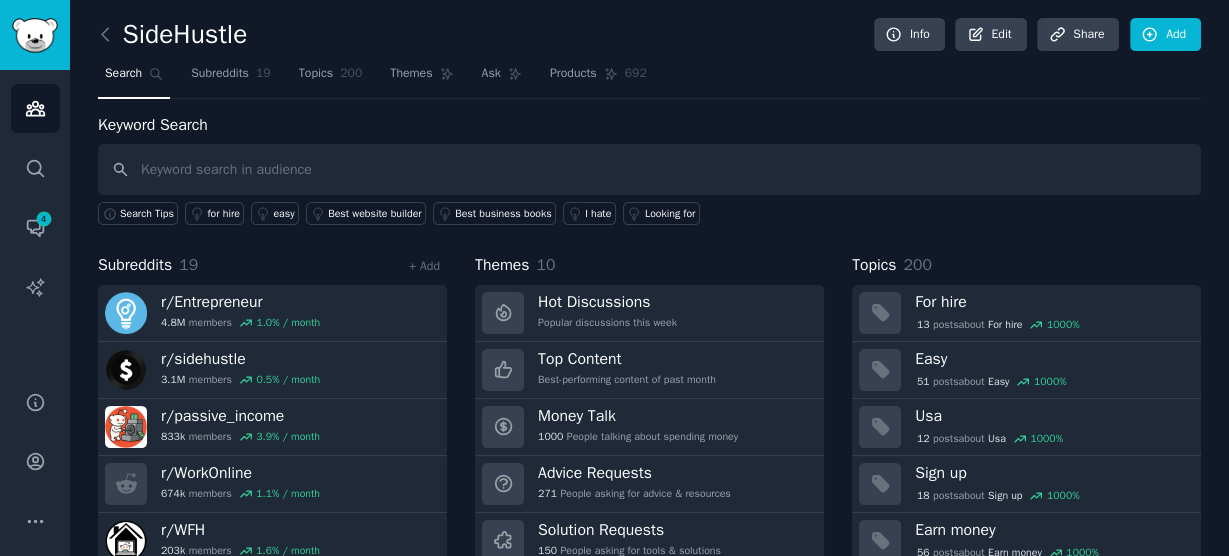 click on "Subreddits" at bounding box center [135, 265] 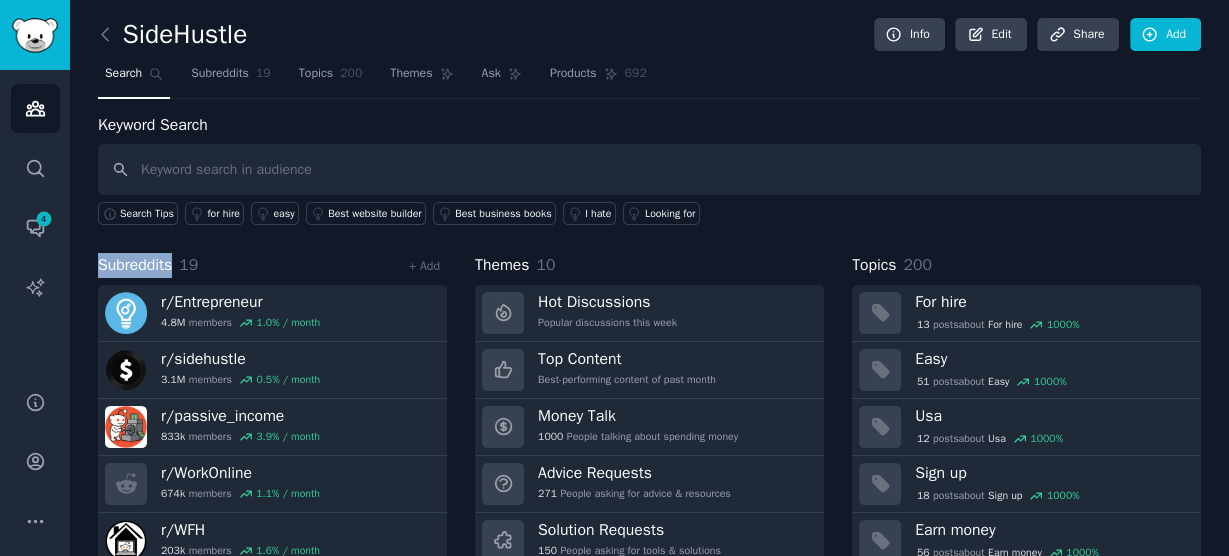 click on "Subreddits" at bounding box center [135, 265] 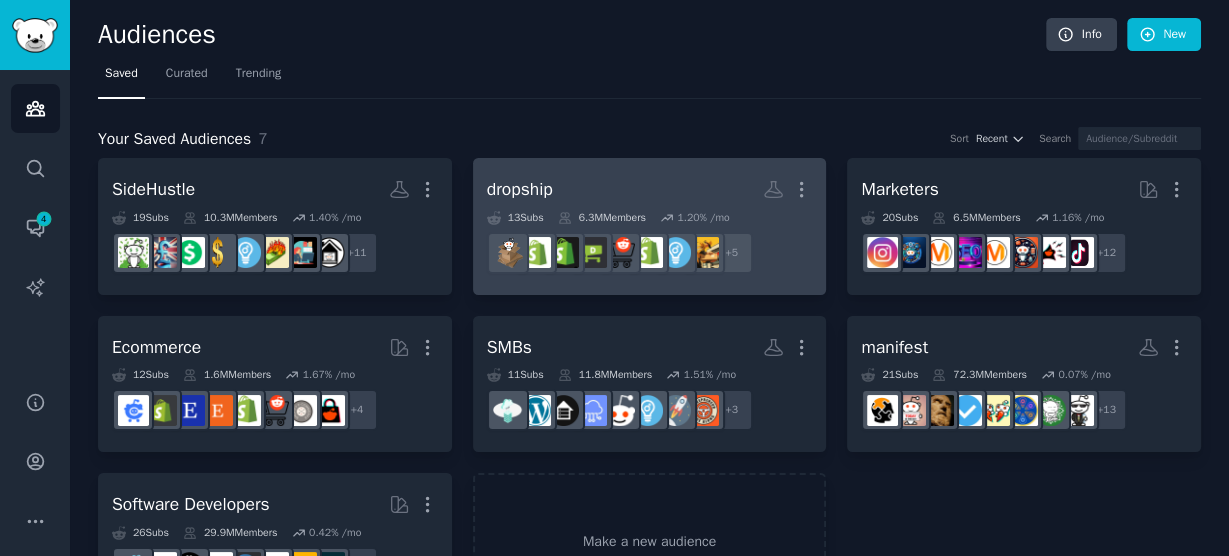 click on "dropship More" at bounding box center [650, 189] 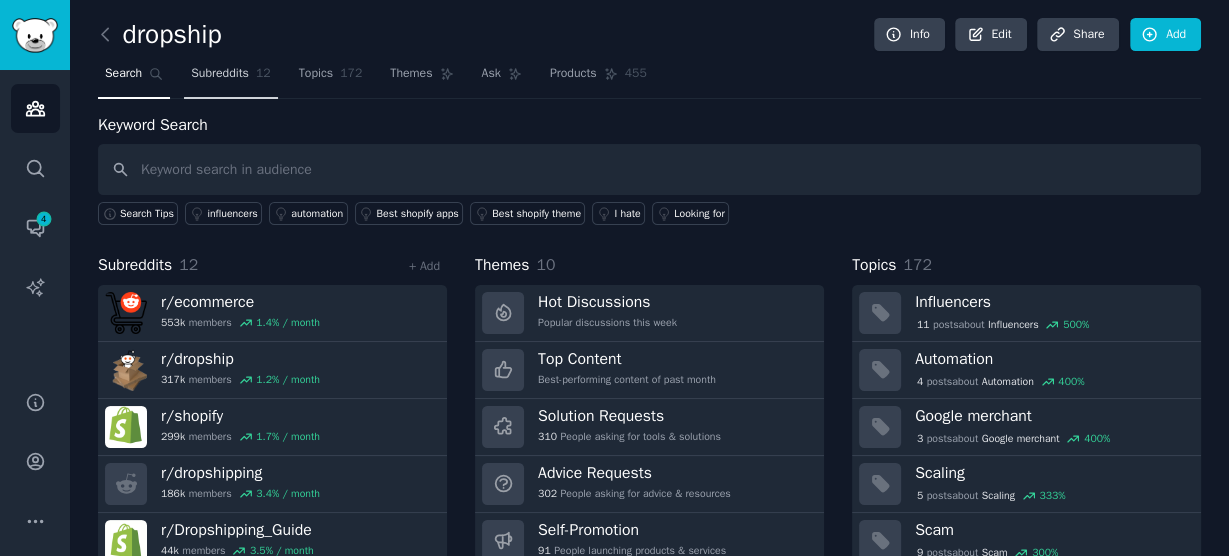 click on "12" 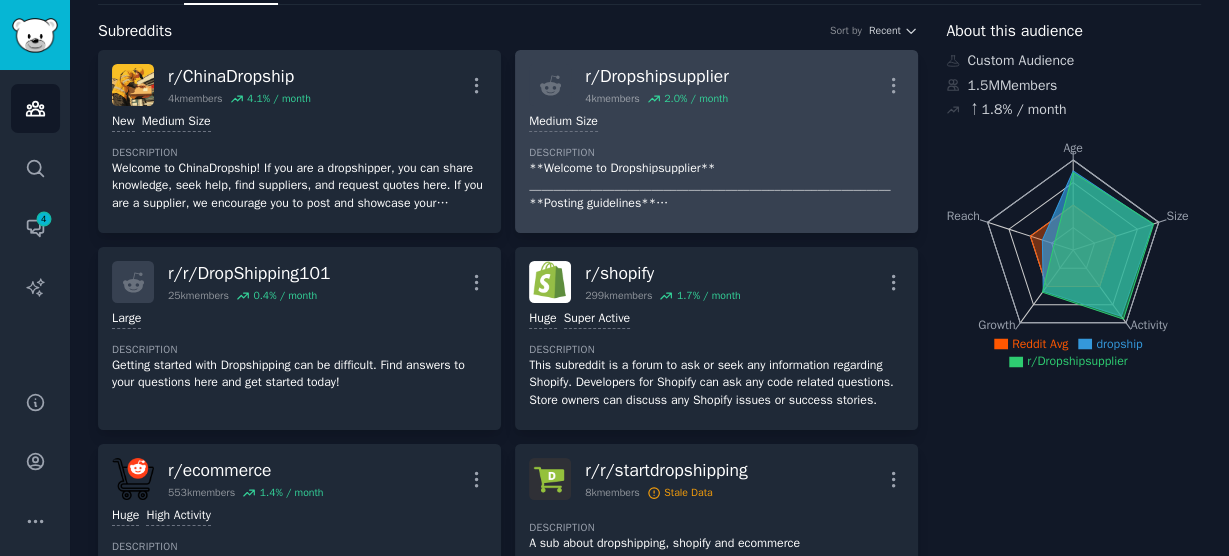 scroll, scrollTop: 0, scrollLeft: 0, axis: both 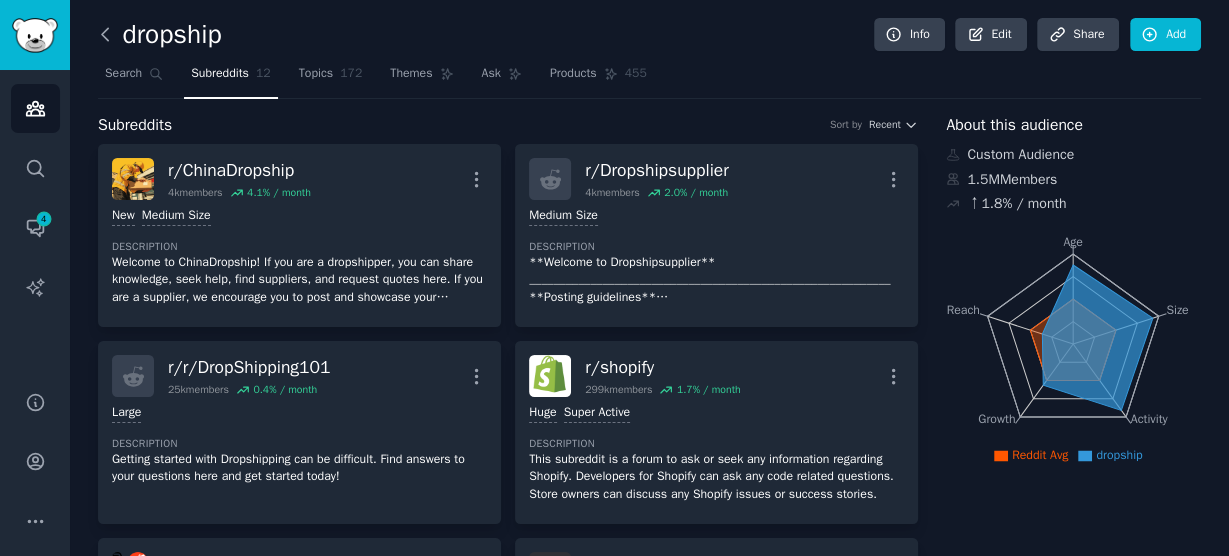 click 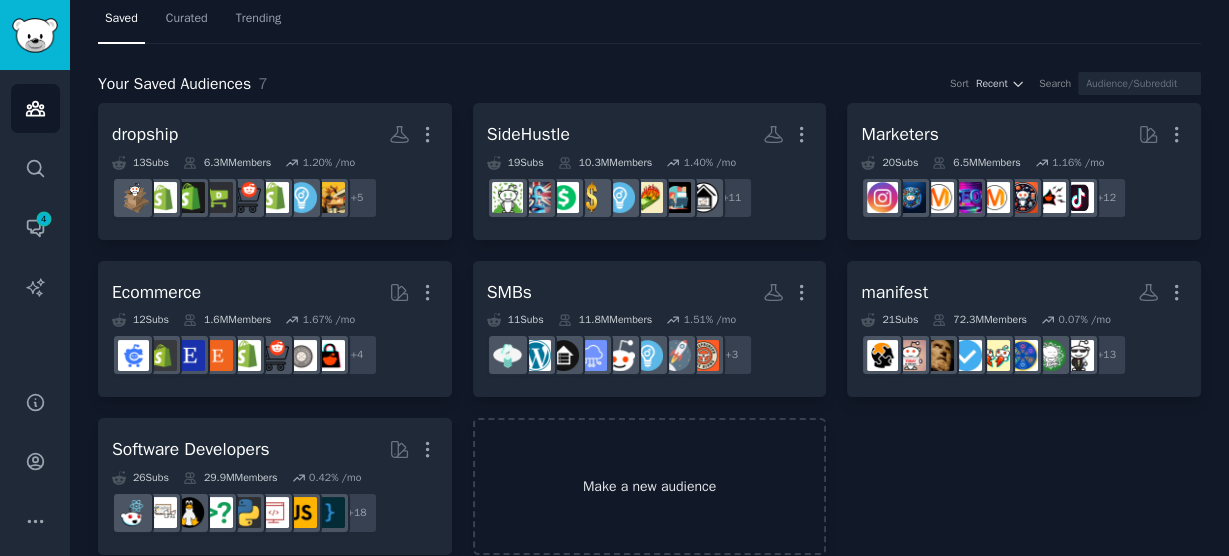 scroll, scrollTop: 80, scrollLeft: 0, axis: vertical 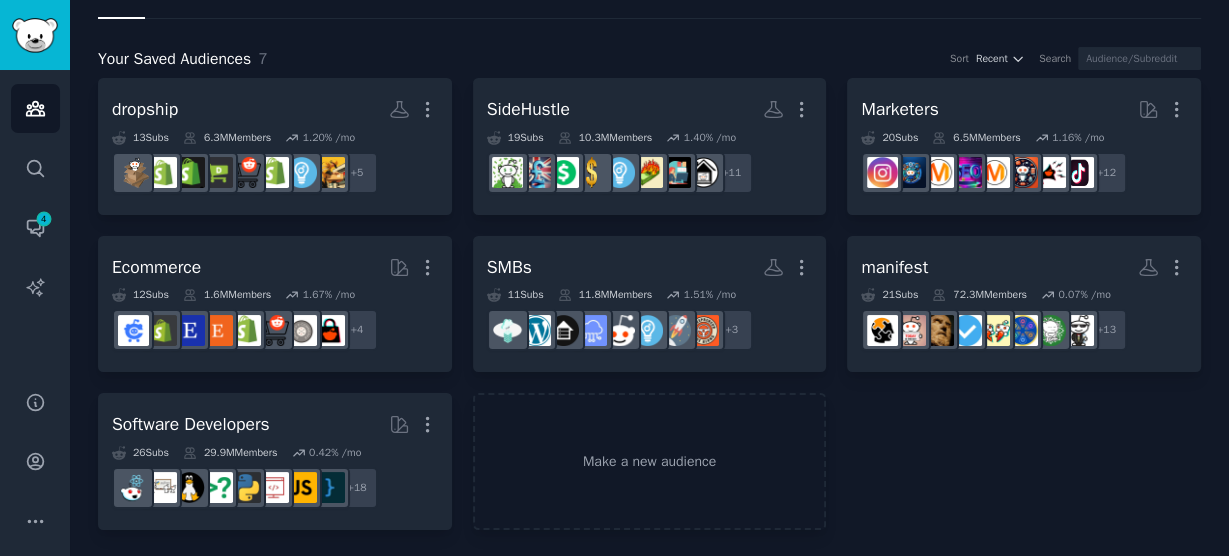 click on "dropship More 13 Sub s 6.3M Members 1.20 % /mo + 5 SideHustle More 19 Sub s 10.3M Members 1.40 % /mo r/WaysToMakeMoneyOnline, r/workfromhome, r/WorkOnline, r/makemoneyinstant, r/MakeMoneyOnlineGuide, r/OnlineJobsatHome, r/thesidehustle, r/AntiworkSideHustle, r/passive_income, r/SideHustleGold, r/sidehustle + 11 Marketers More 20 Sub s 6.5M Members 1.16 % /mo + 12 Ecommerce More 12 Sub s 1.6M Members 1.67 % /mo + 4 SMBs More 11 Sub s 11.8M Members 1.51 % /mo r/SideProject, r/Hosting, r/smallbusiness + 3 manifest More 21 Sub s 72.3M Members 0.07 % /mo r/GetMotivated + 13 Software Developers More 26 Sub s 29.9M Members 0.42 % /mo + 18 Make a new audience" at bounding box center [649, 304] 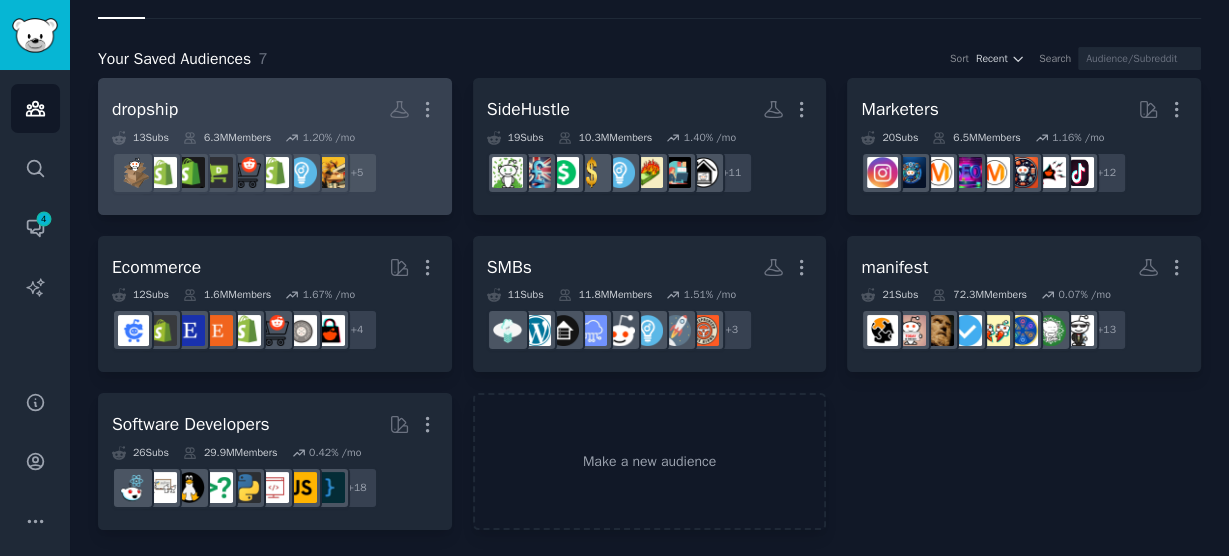 click on "dropship Custom Audience More" at bounding box center (275, 109) 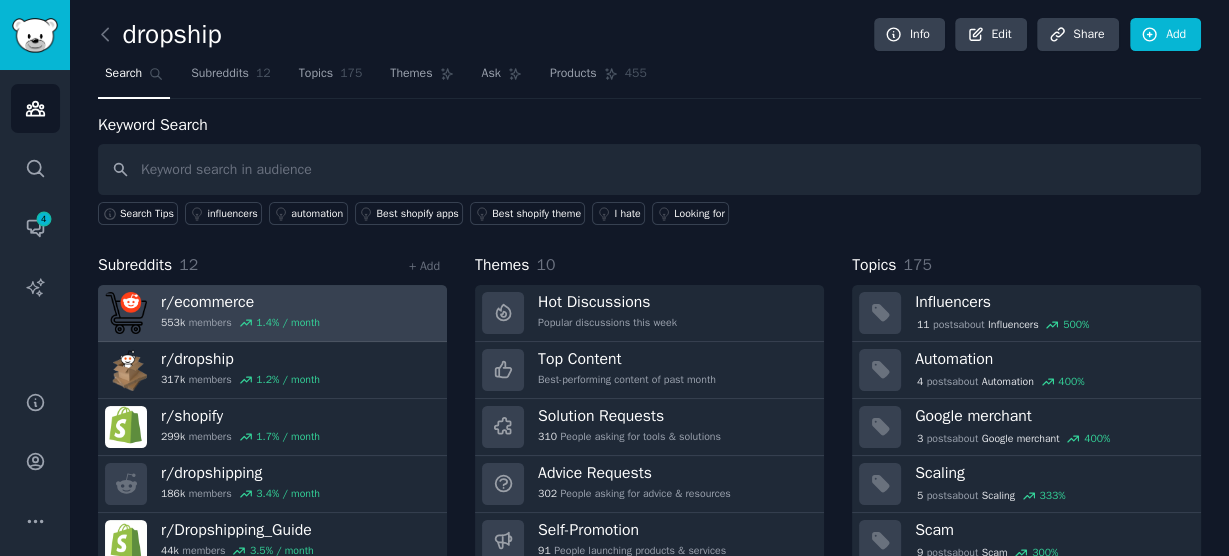 click on "r/ ecommerce" at bounding box center [240, 302] 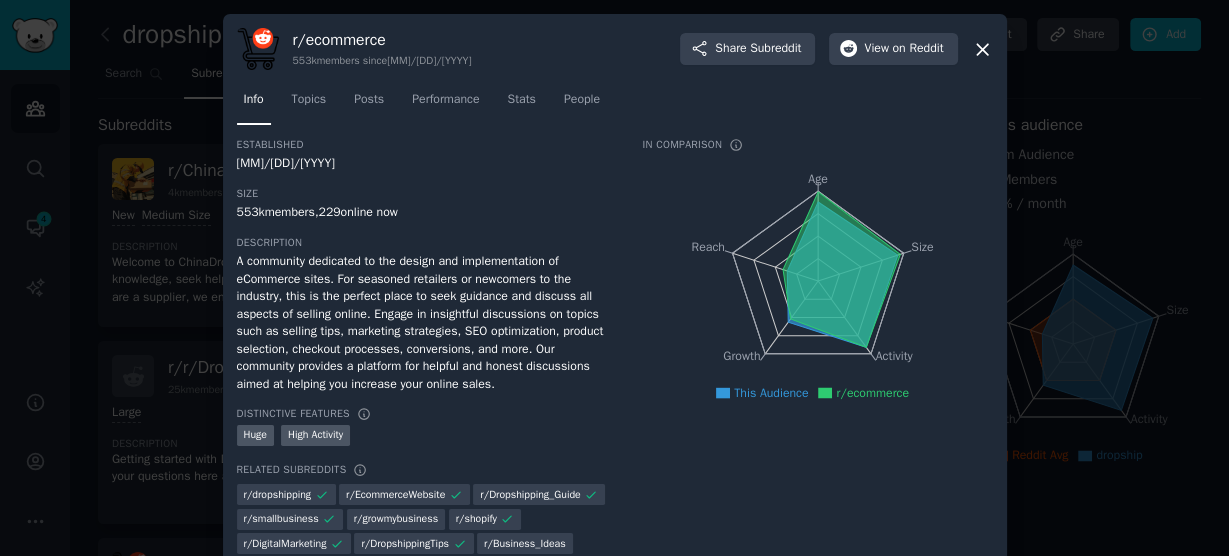 click 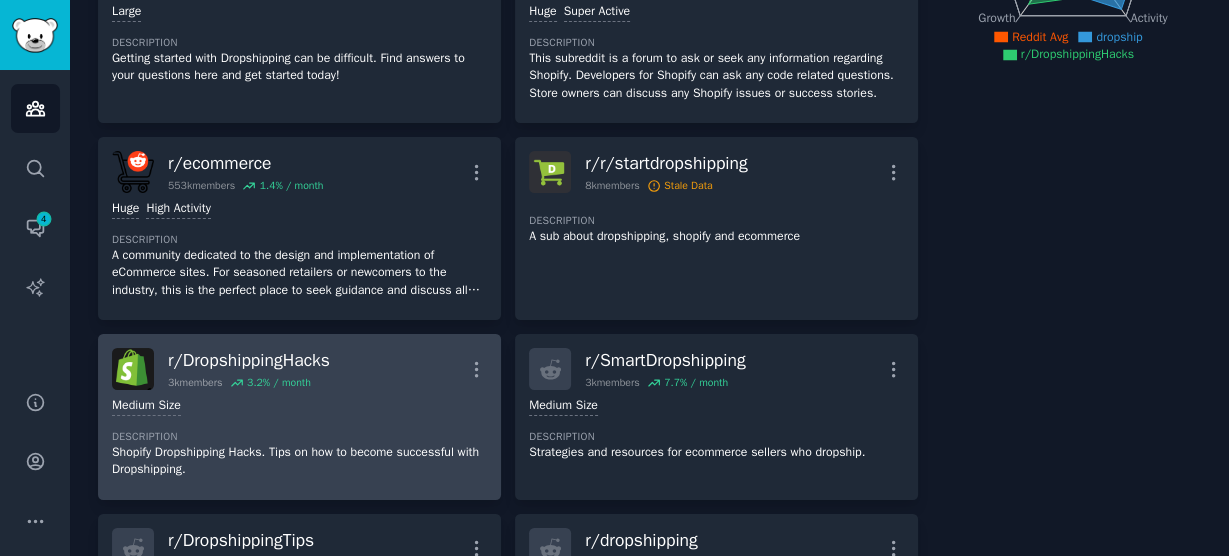 scroll, scrollTop: 400, scrollLeft: 0, axis: vertical 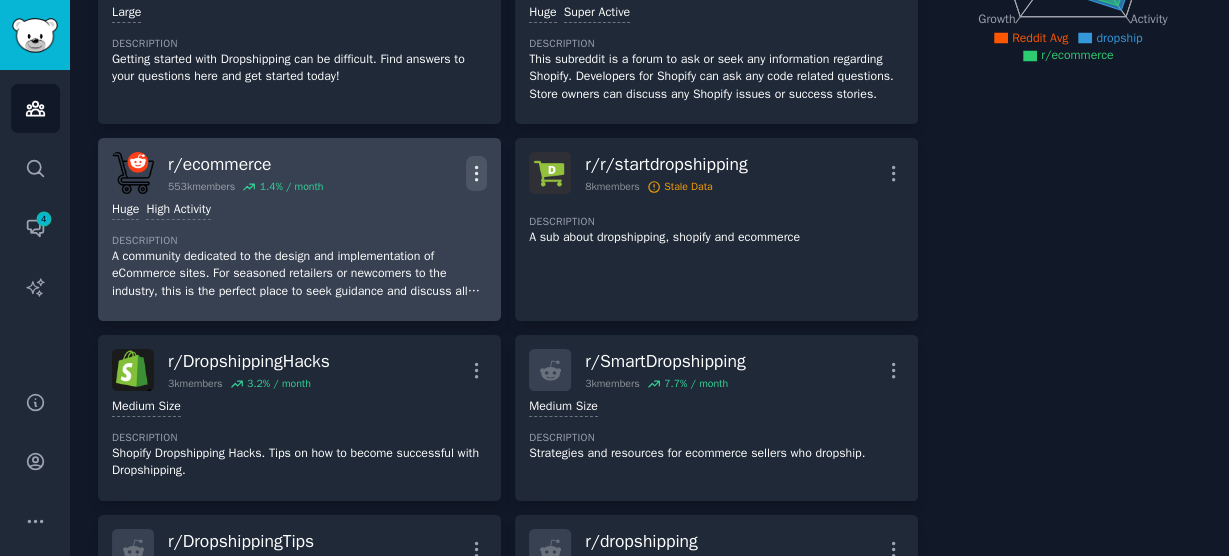 click 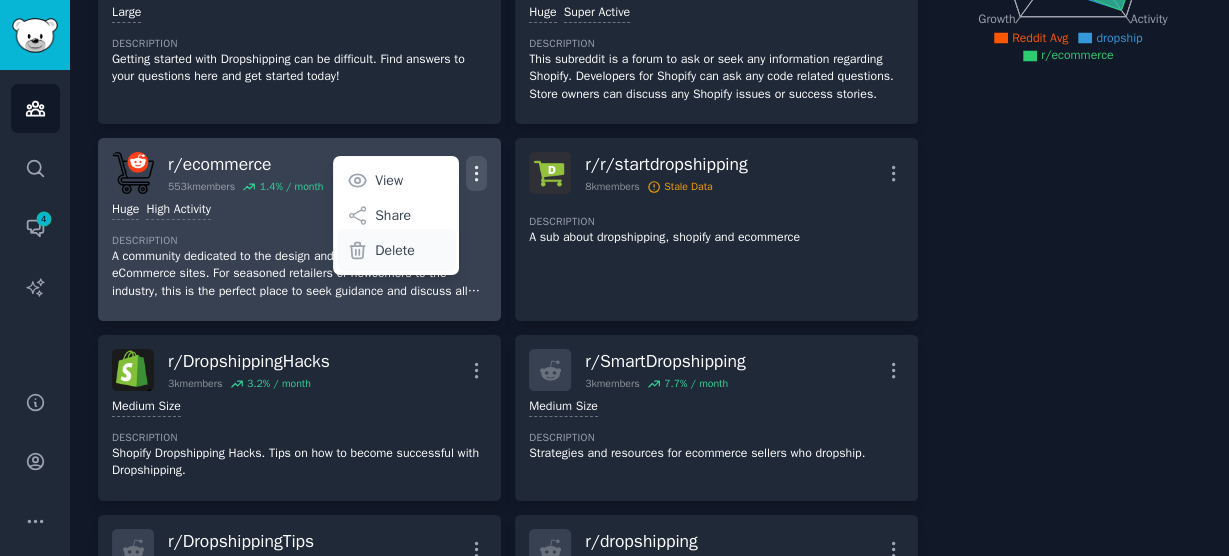 click on "Delete" at bounding box center [395, 250] 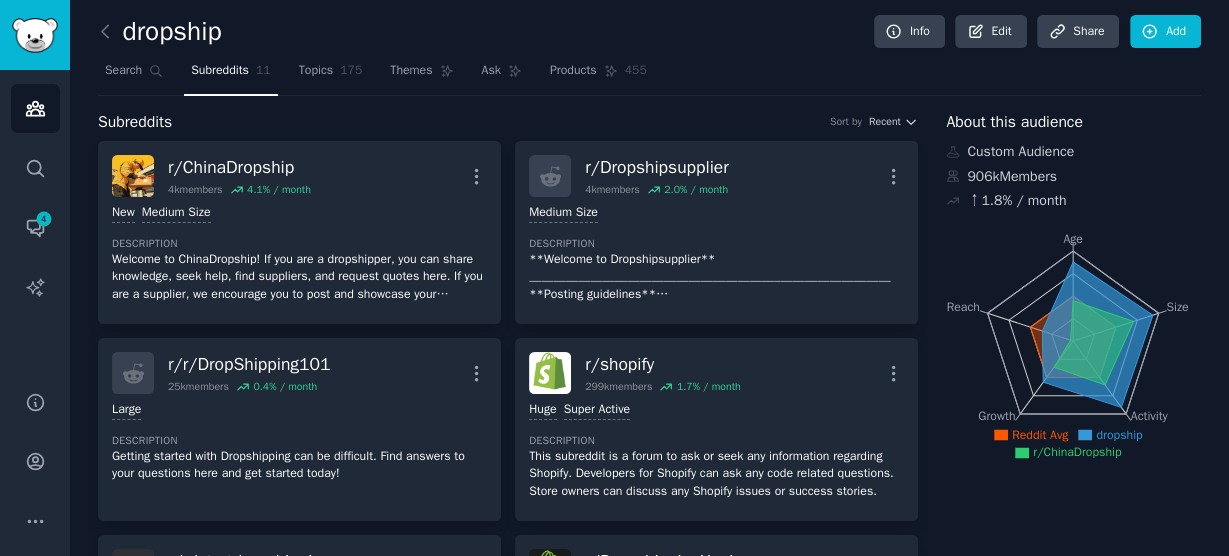 scroll, scrollTop: 0, scrollLeft: 0, axis: both 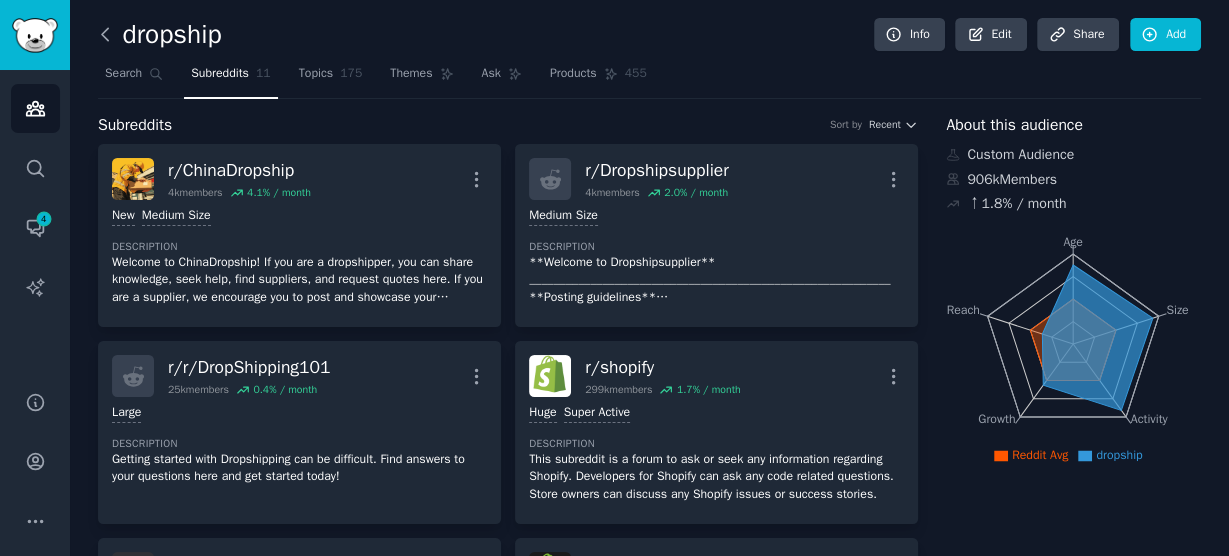 click 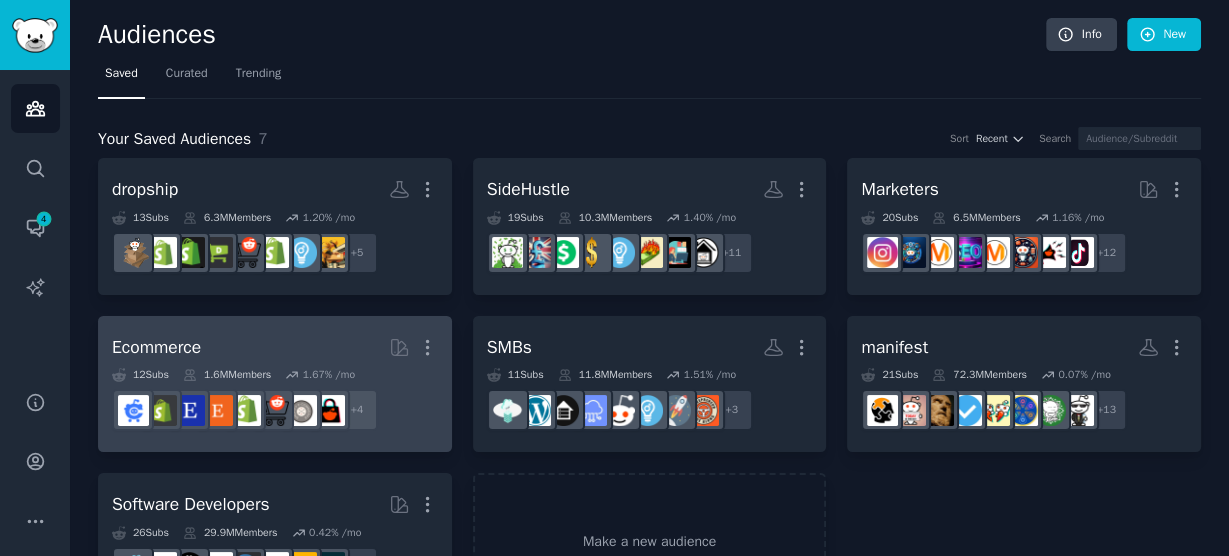 click on "Ecommerce More" at bounding box center [275, 347] 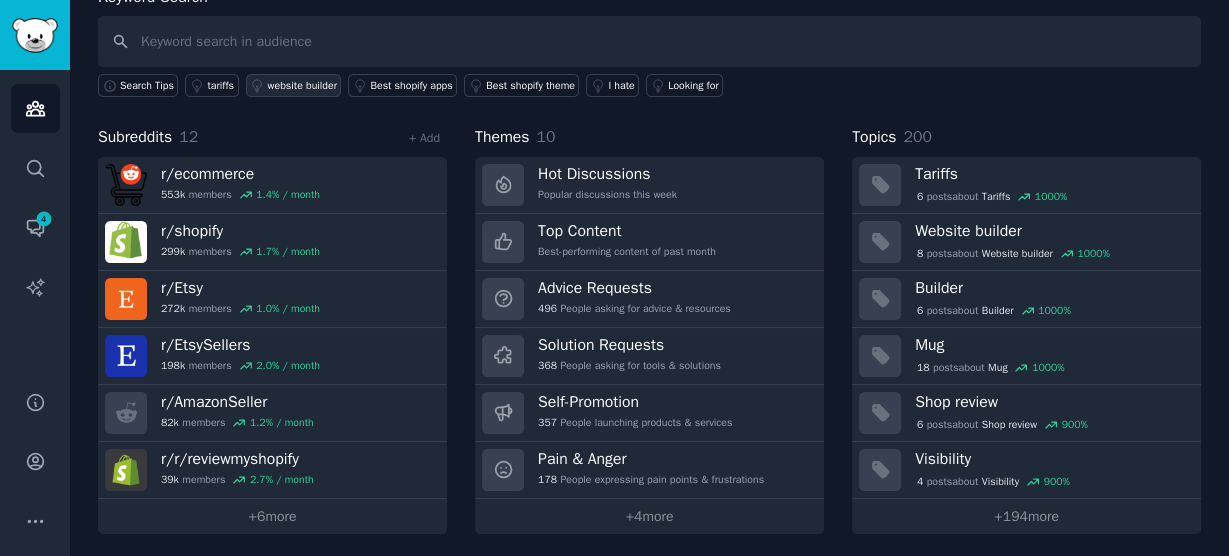 scroll, scrollTop: 0, scrollLeft: 0, axis: both 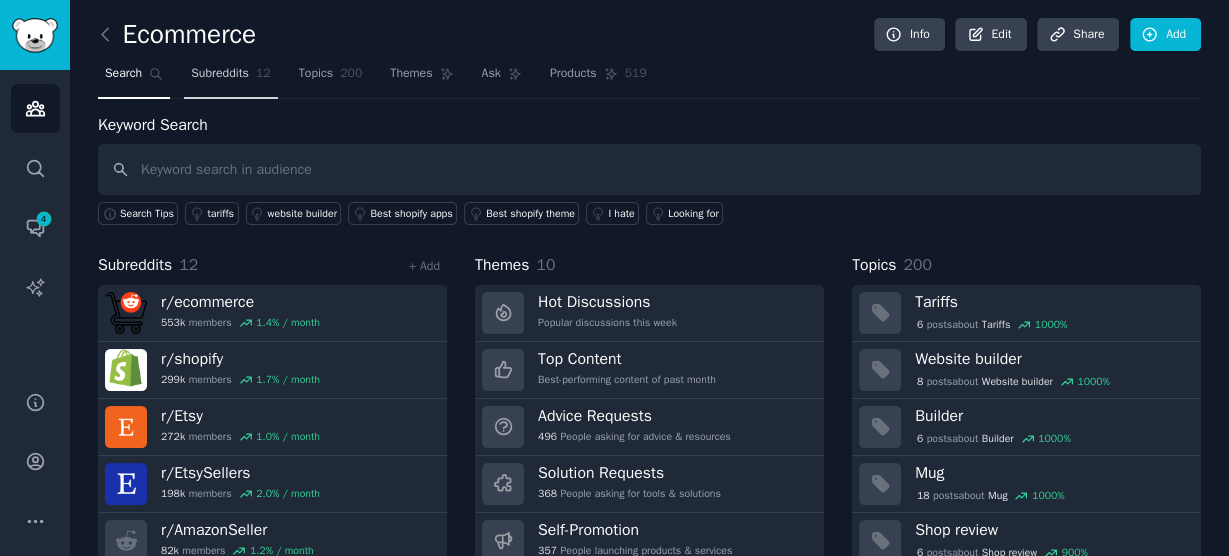 click on "Subreddits" at bounding box center (220, 74) 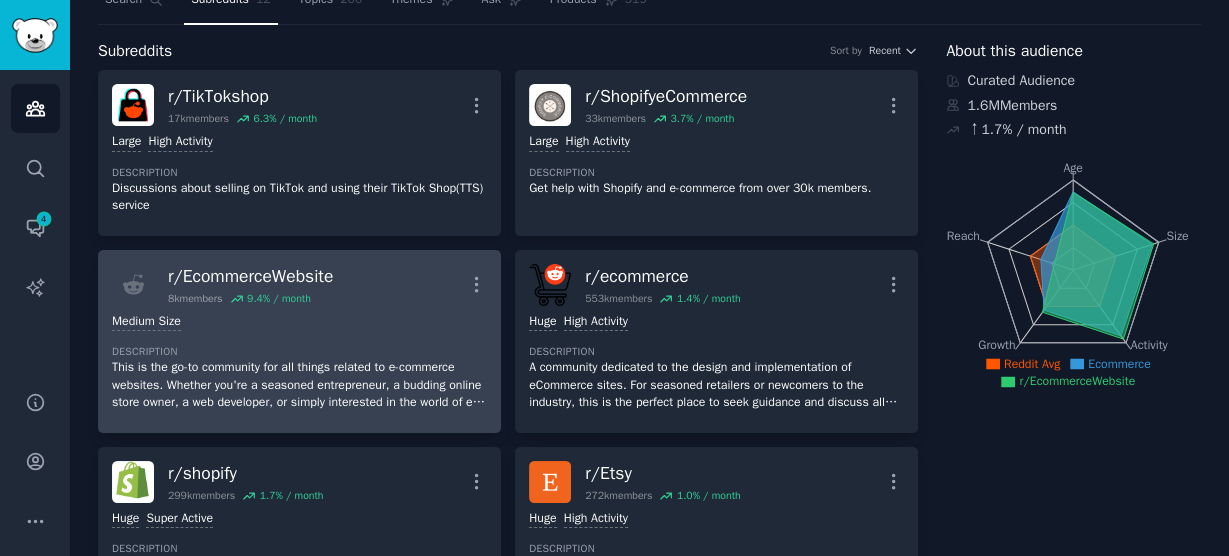 scroll, scrollTop: 0, scrollLeft: 0, axis: both 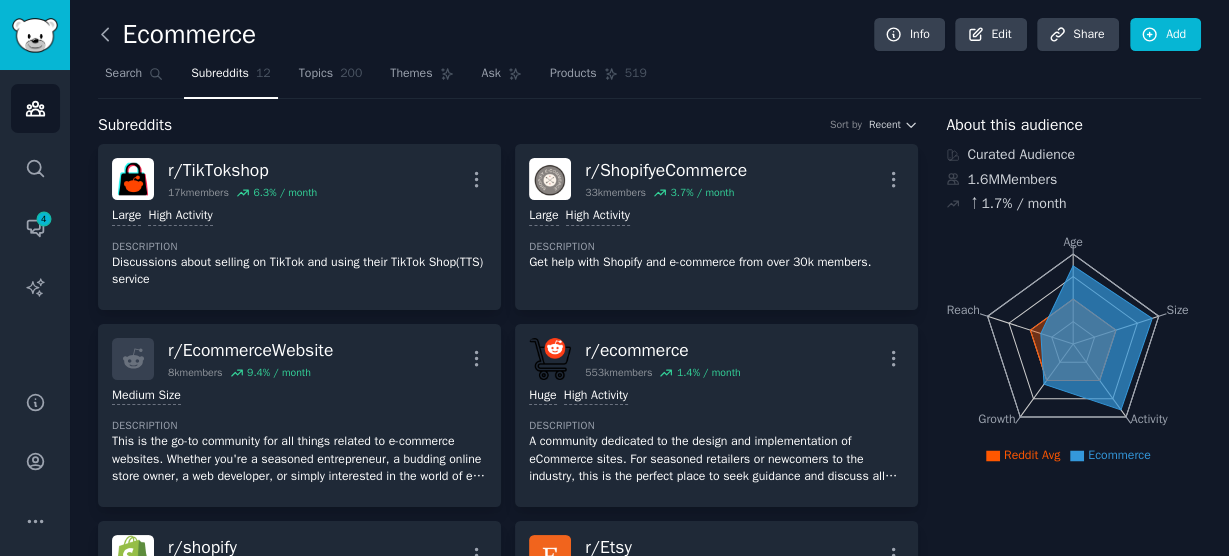 click 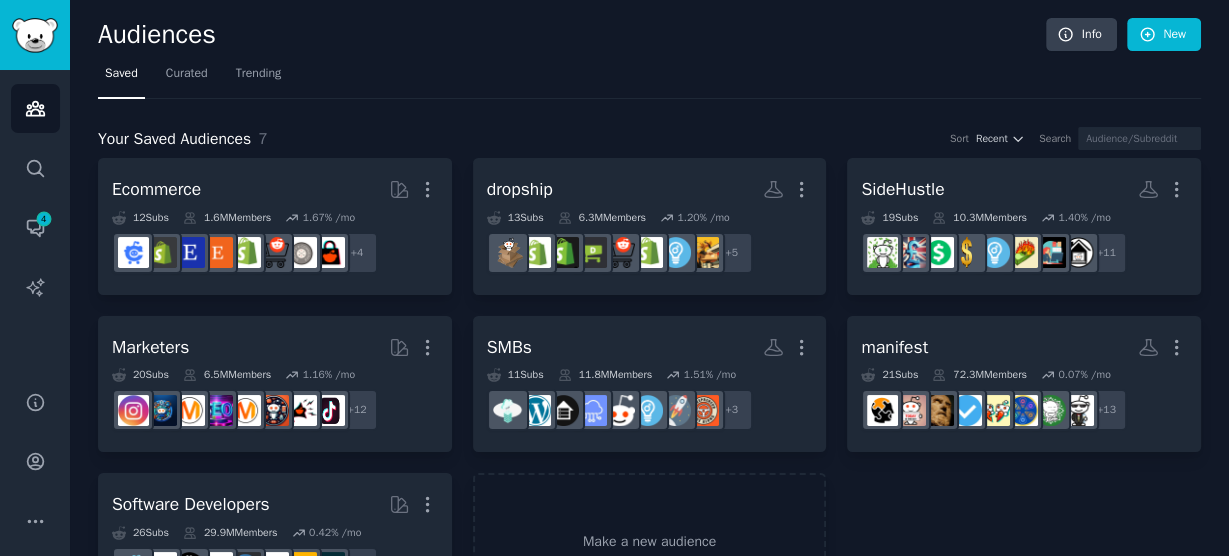 click on "Audiences Info New" at bounding box center [649, 38] 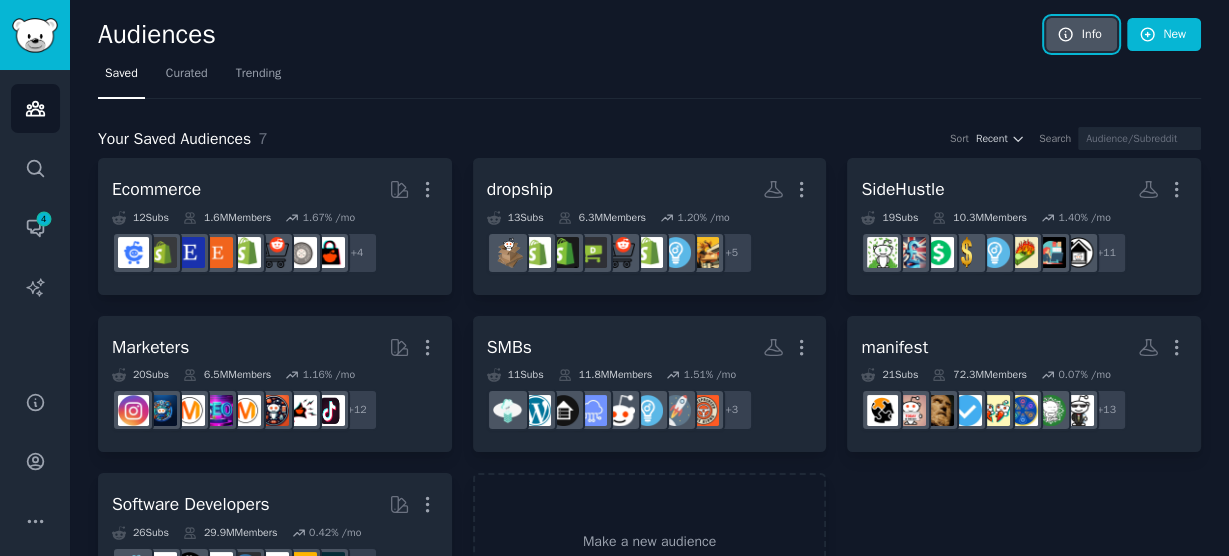 click on "Info" at bounding box center [1081, 35] 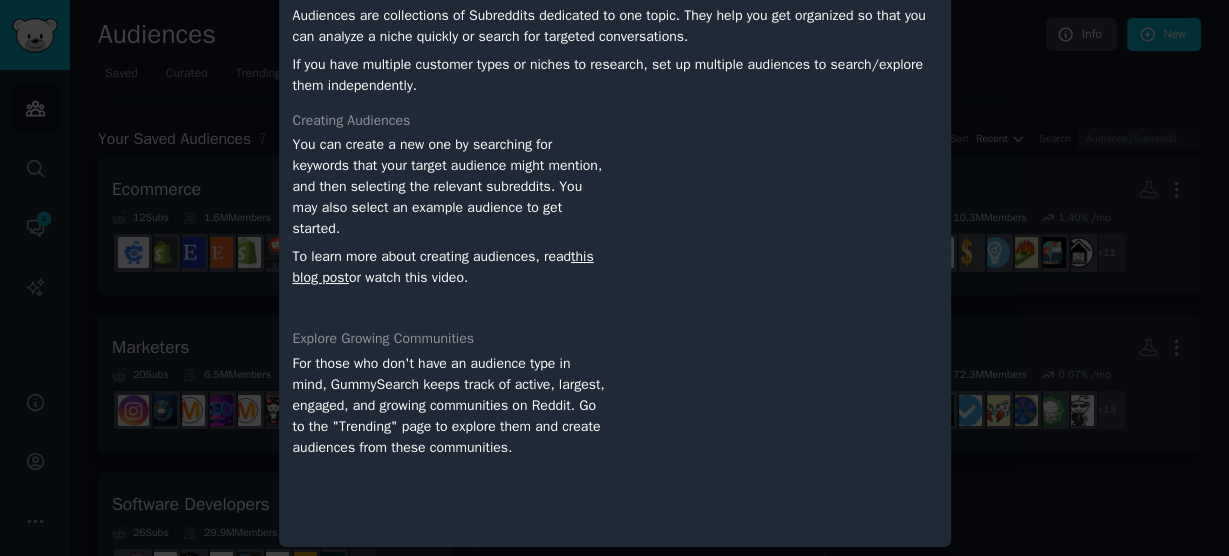 scroll, scrollTop: 87, scrollLeft: 0, axis: vertical 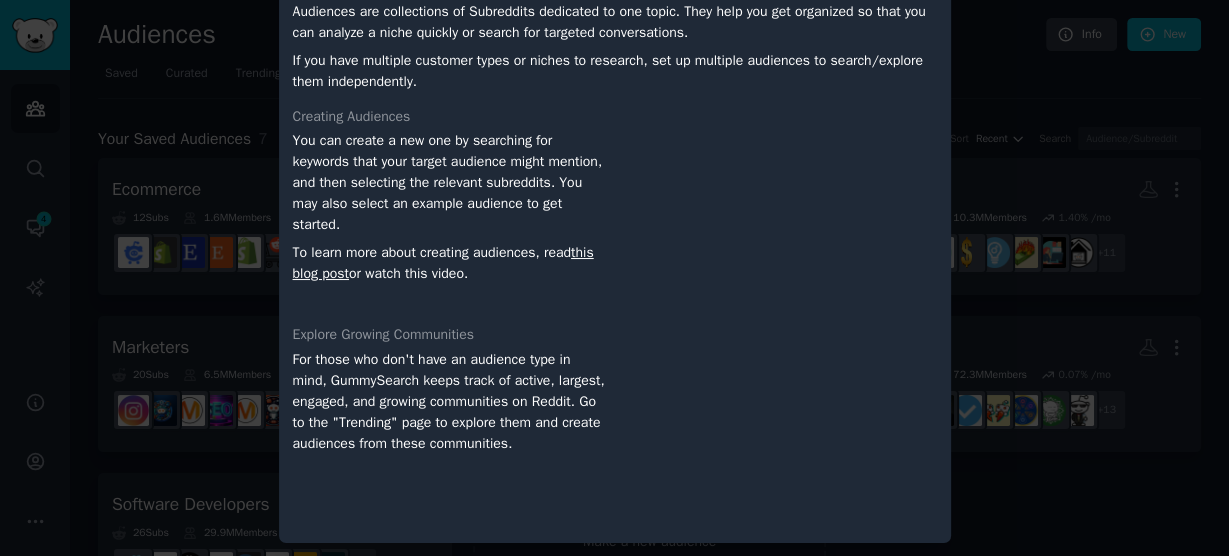 click at bounding box center (614, 278) 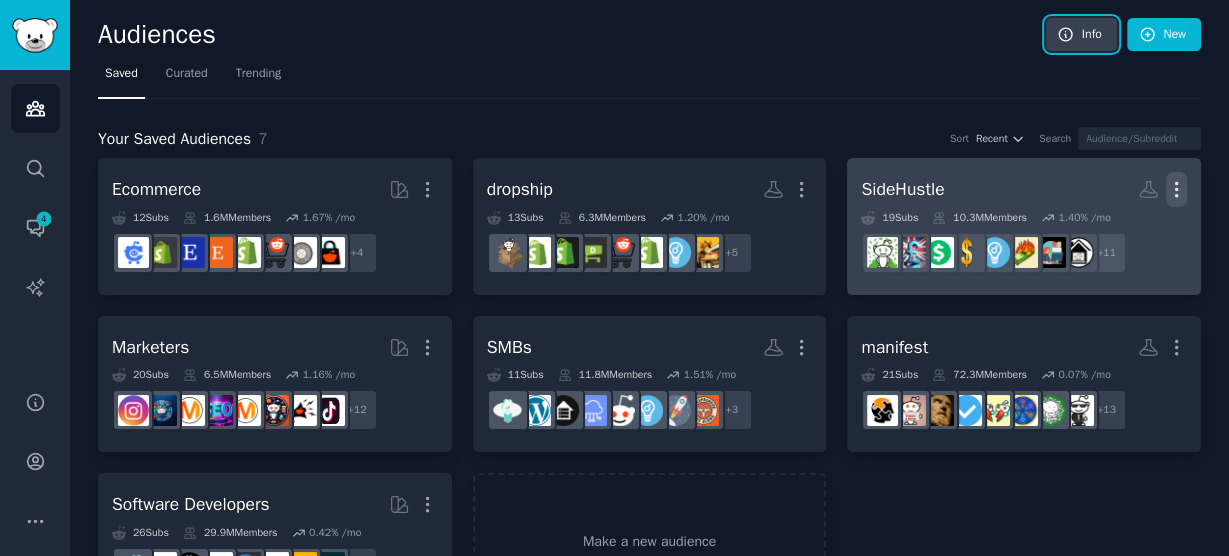click 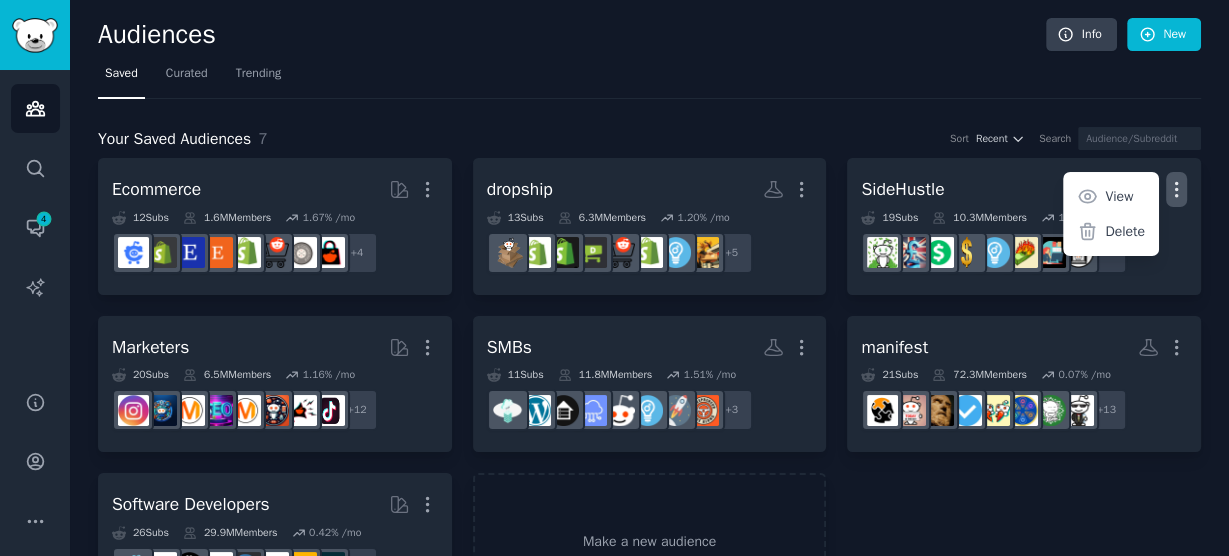 click on "Saved Curated Trending" at bounding box center [649, 78] 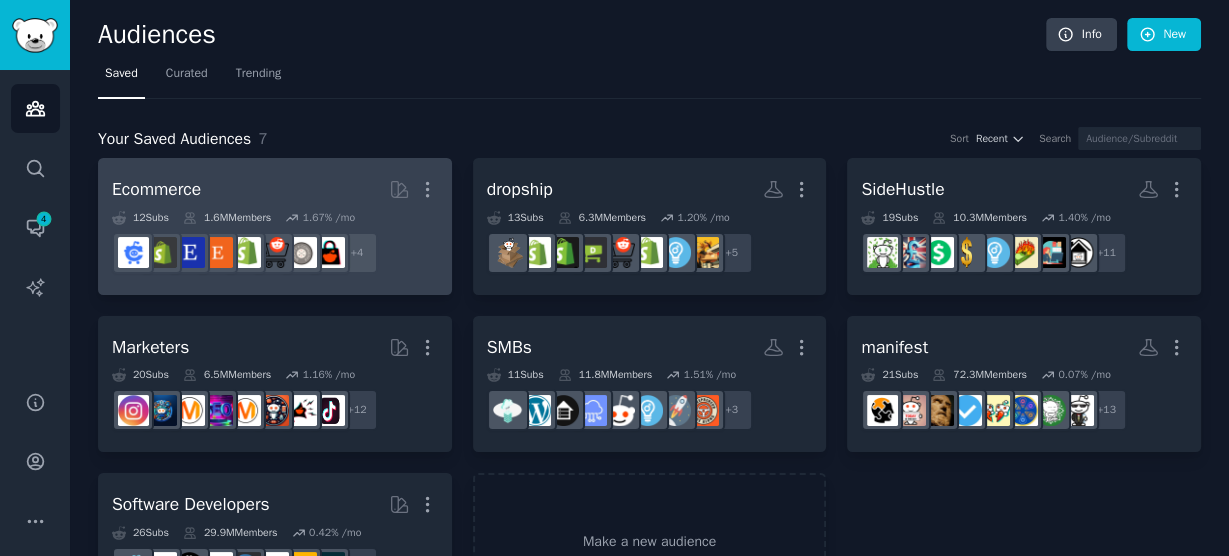 click on "Ecommerce Curated by GummySearch More" at bounding box center [275, 189] 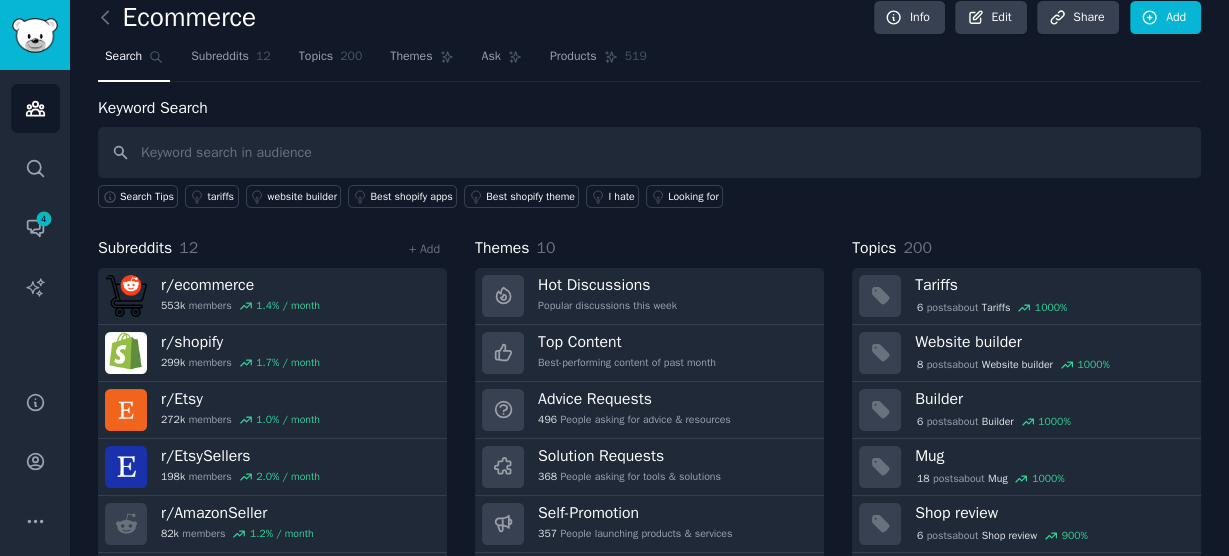scroll, scrollTop: 0, scrollLeft: 0, axis: both 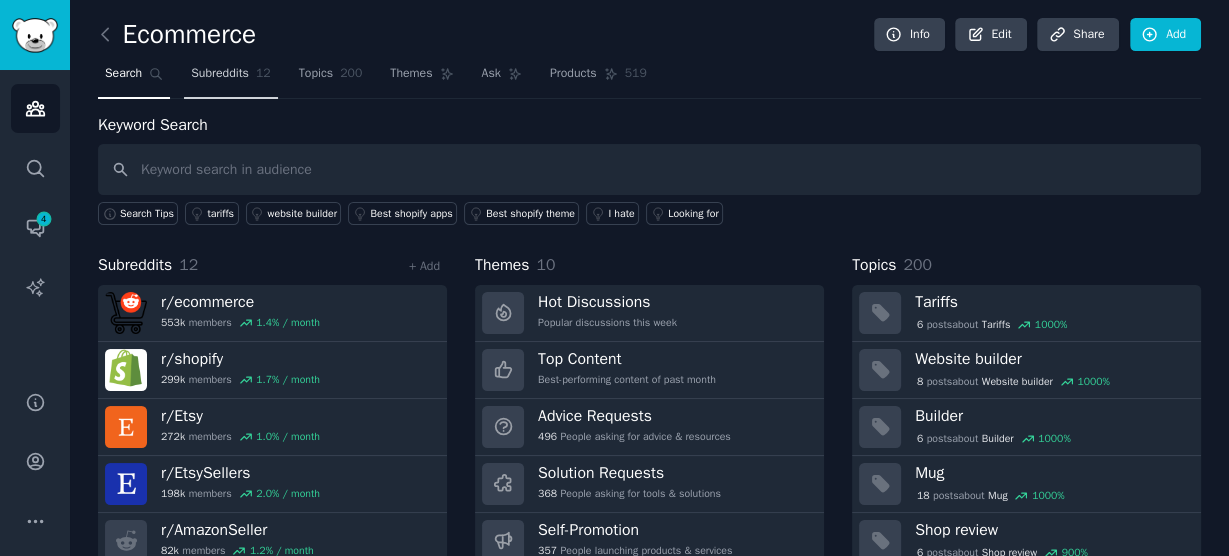 click on "Subreddits" at bounding box center [220, 74] 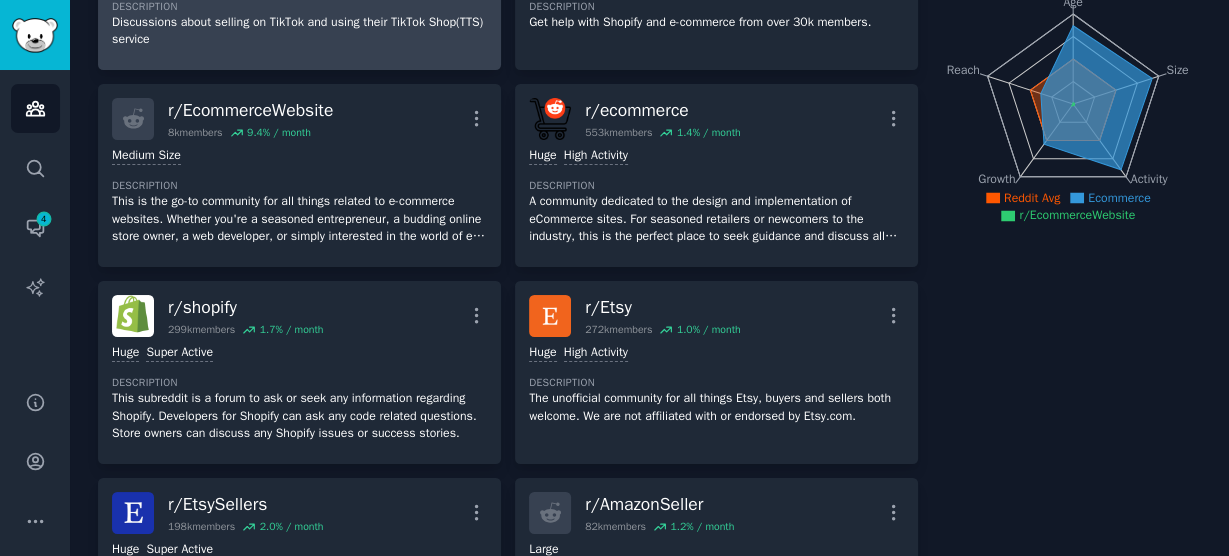 scroll, scrollTop: 0, scrollLeft: 0, axis: both 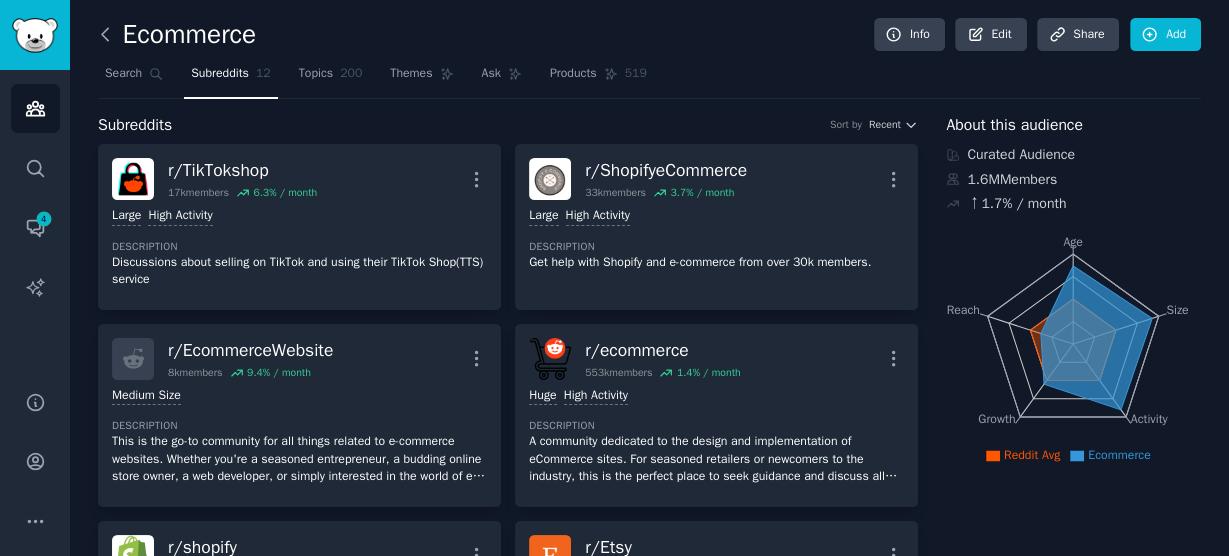 click 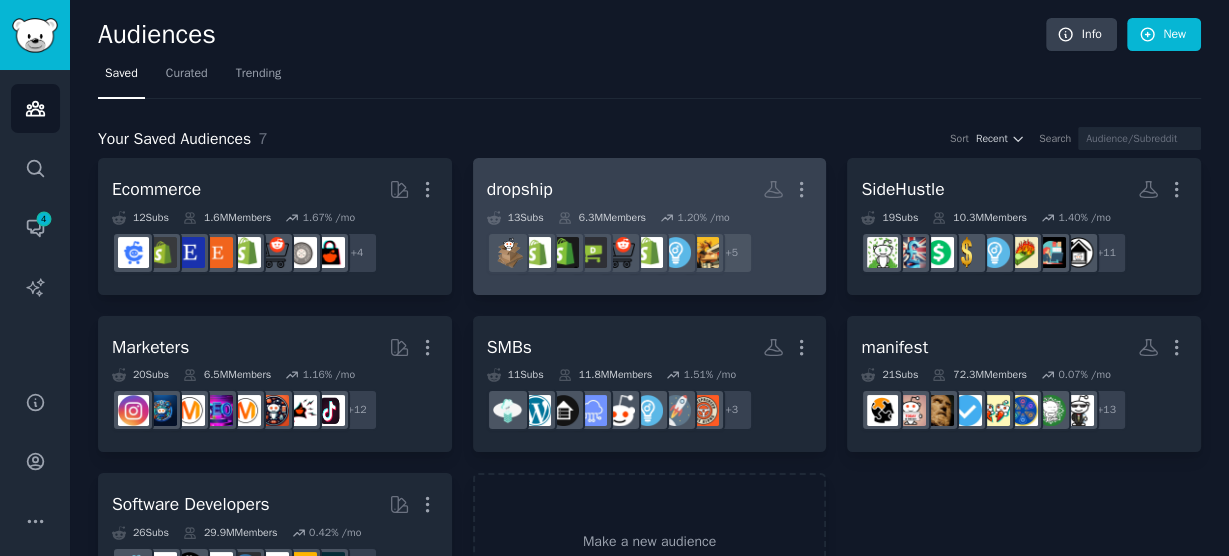 click on "dropship More" at bounding box center [650, 189] 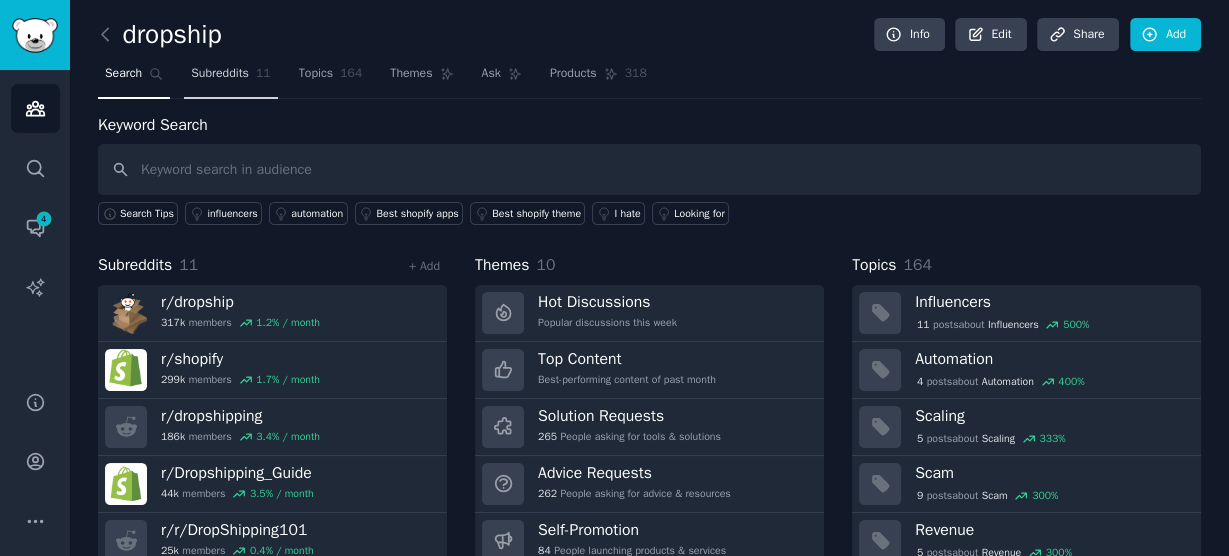 click on "Subreddits 11" at bounding box center (230, 78) 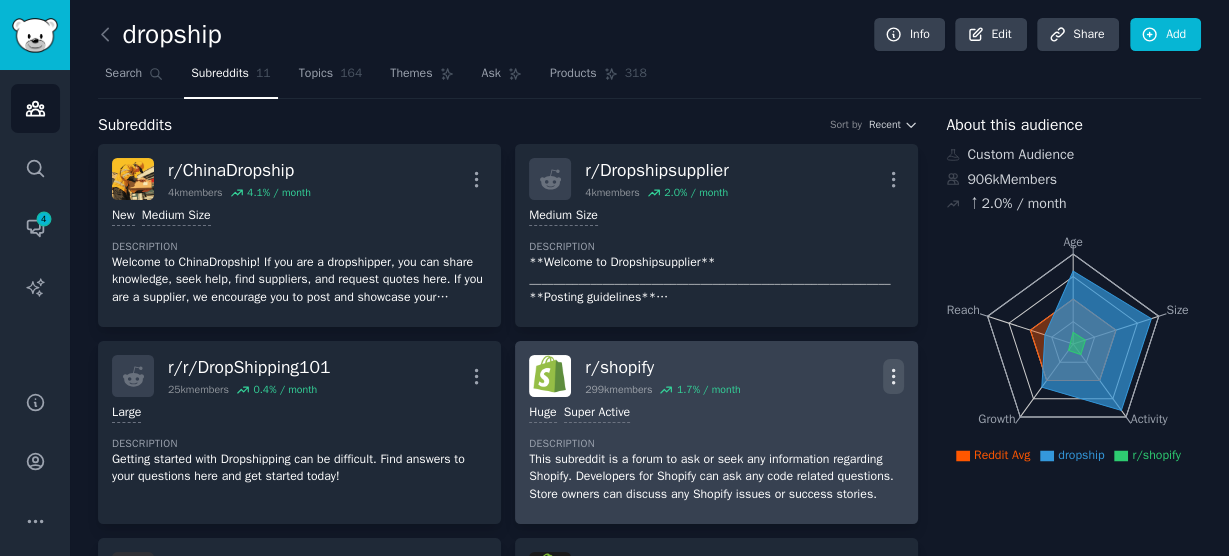 click 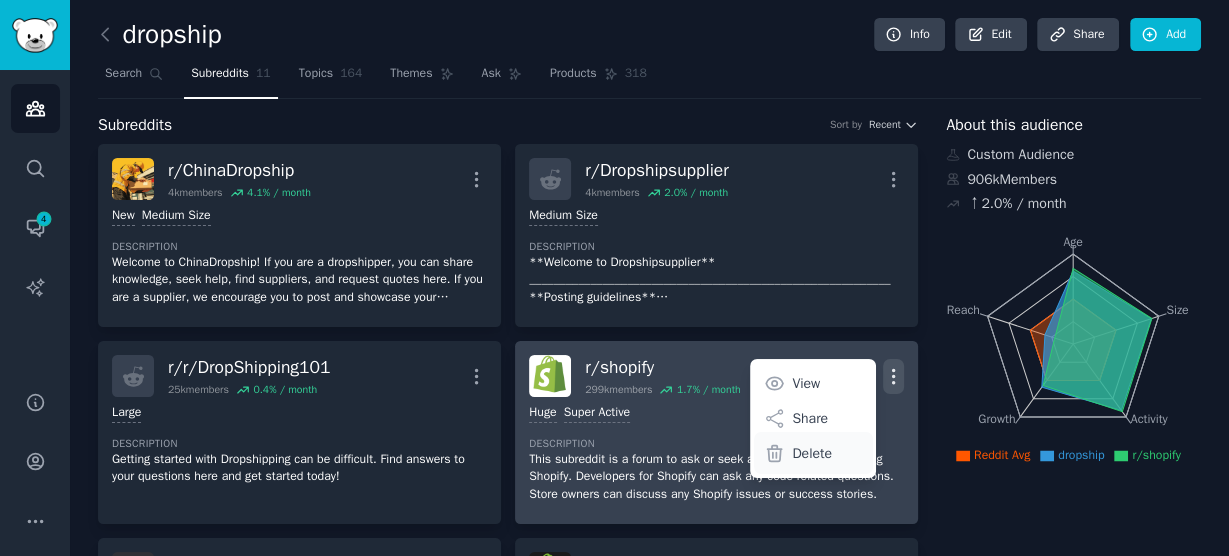 click on "Delete" at bounding box center (813, 453) 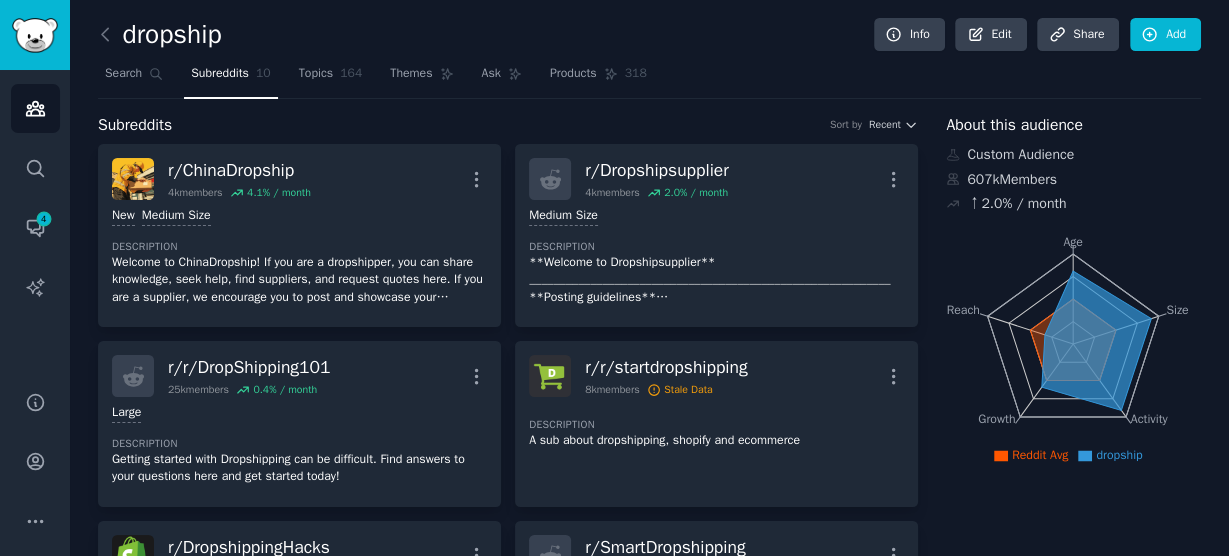 scroll, scrollTop: 0, scrollLeft: 0, axis: both 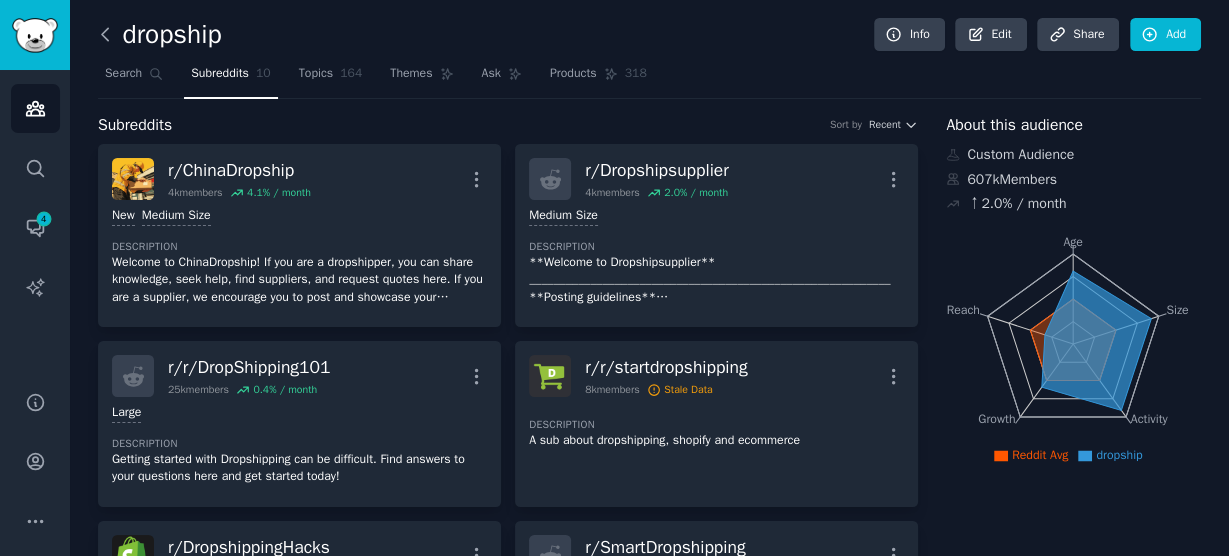 click 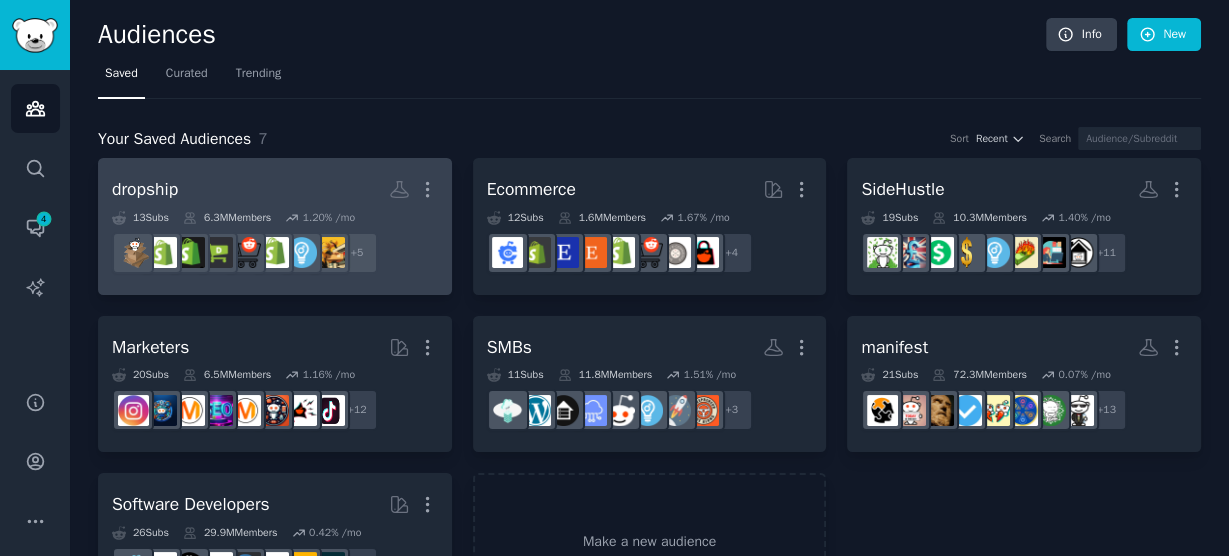 click on "dropship More" at bounding box center (275, 189) 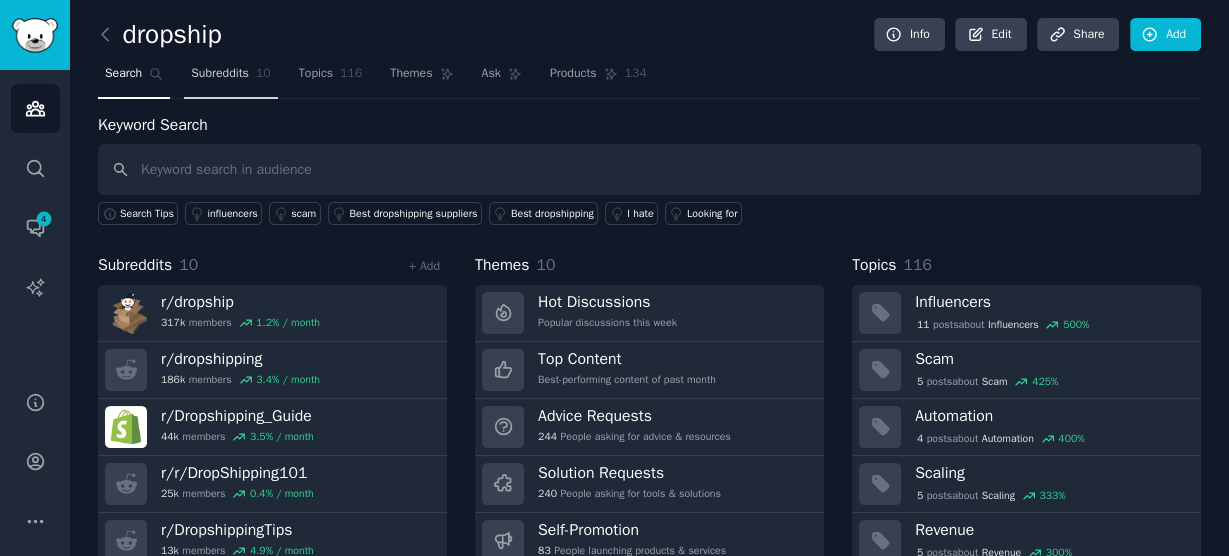 click on "Subreddits 10" at bounding box center (230, 78) 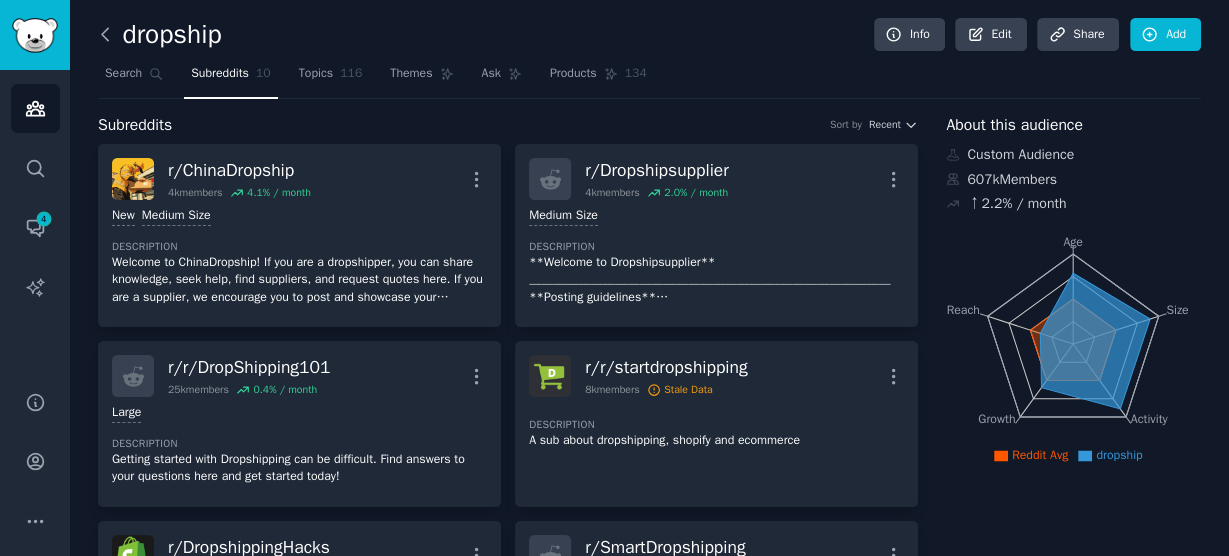 click 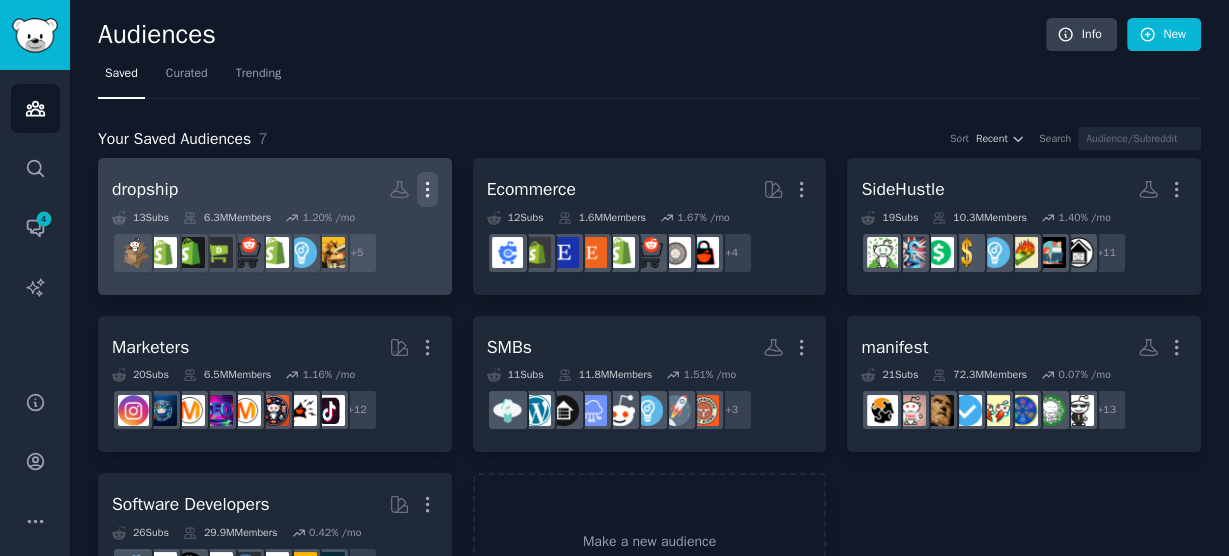 click 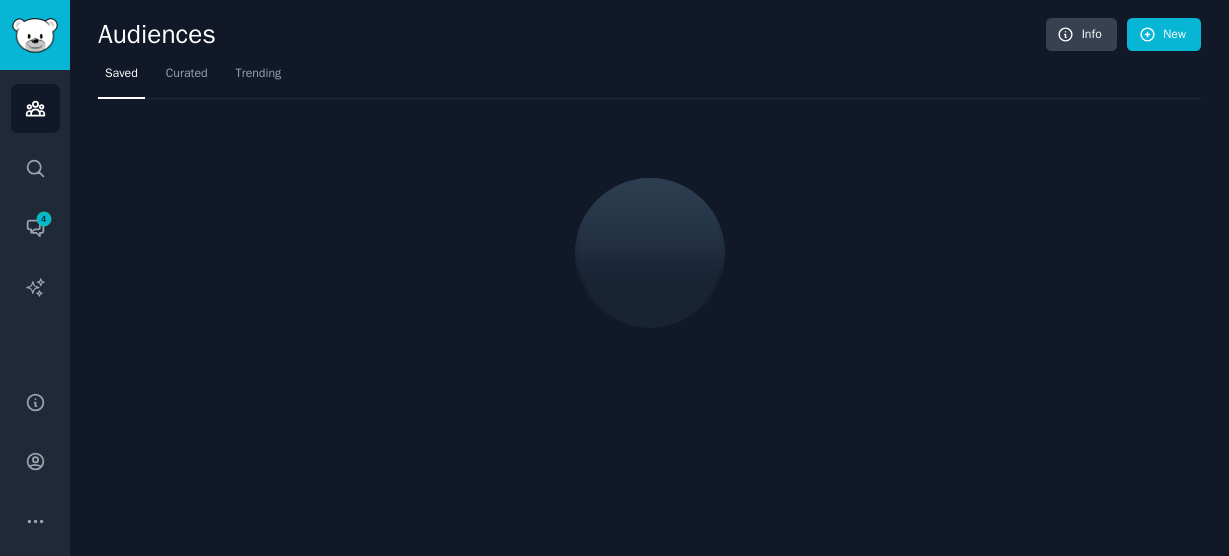scroll, scrollTop: 0, scrollLeft: 0, axis: both 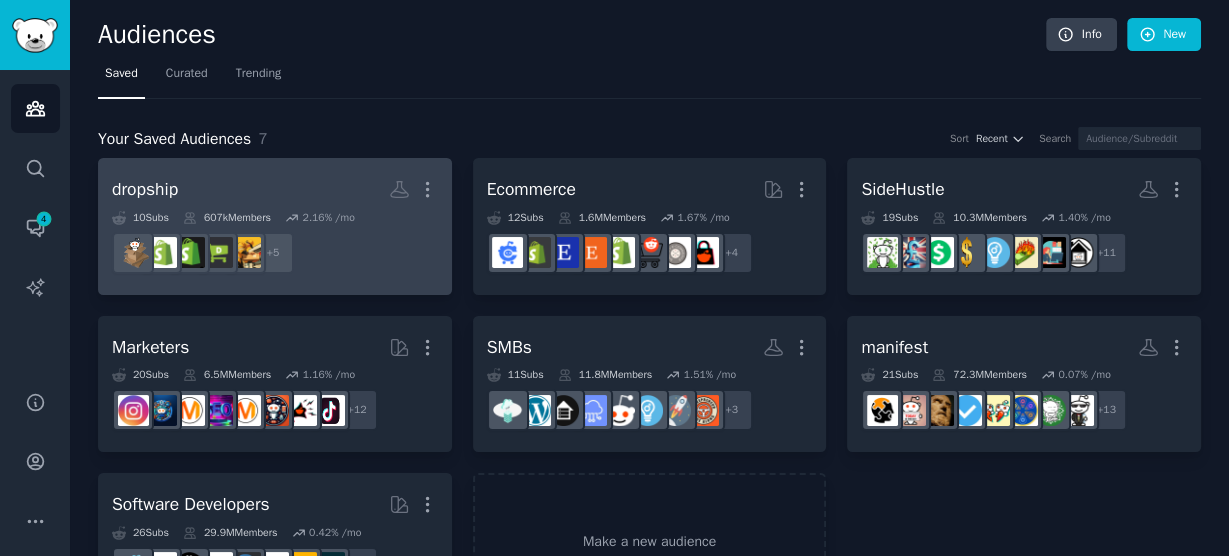 click on "dropship Custom Audience More" at bounding box center [275, 189] 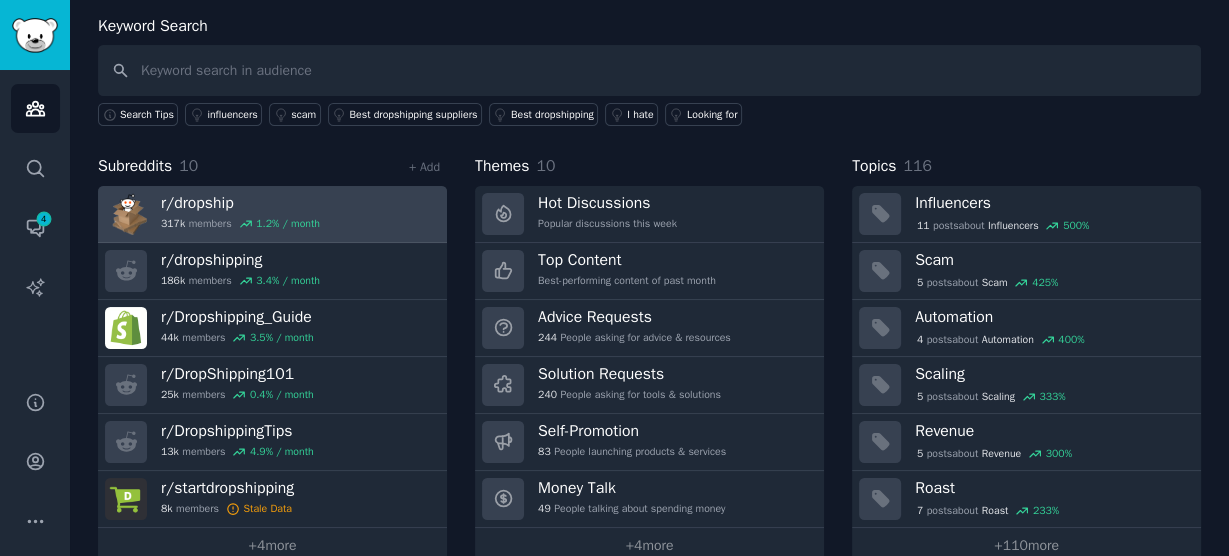 scroll, scrollTop: 128, scrollLeft: 0, axis: vertical 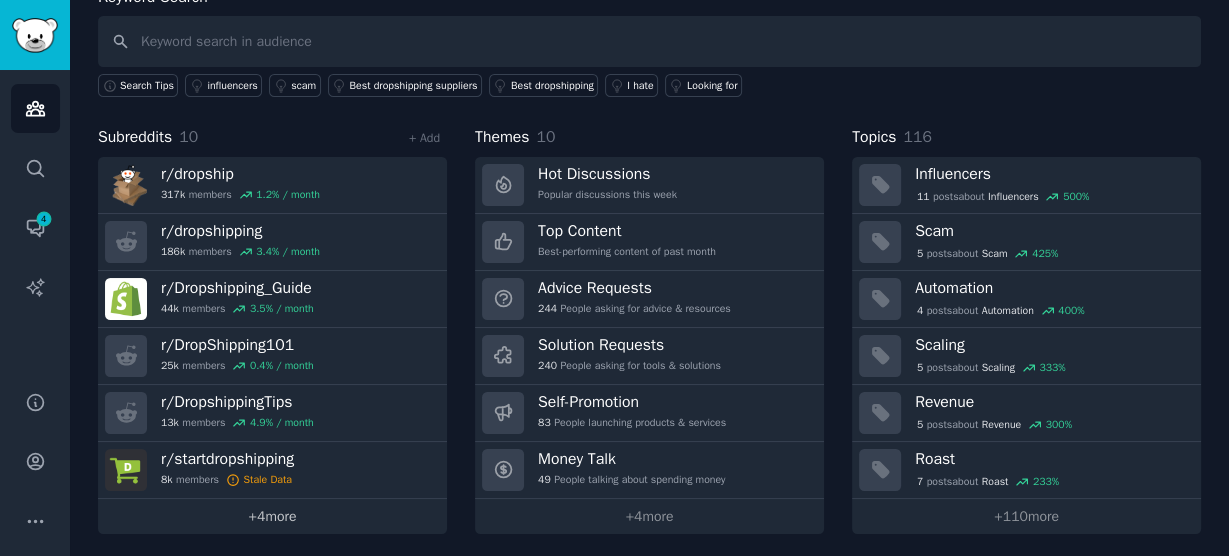 click on "+  4  more" at bounding box center [272, 516] 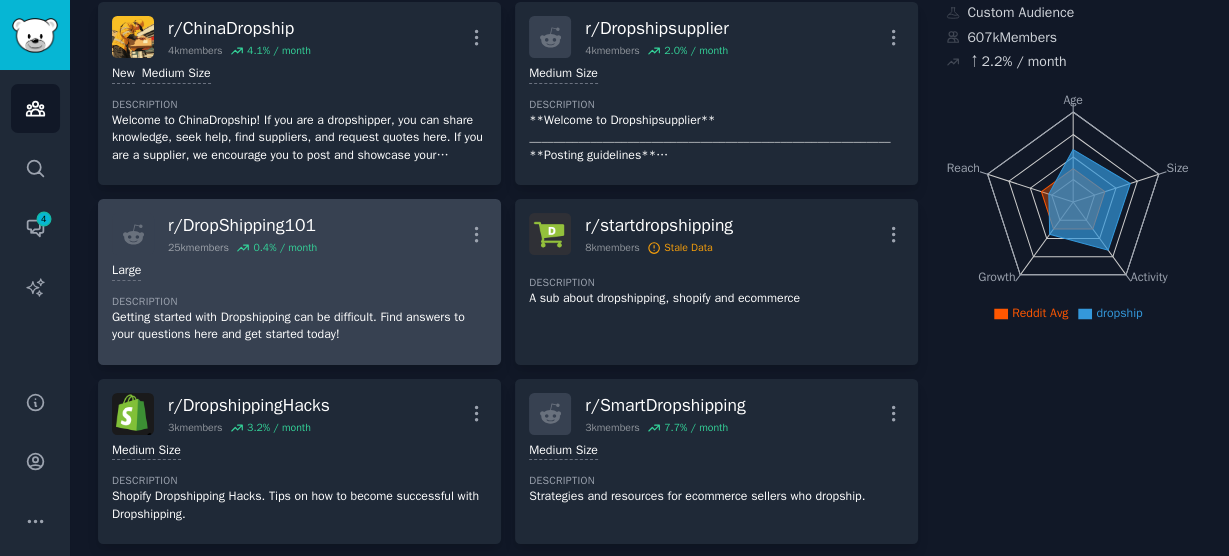 scroll, scrollTop: 0, scrollLeft: 0, axis: both 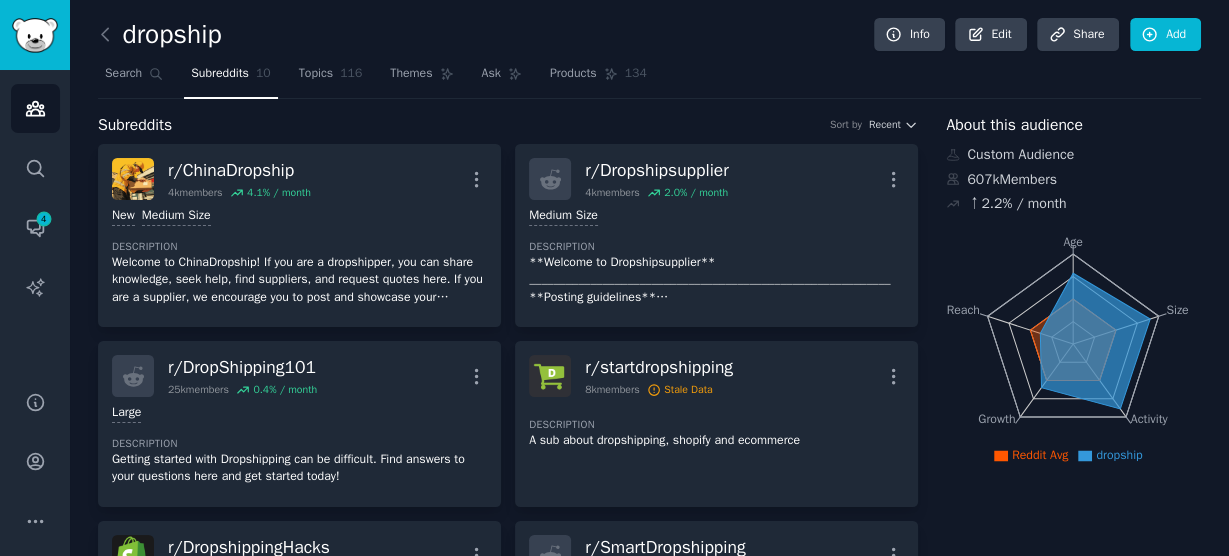 click on "dropship Info Edit Share Add Search Subreddits 10 Topics 116 Themes Ask Products 134 Subreddits Sort by Recent r/ChinaDropship 4k members 4.1 % / month More 1000 - 10,000 members New Medium Size Description Welcome to ChinaDropship! If you are a dropshipper, you can share knowledge, seek help, find suppliers, and request quotes here. If you are a supplier, we encourage you to post and showcase your products. r/Dropshipsupplier 4k members 2.0 % / month More Medium Size Description **Welcome to Dropshipsupplier**
___________________________________________________________
**Posting guidelines**
___________________________________________________________
* Only dropshipping suppliers can submit a post to introduce their service. Drop-shipper can ask detail in the post. Other posts will be deleted.
* Suppliers should add their location, products, payment method in their post. If possible, list your website.
* Please don't post an offer more than 2 a day. r/DropShipping101 25k members 0.4 % / month More r/" 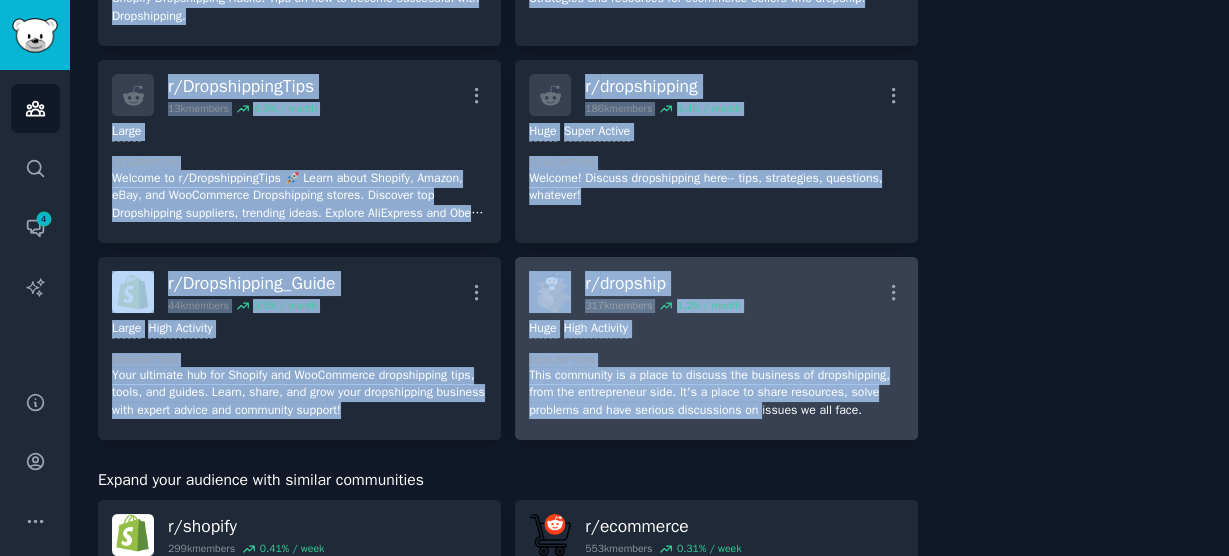 scroll, scrollTop: 800, scrollLeft: 0, axis: vertical 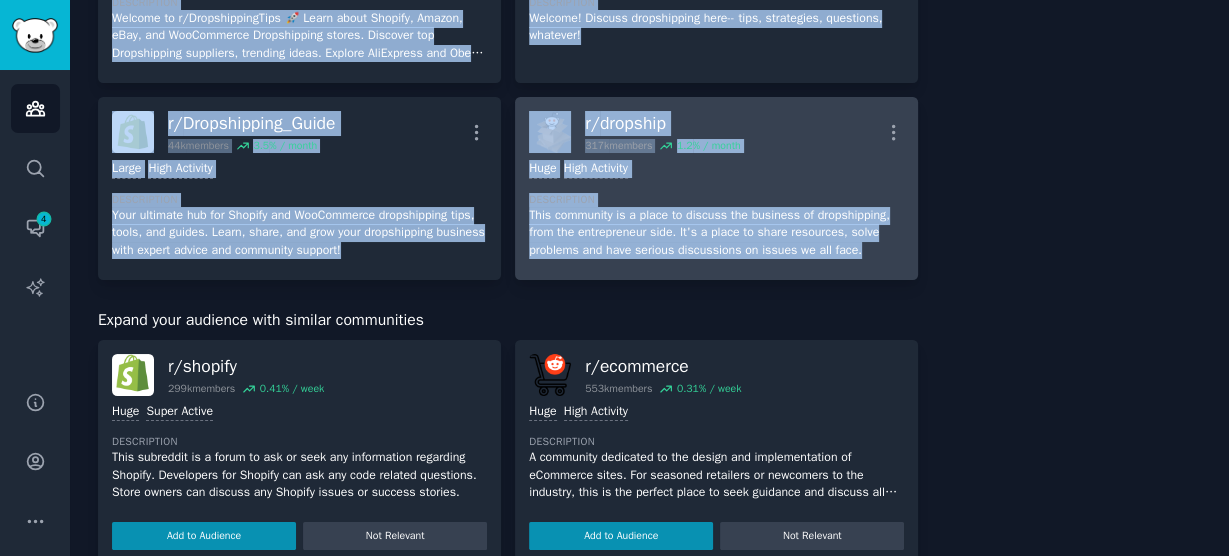 drag, startPoint x: 91, startPoint y: 111, endPoint x: 910, endPoint y: 253, distance: 831.219 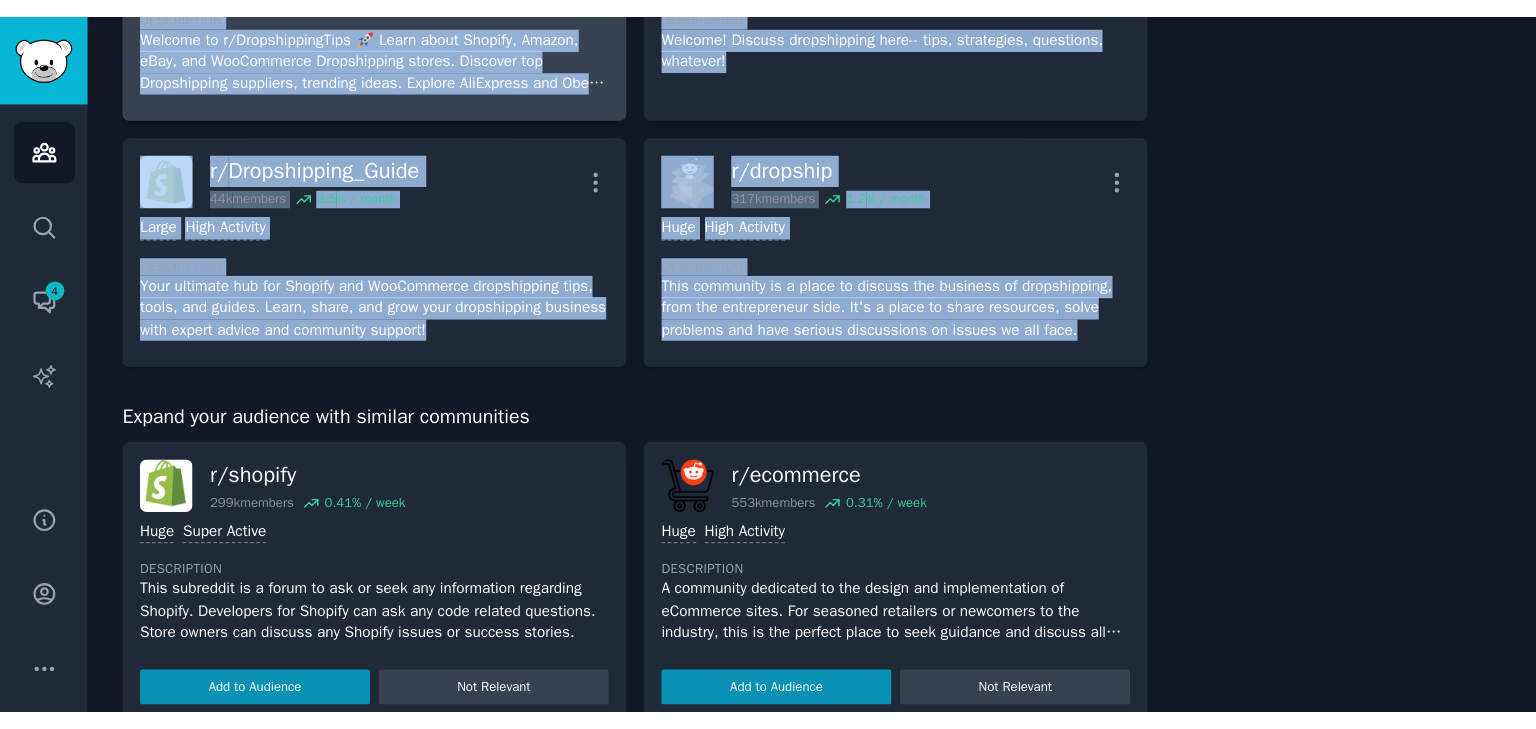 scroll, scrollTop: 800, scrollLeft: 0, axis: vertical 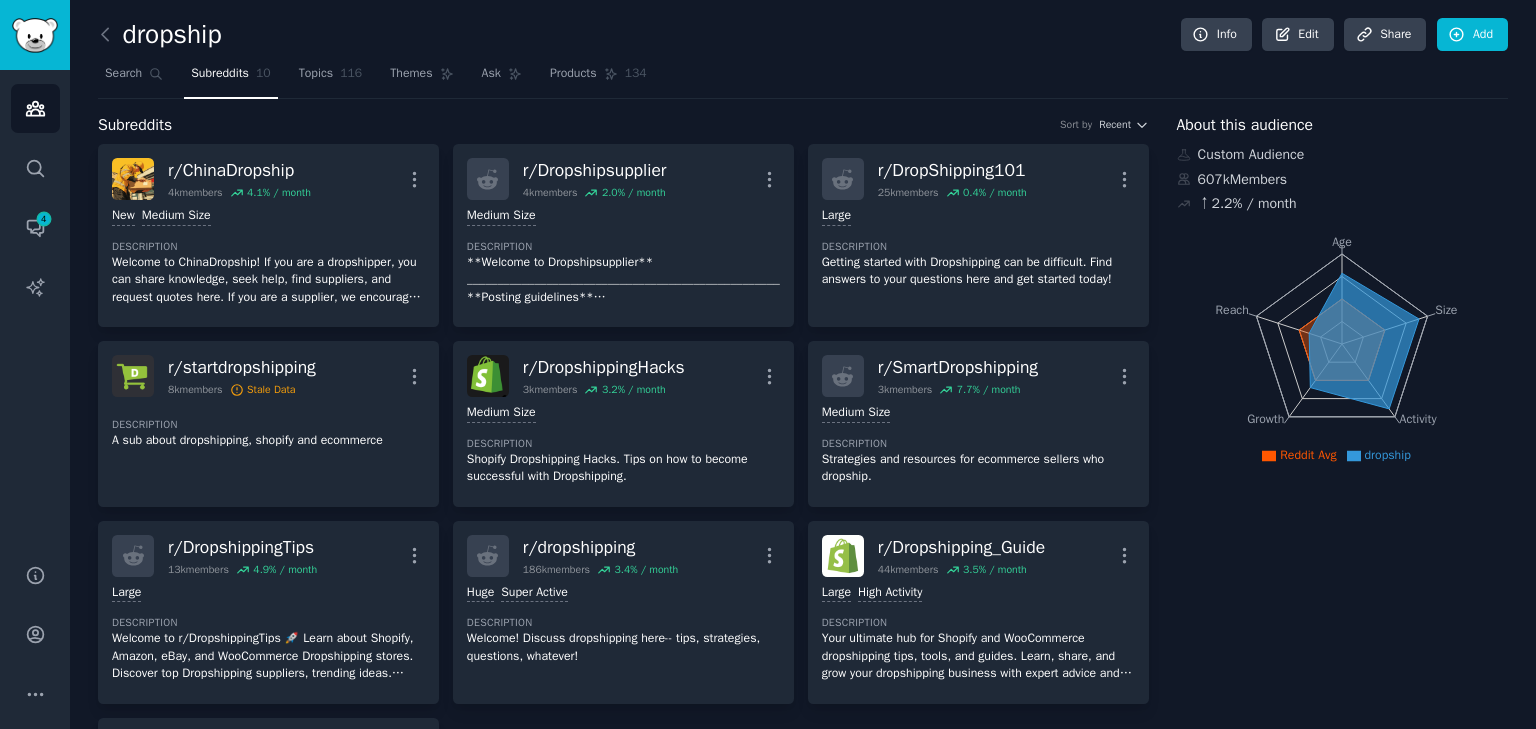 click on "dropship Info Edit Share Add" at bounding box center [803, 38] 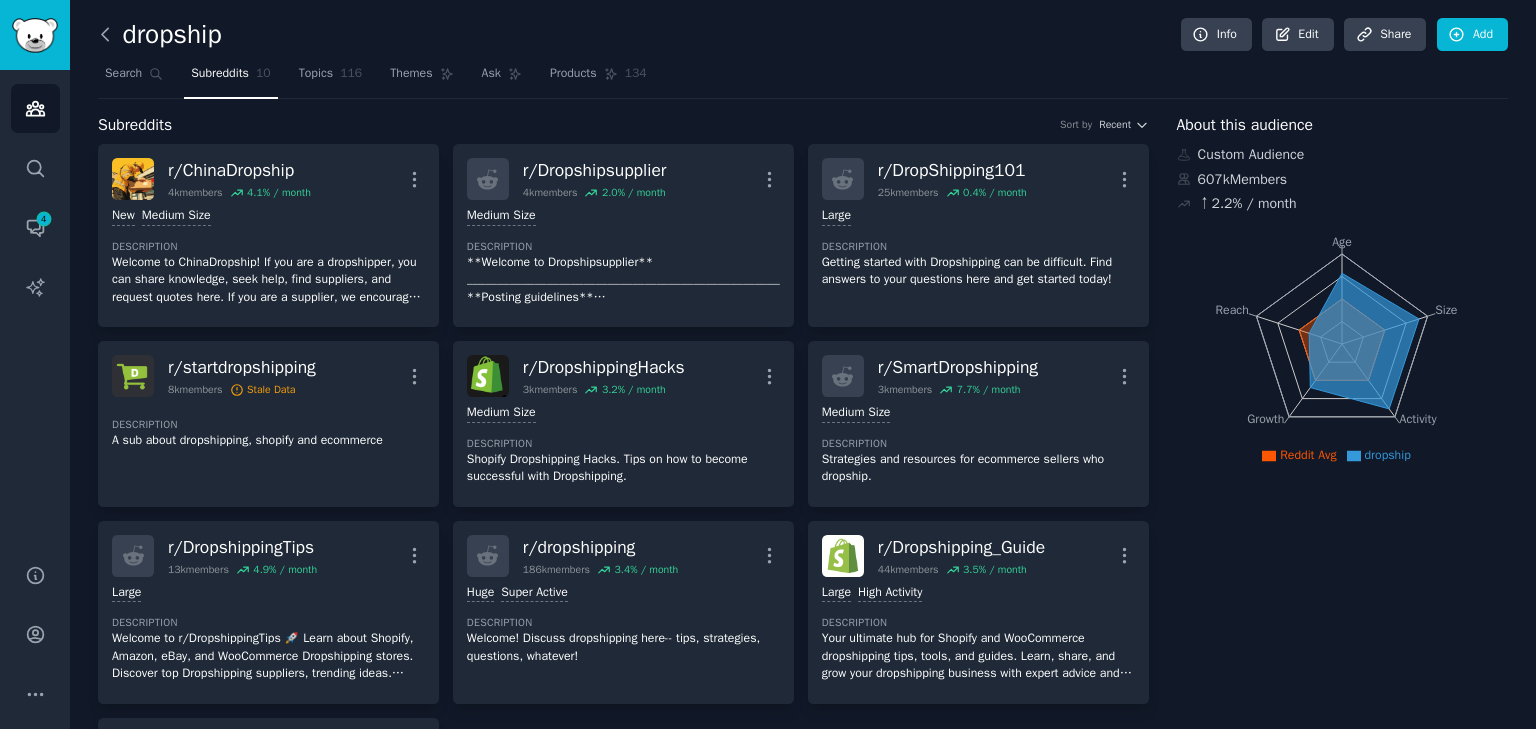 click 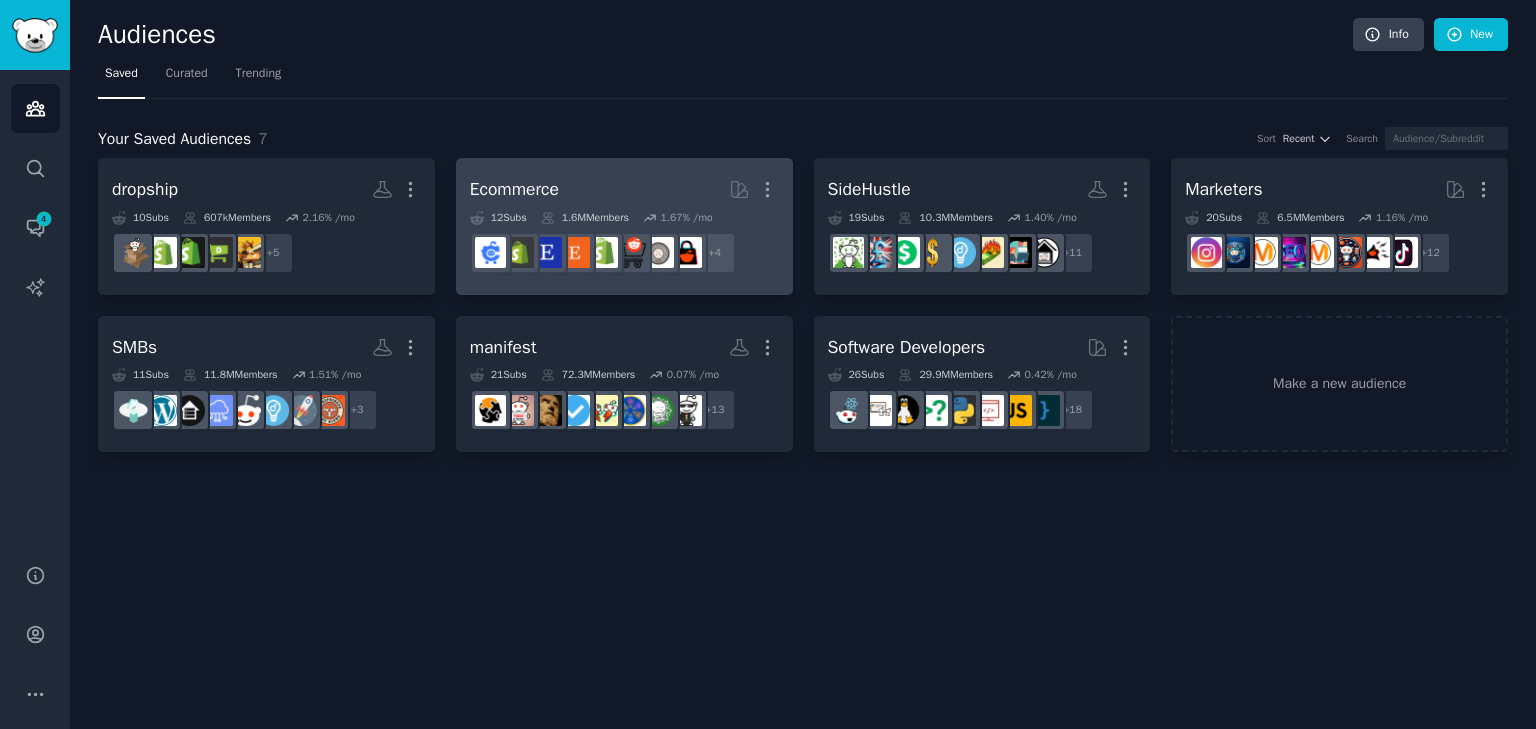 click on "Ecommerce More" at bounding box center [624, 189] 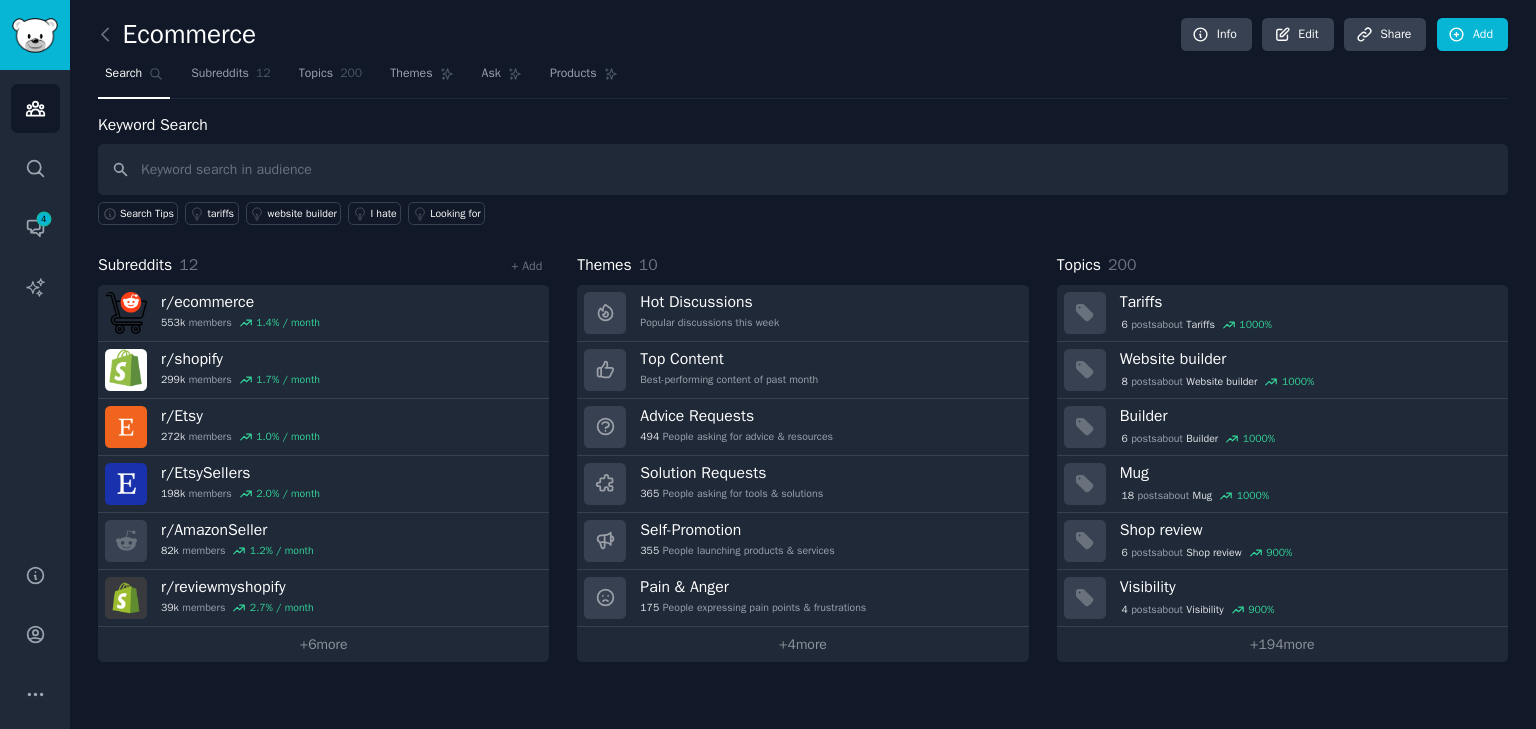 click on "Ecommerce Info Edit Share Add" at bounding box center (803, 38) 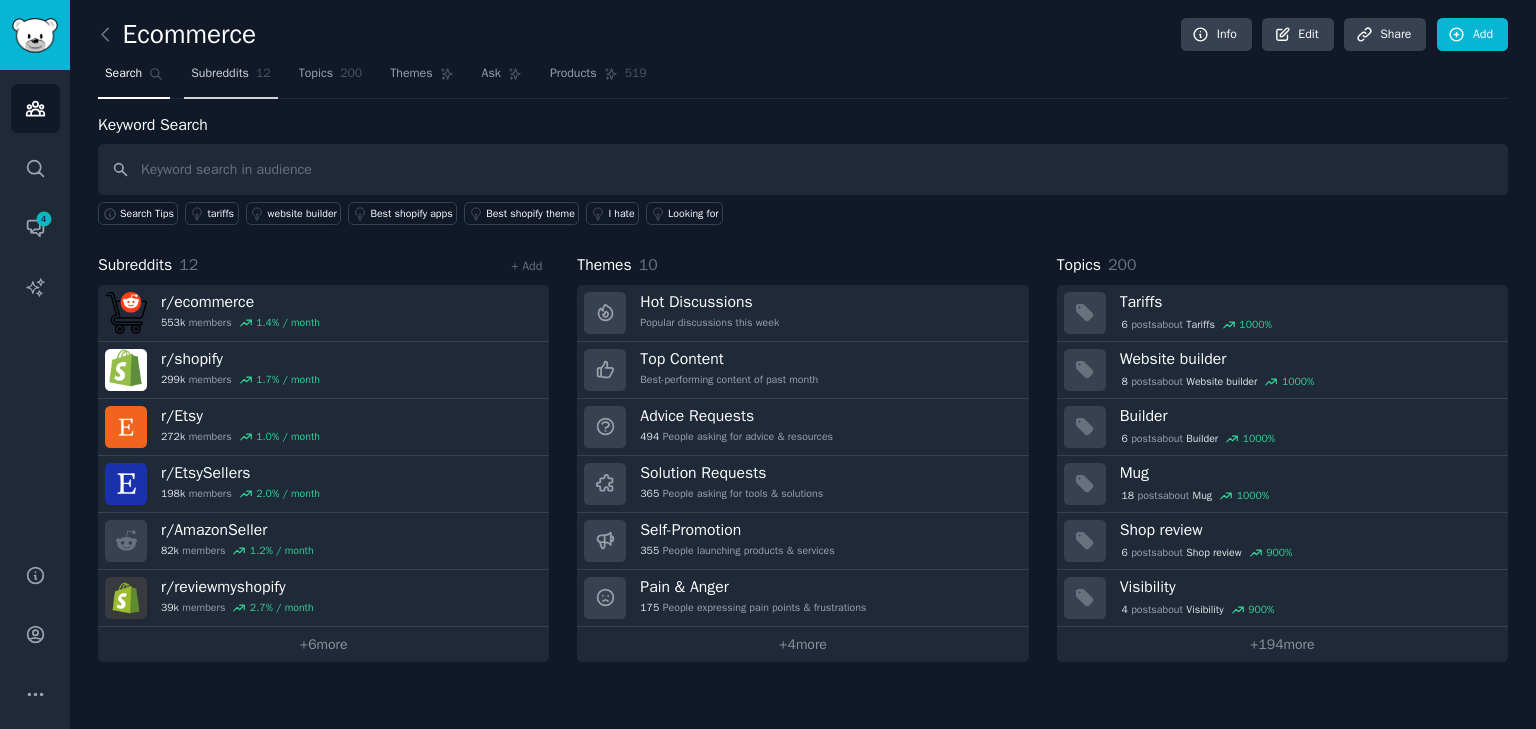 click on "Subreddits" at bounding box center (220, 74) 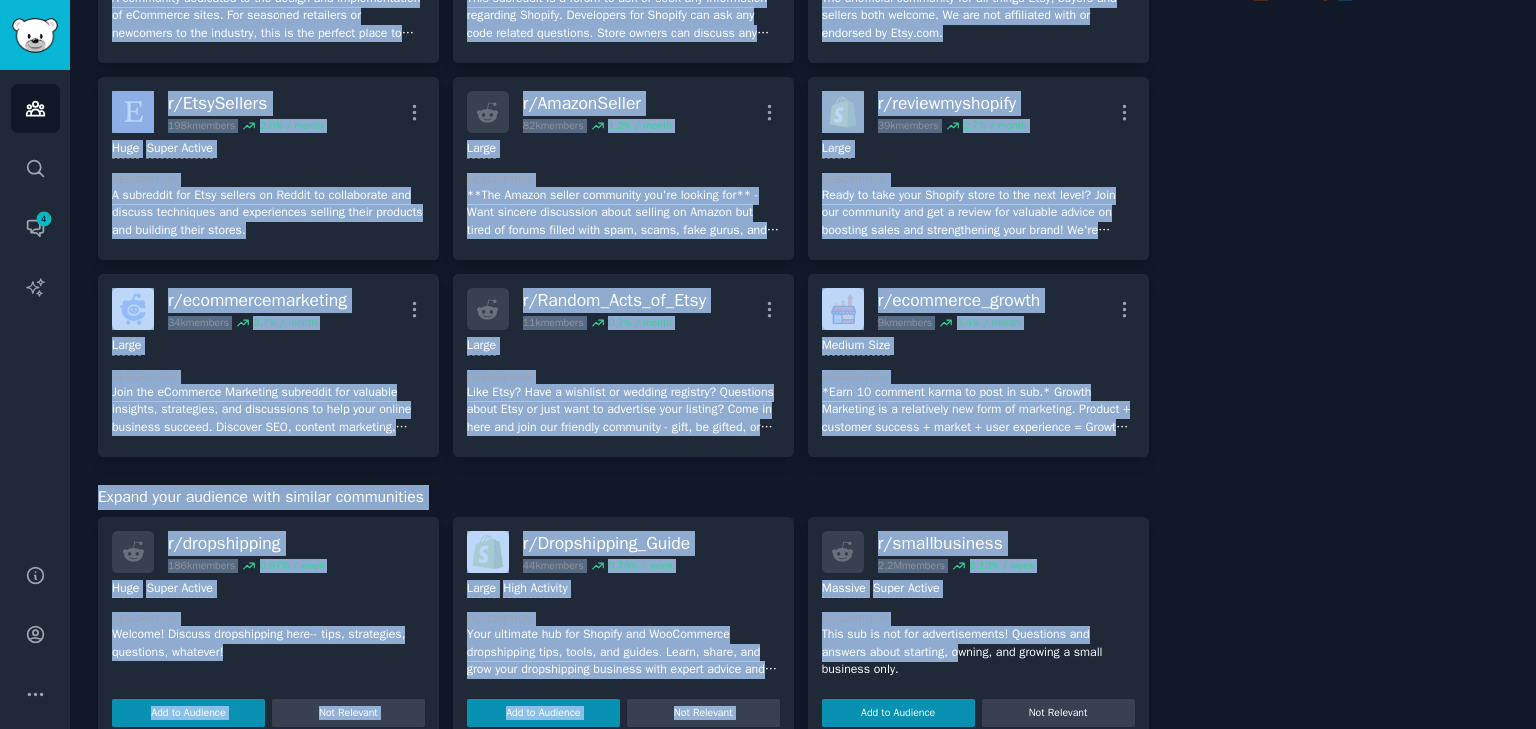 scroll, scrollTop: 640, scrollLeft: 0, axis: vertical 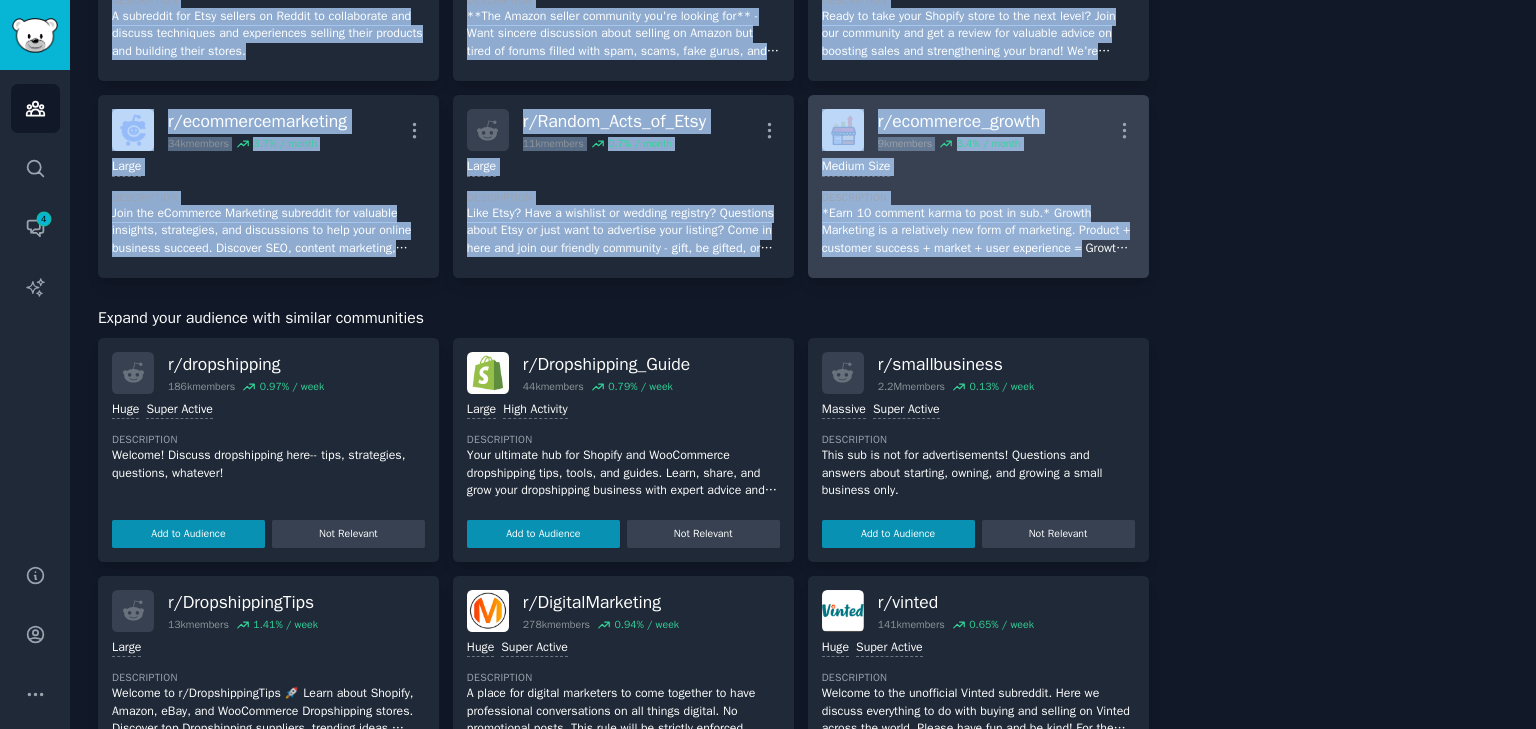 drag, startPoint x: 89, startPoint y: 122, endPoint x: 1106, endPoint y: 245, distance: 1024.411 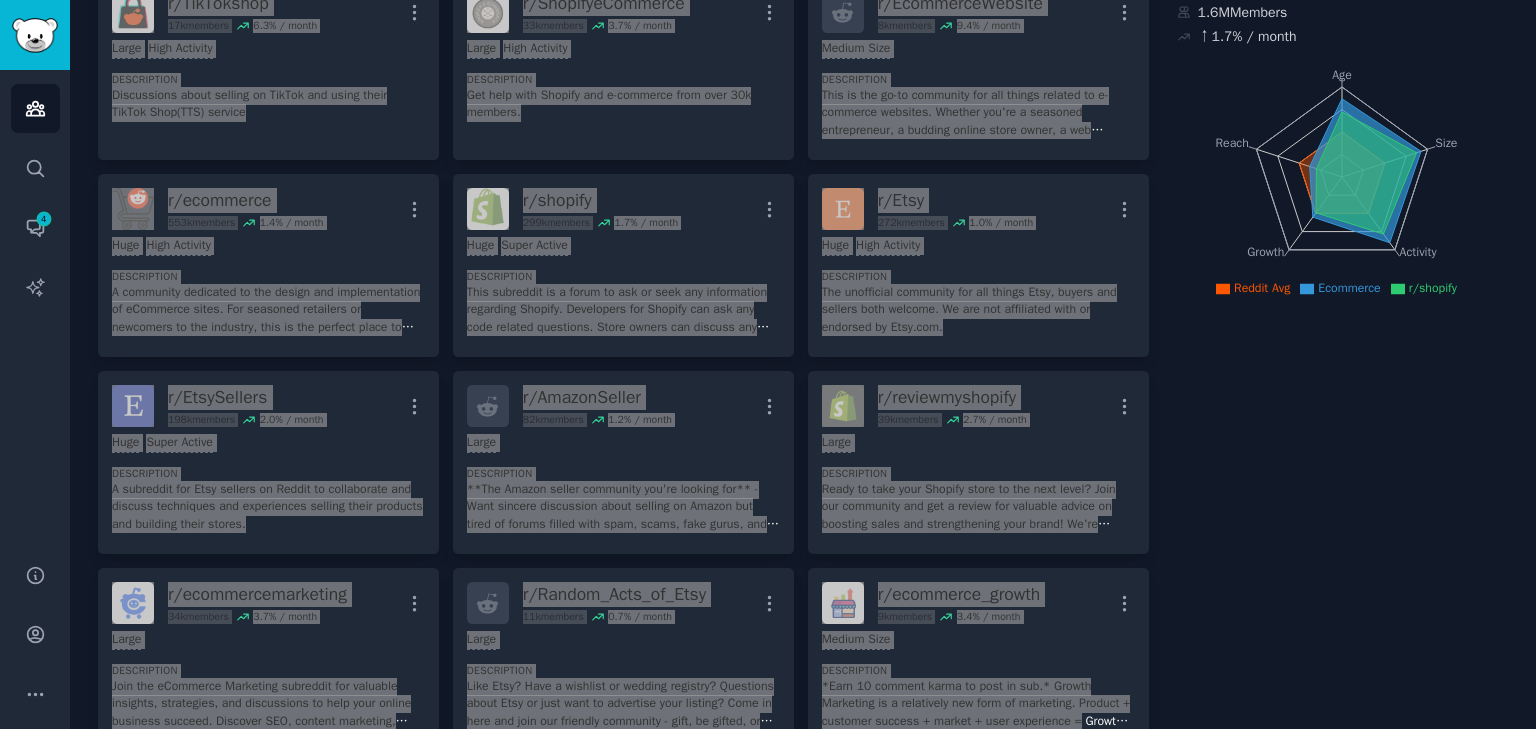 scroll, scrollTop: 0, scrollLeft: 0, axis: both 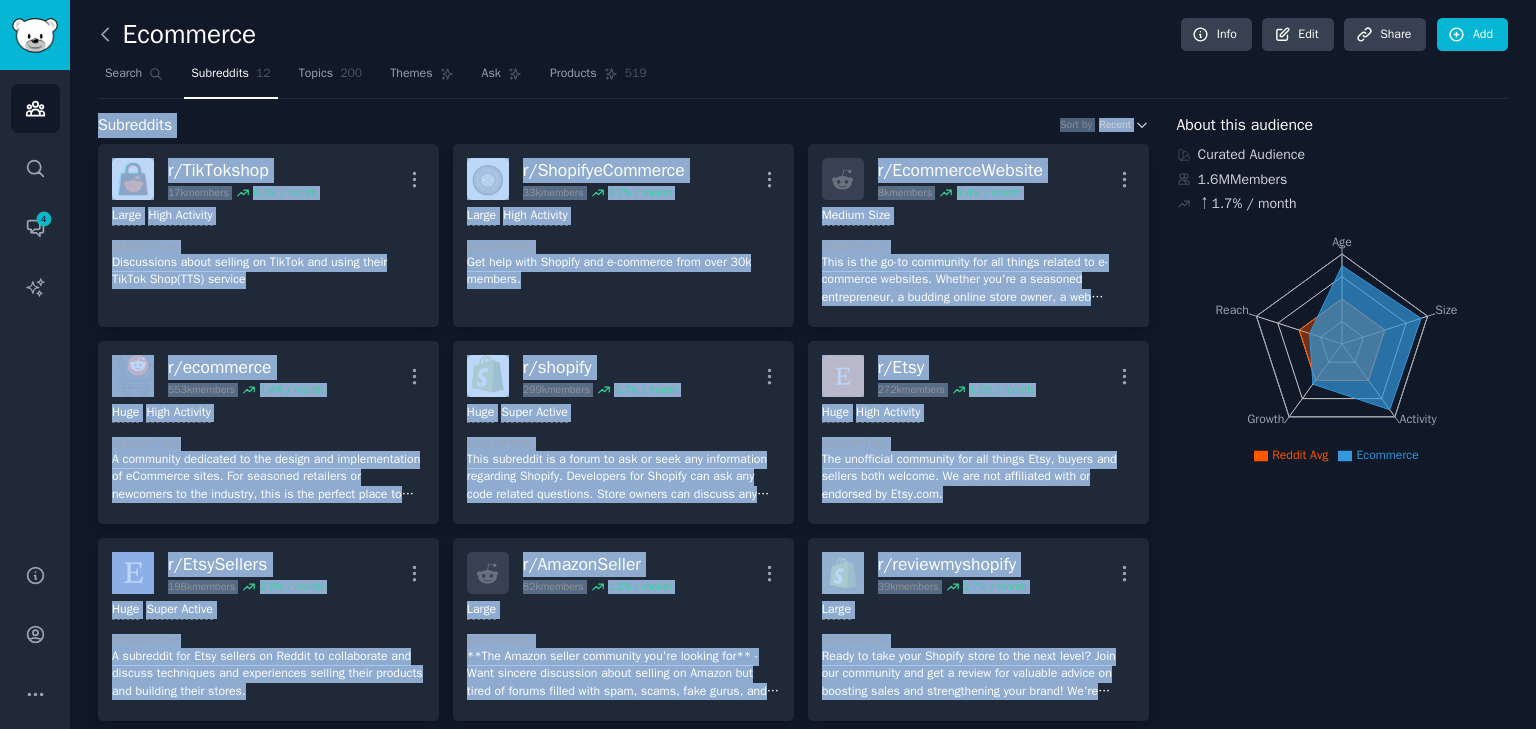 click 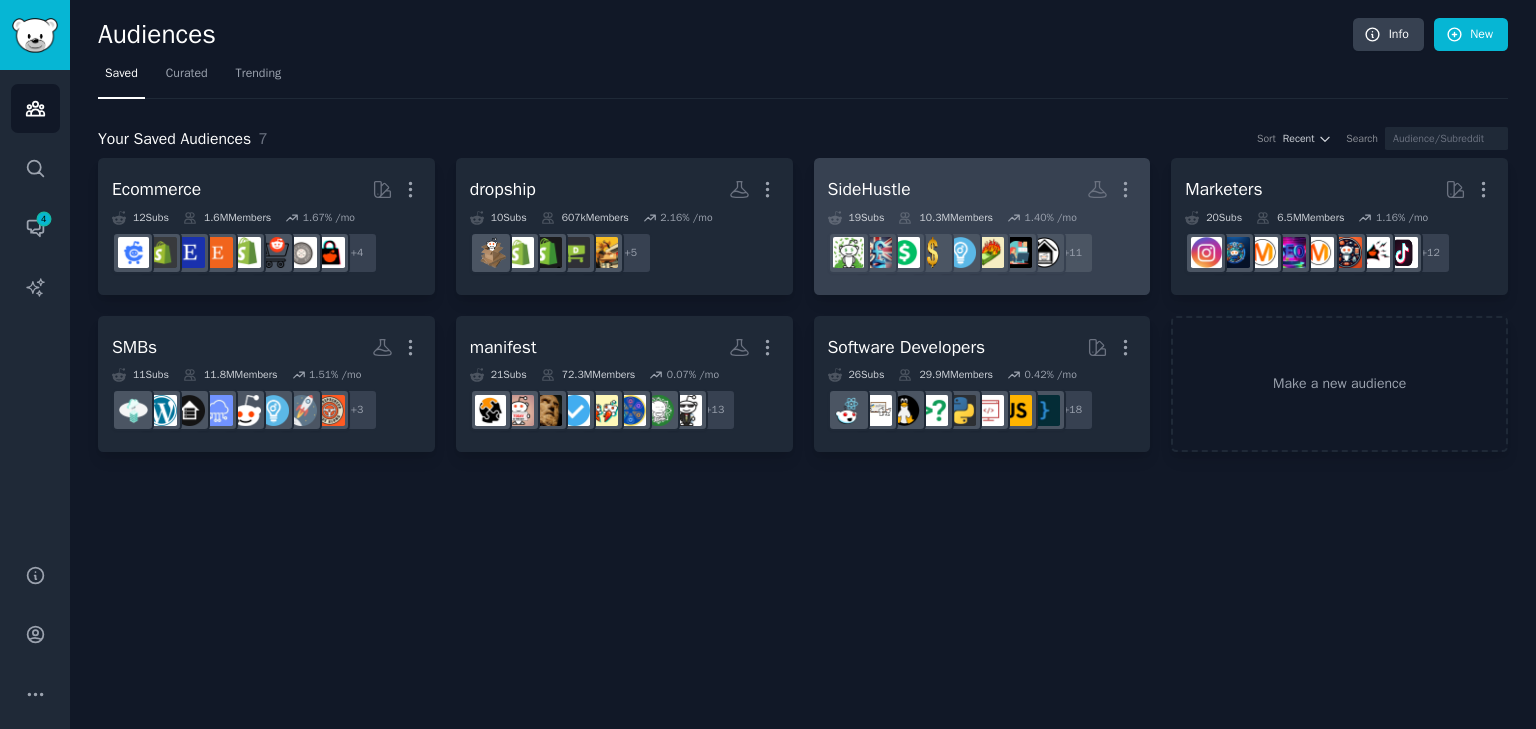 click on "SideHustle" at bounding box center [869, 189] 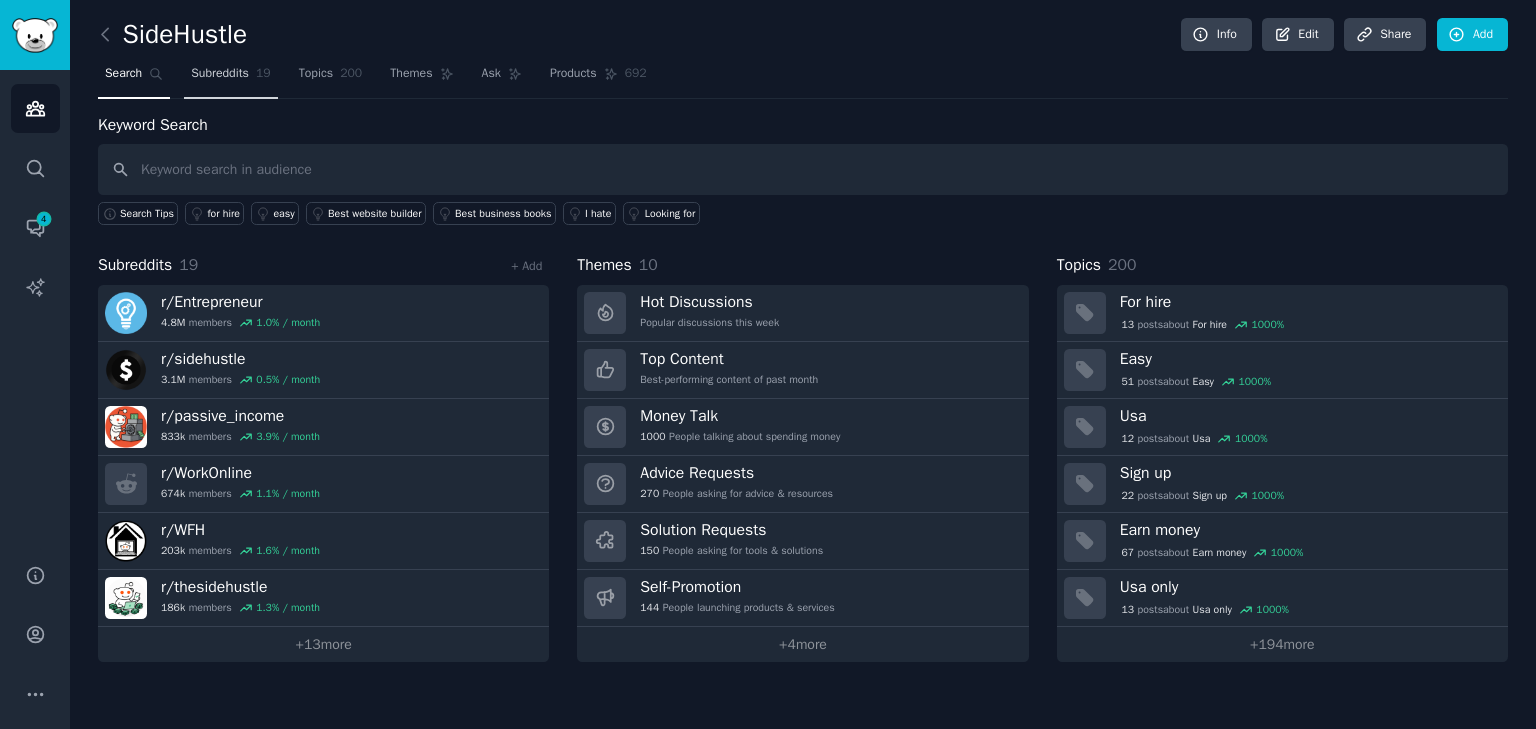 click on "Subreddits" at bounding box center (220, 74) 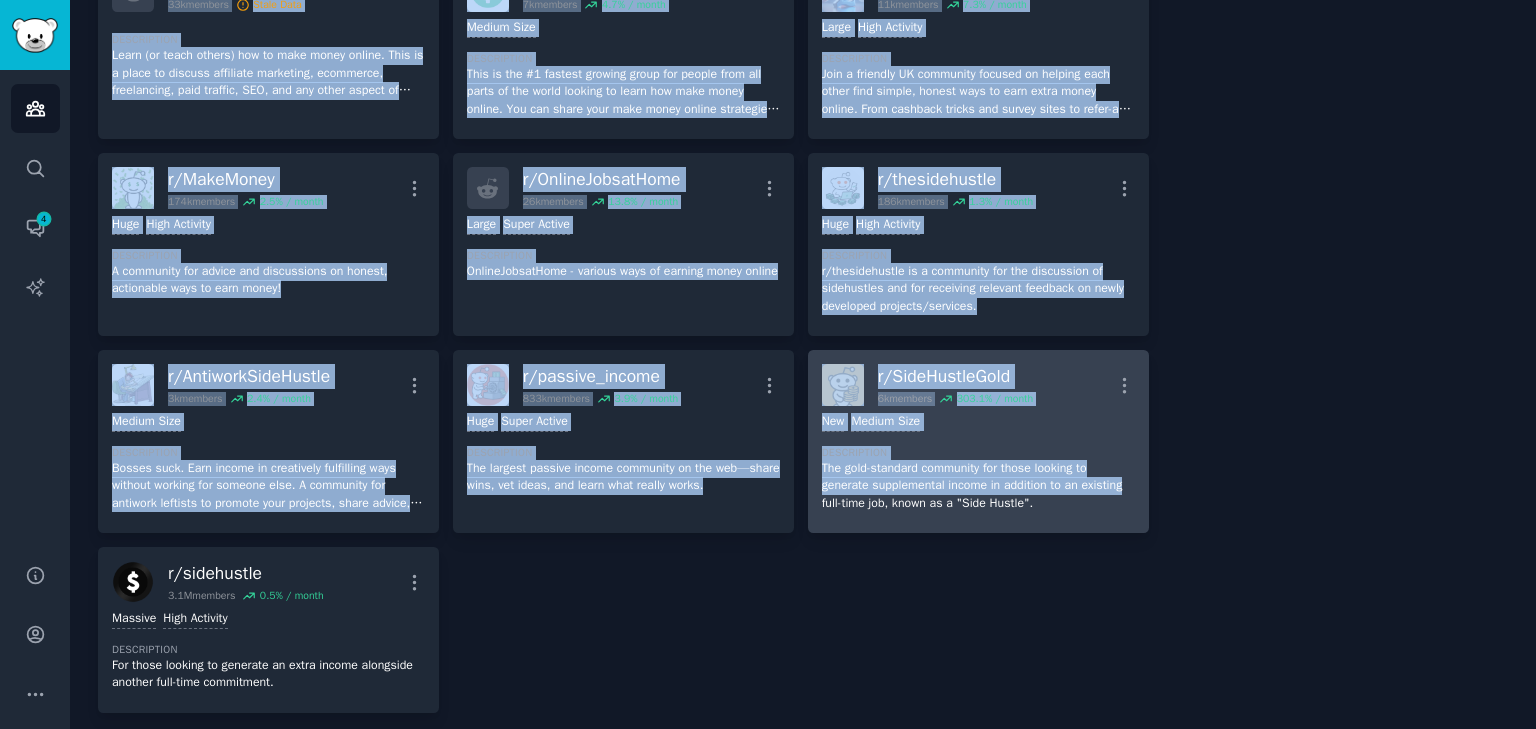 scroll, scrollTop: 880, scrollLeft: 0, axis: vertical 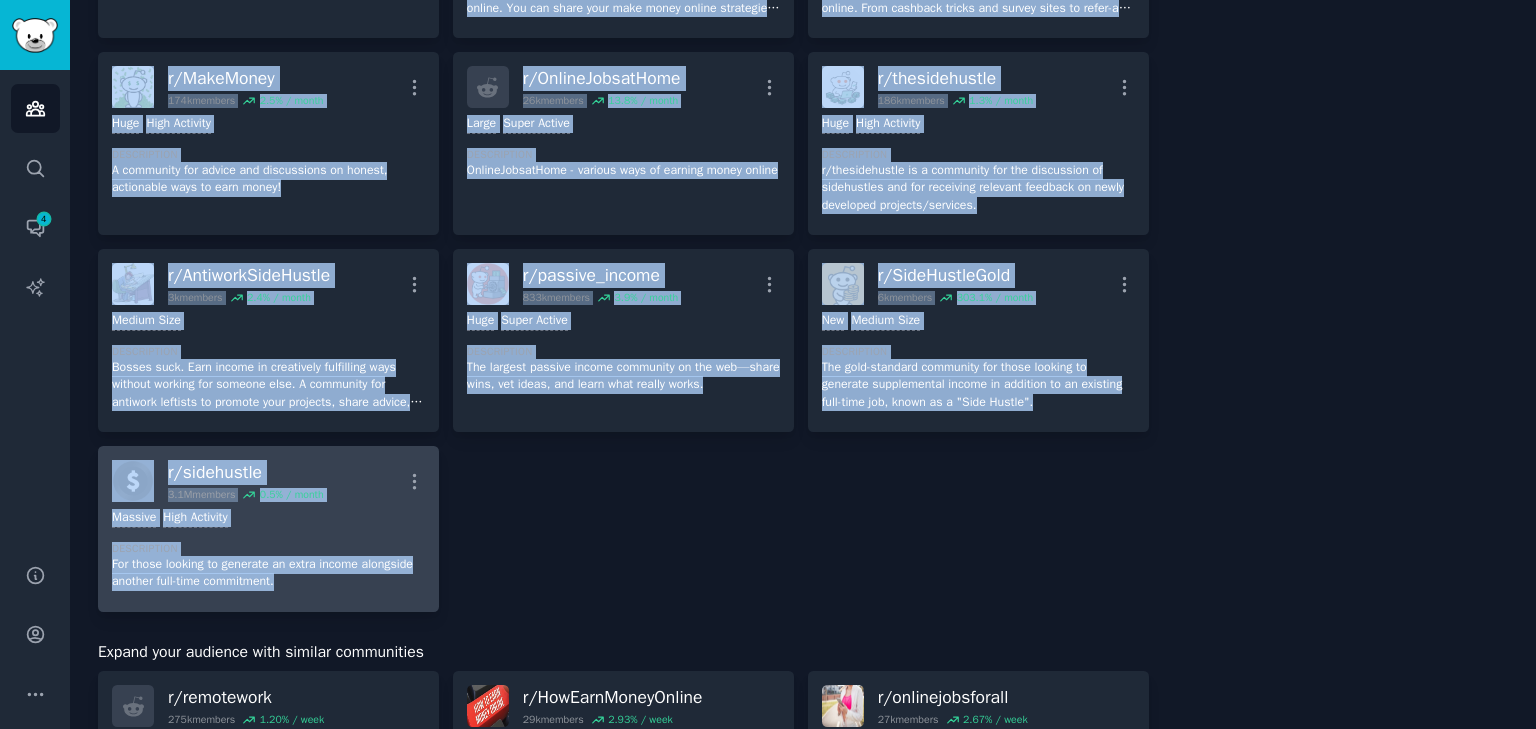 drag, startPoint x: 96, startPoint y: 122, endPoint x: 328, endPoint y: 577, distance: 510.7338 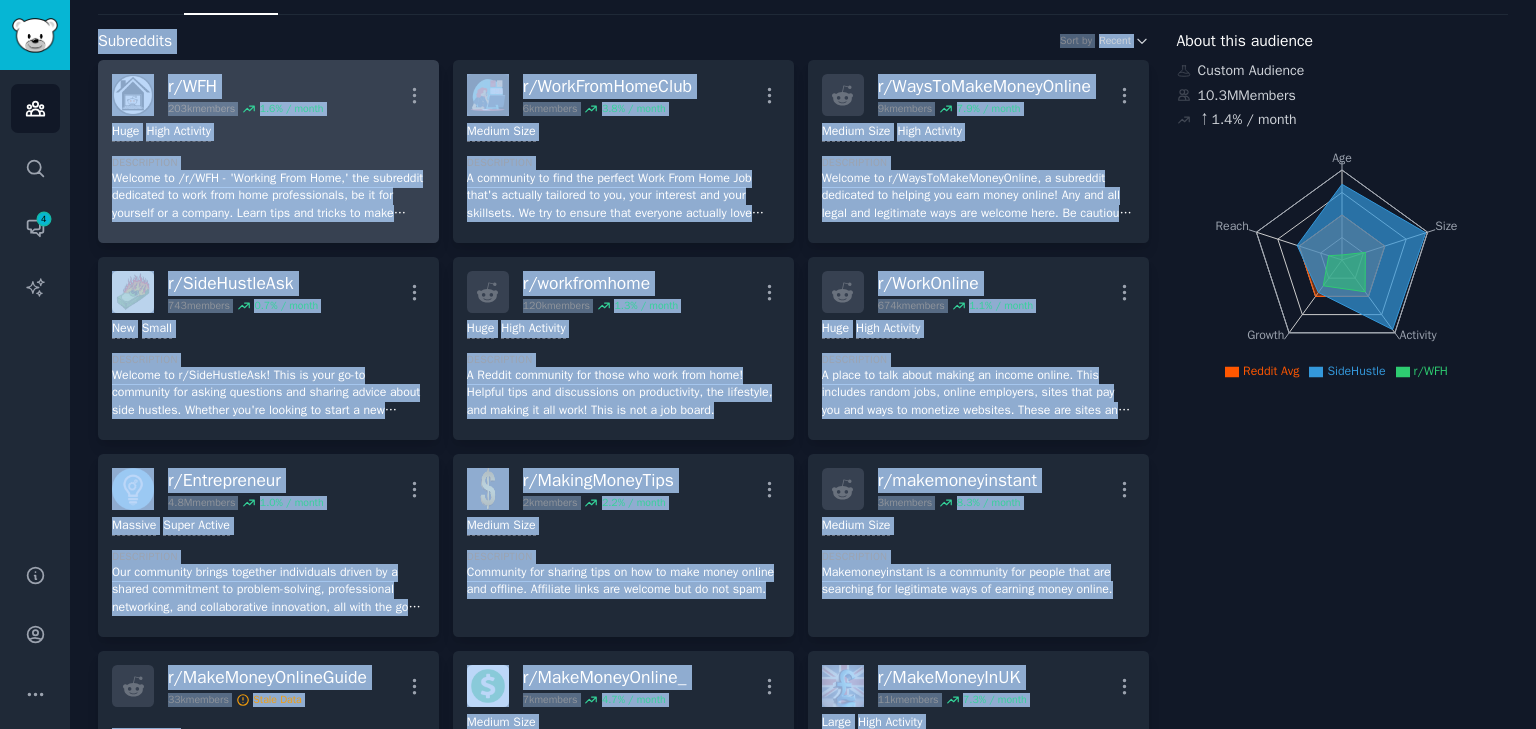 scroll, scrollTop: 0, scrollLeft: 0, axis: both 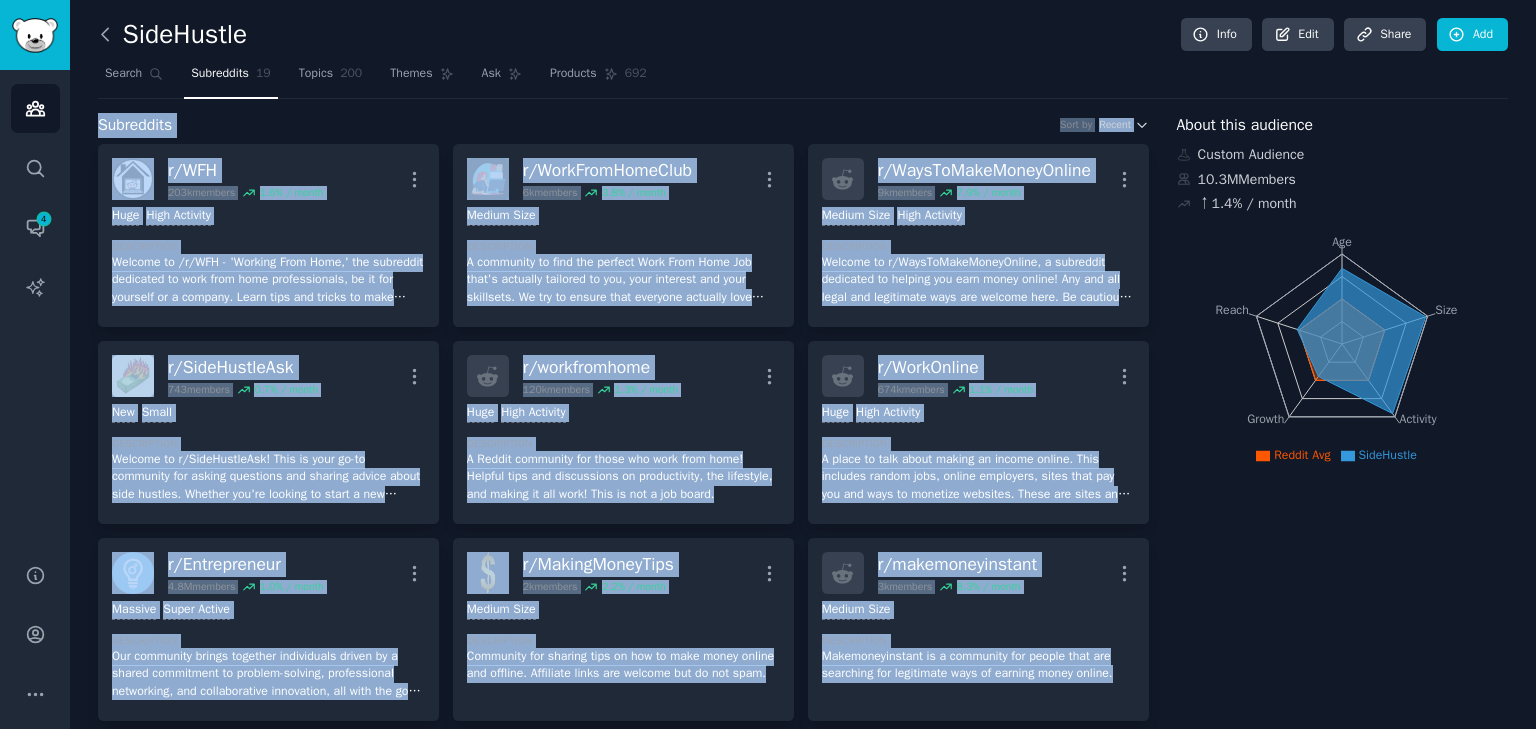 click 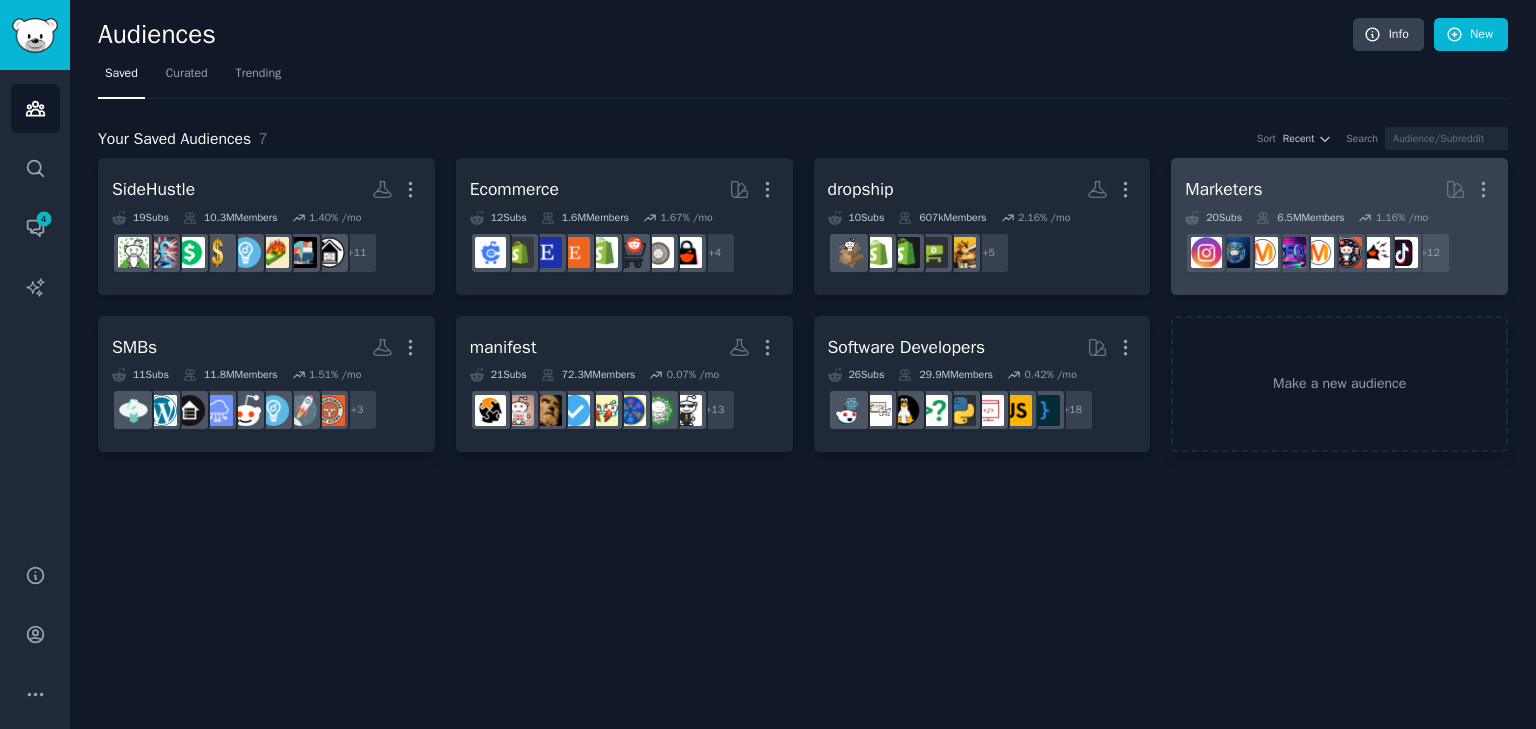 click on "Marketers More" at bounding box center (1339, 189) 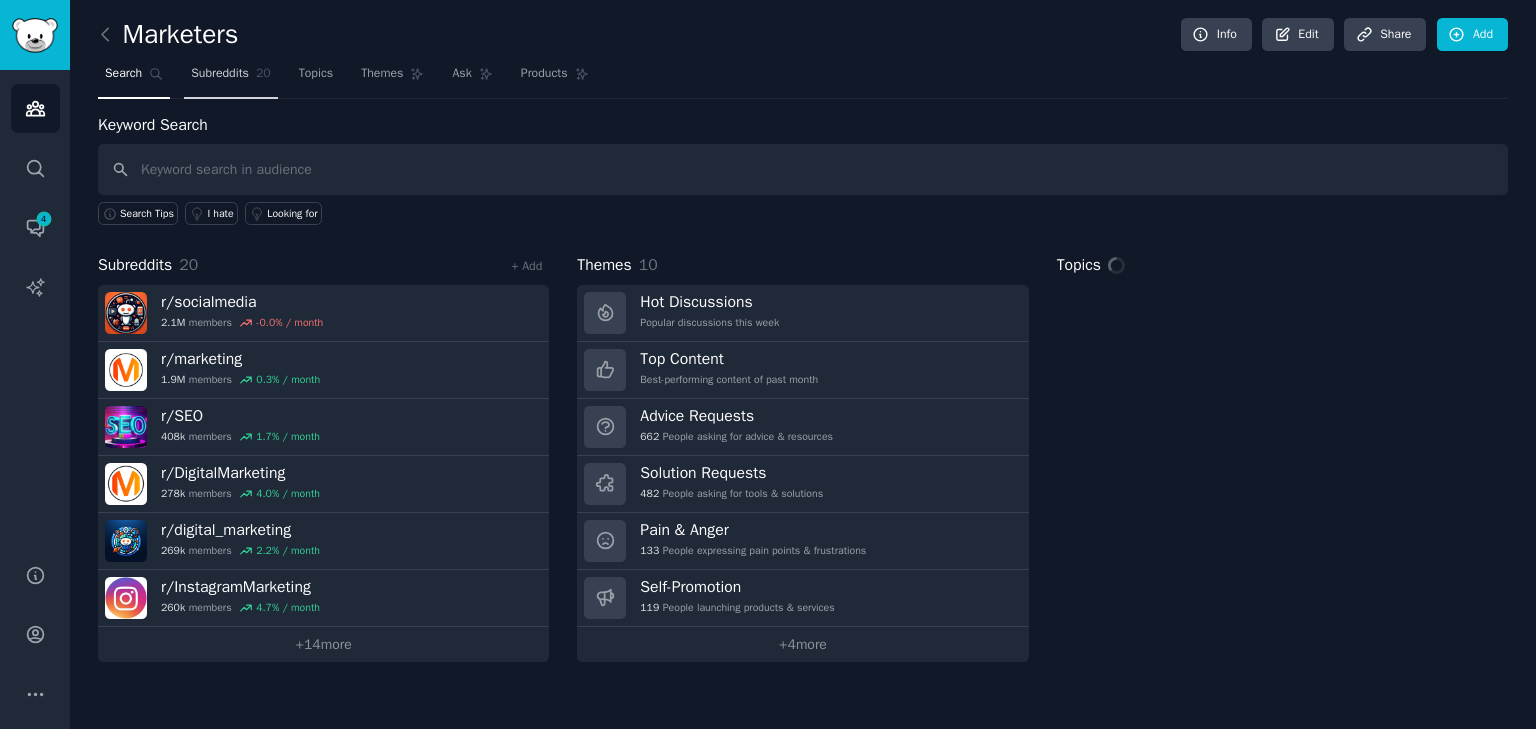 click on "Subreddits 20" at bounding box center [230, 78] 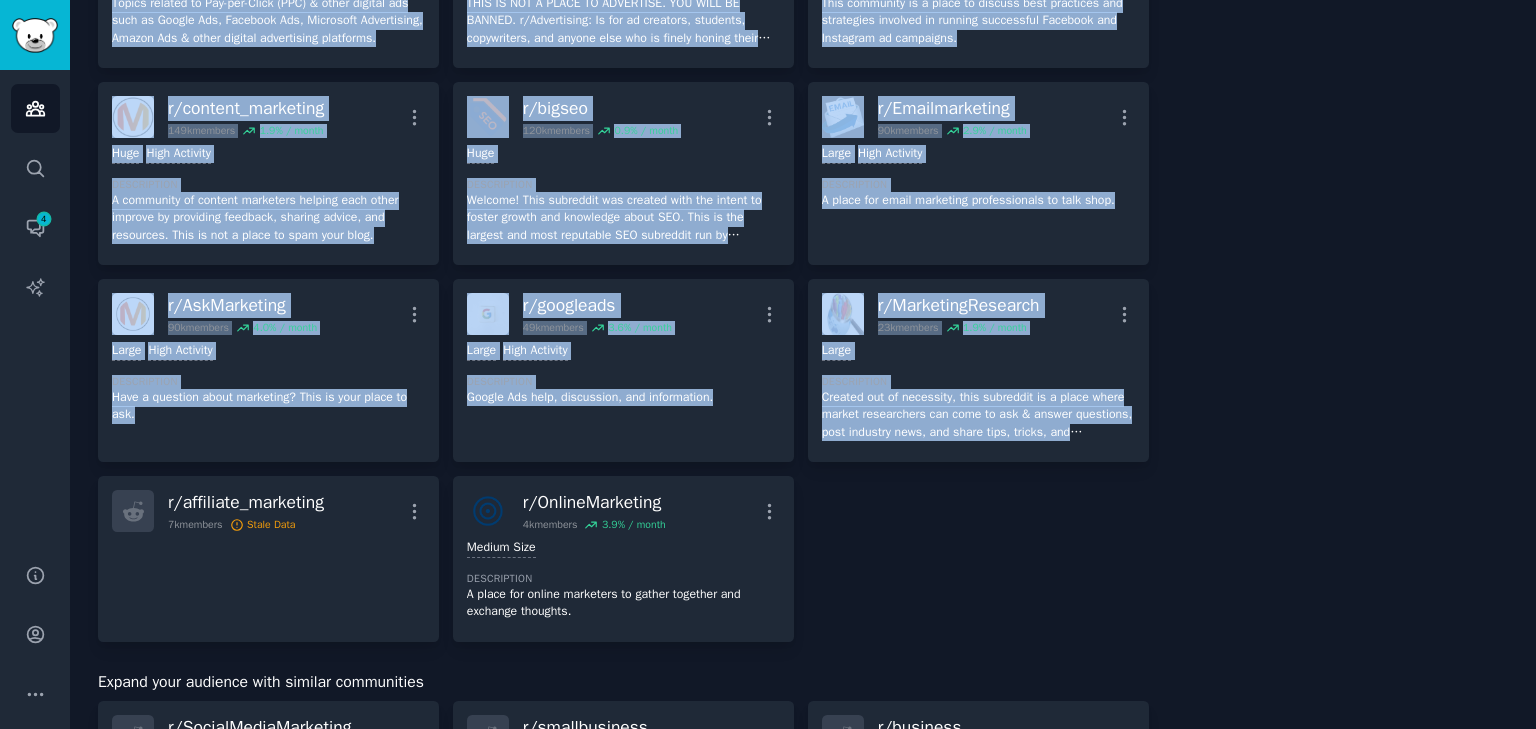 scroll, scrollTop: 880, scrollLeft: 0, axis: vertical 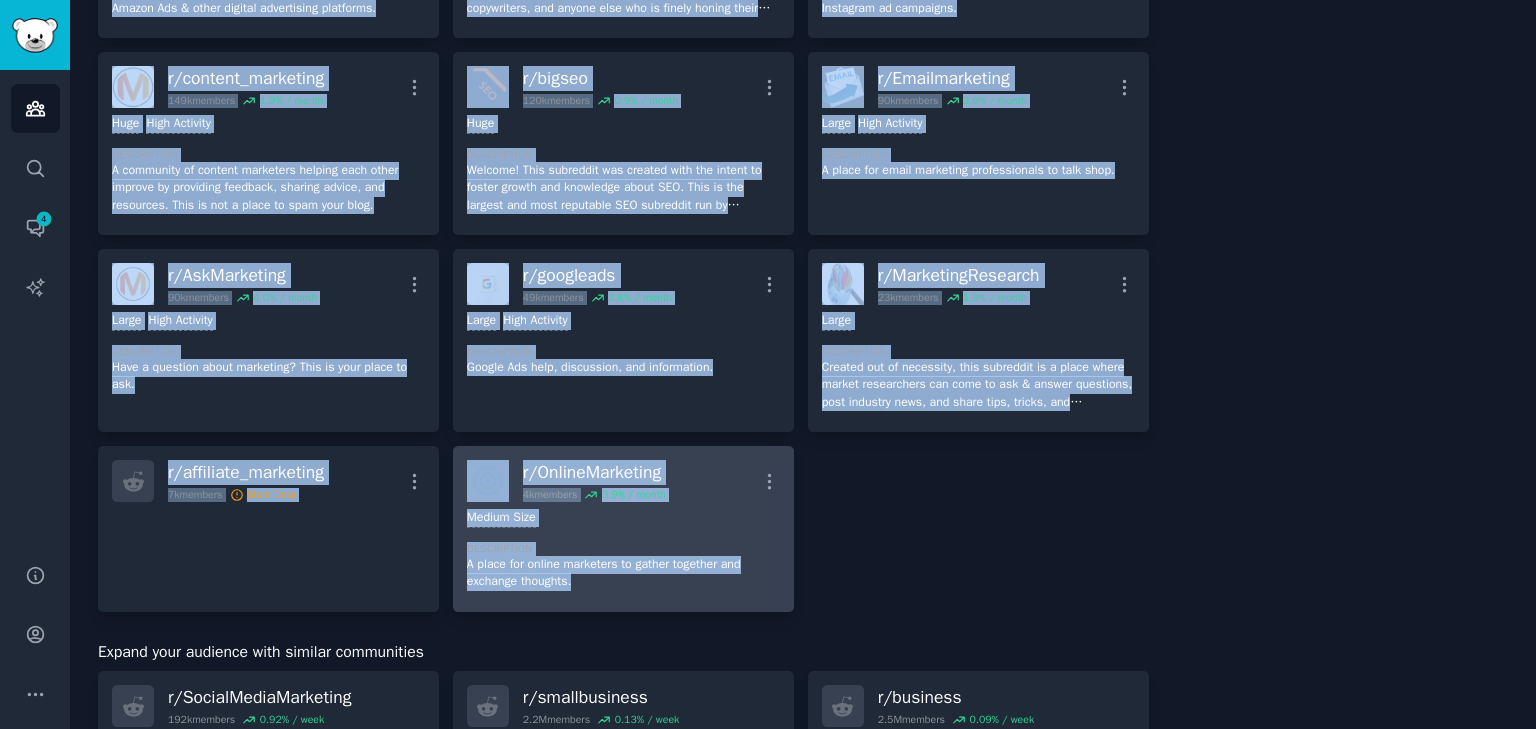 drag, startPoint x: 94, startPoint y: 129, endPoint x: 712, endPoint y: 580, distance: 765.06537 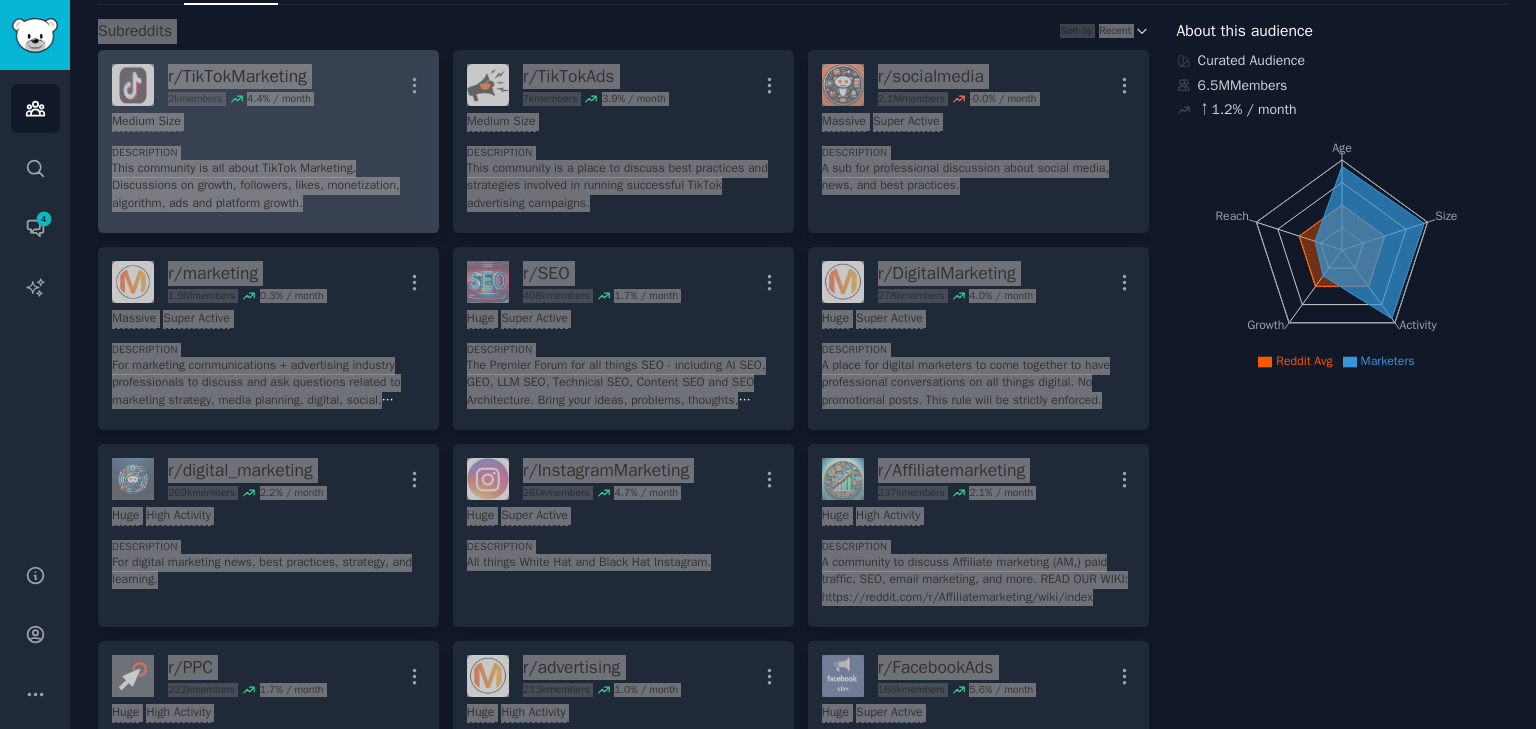 scroll, scrollTop: 0, scrollLeft: 0, axis: both 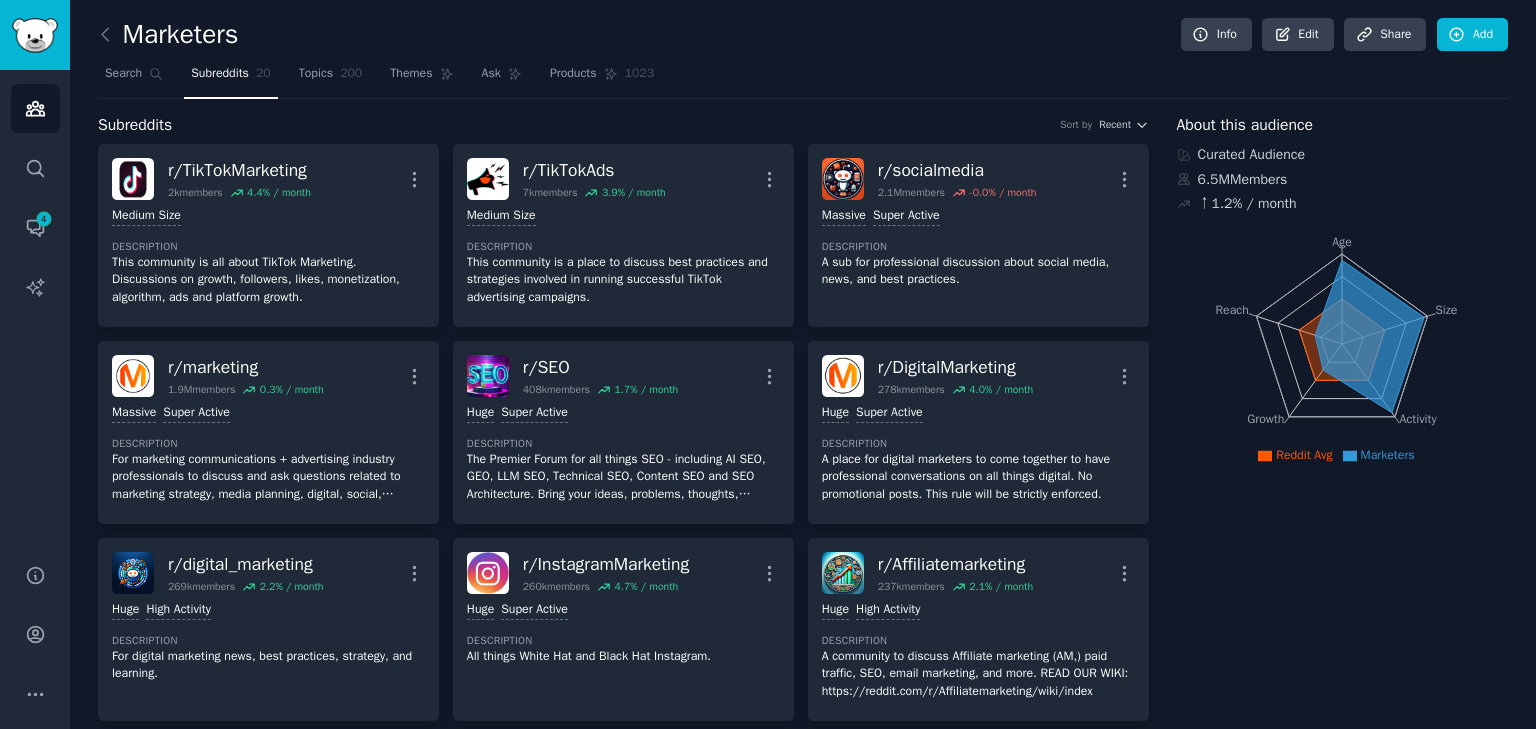 click on "Marketers" at bounding box center (168, 35) 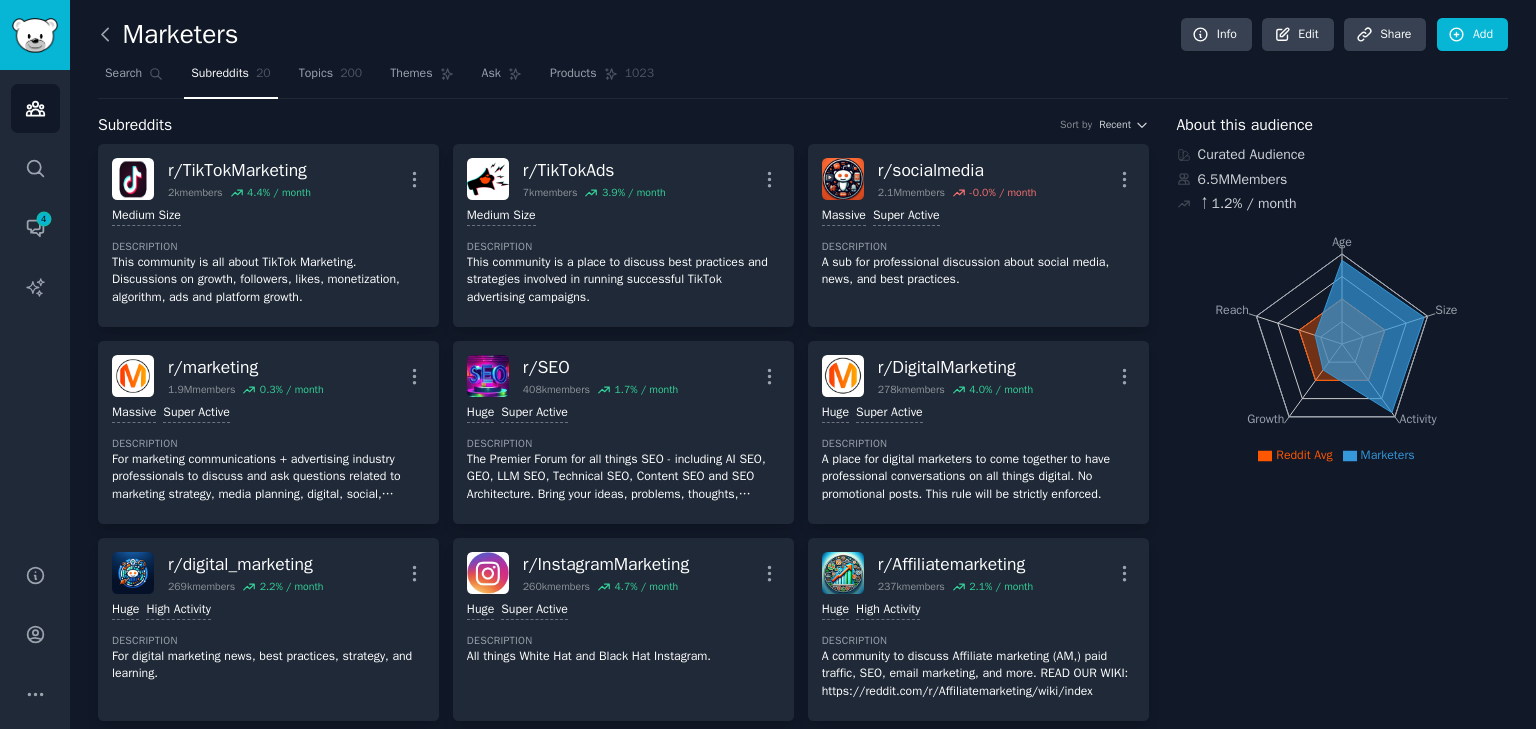 click 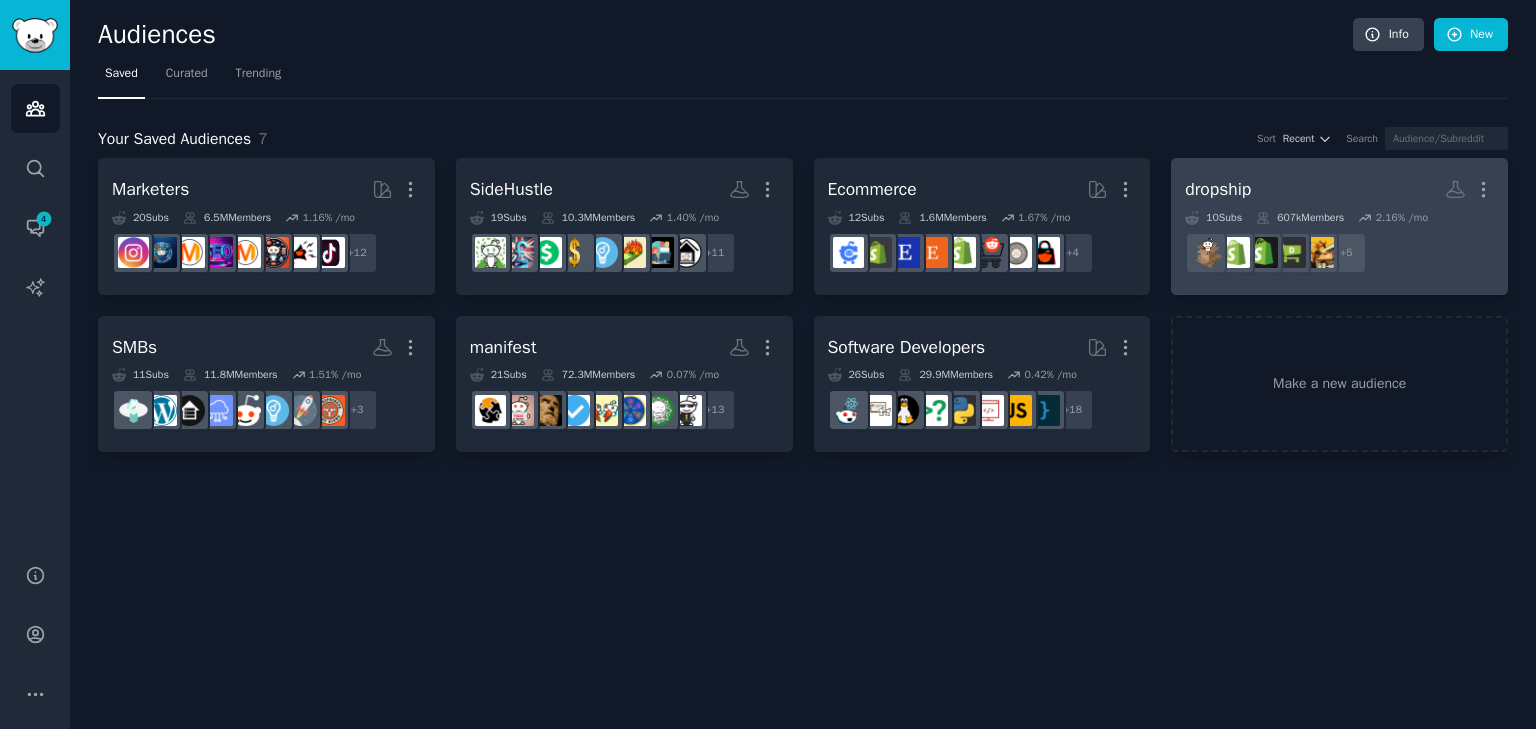 click on "dropship More" at bounding box center (1339, 189) 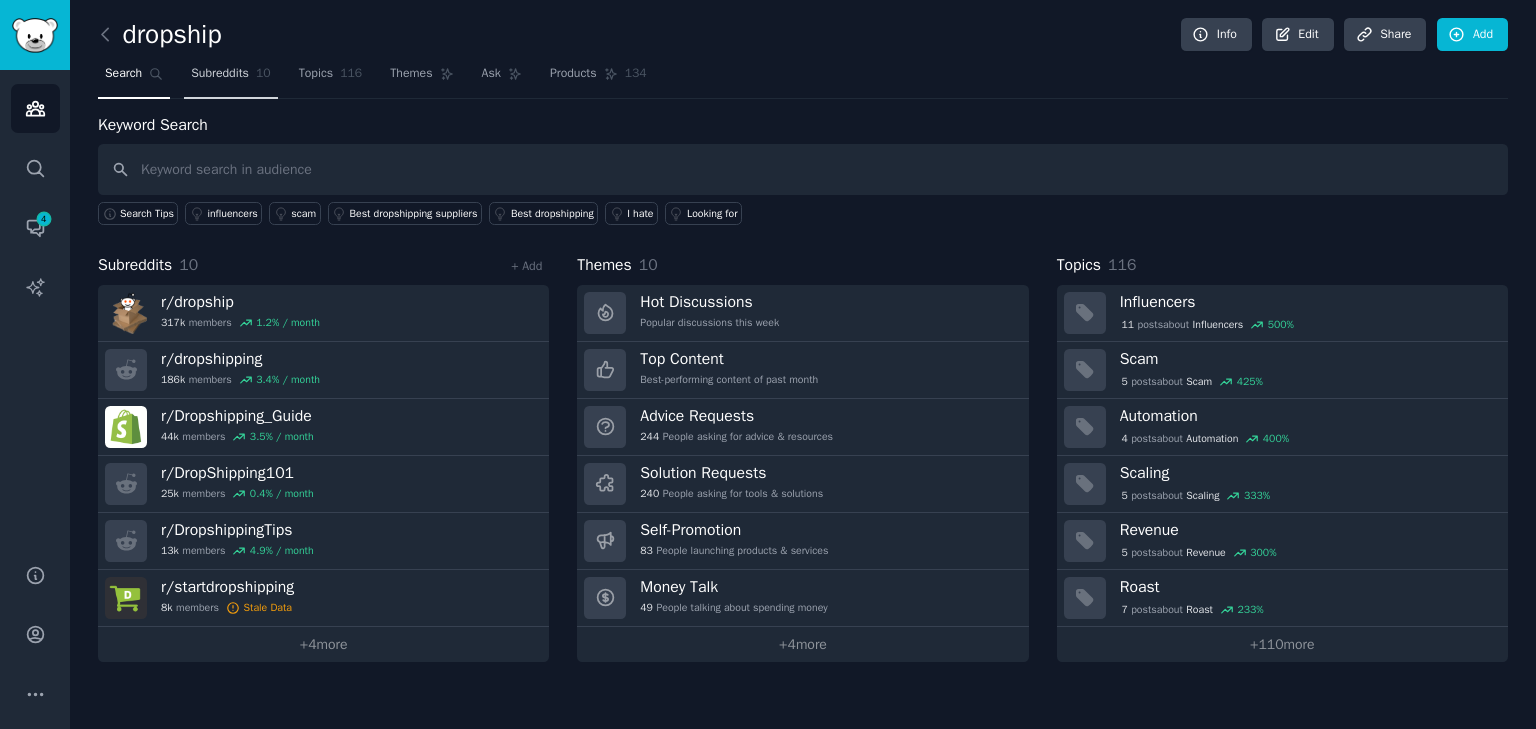 click on "Subreddits" at bounding box center (220, 74) 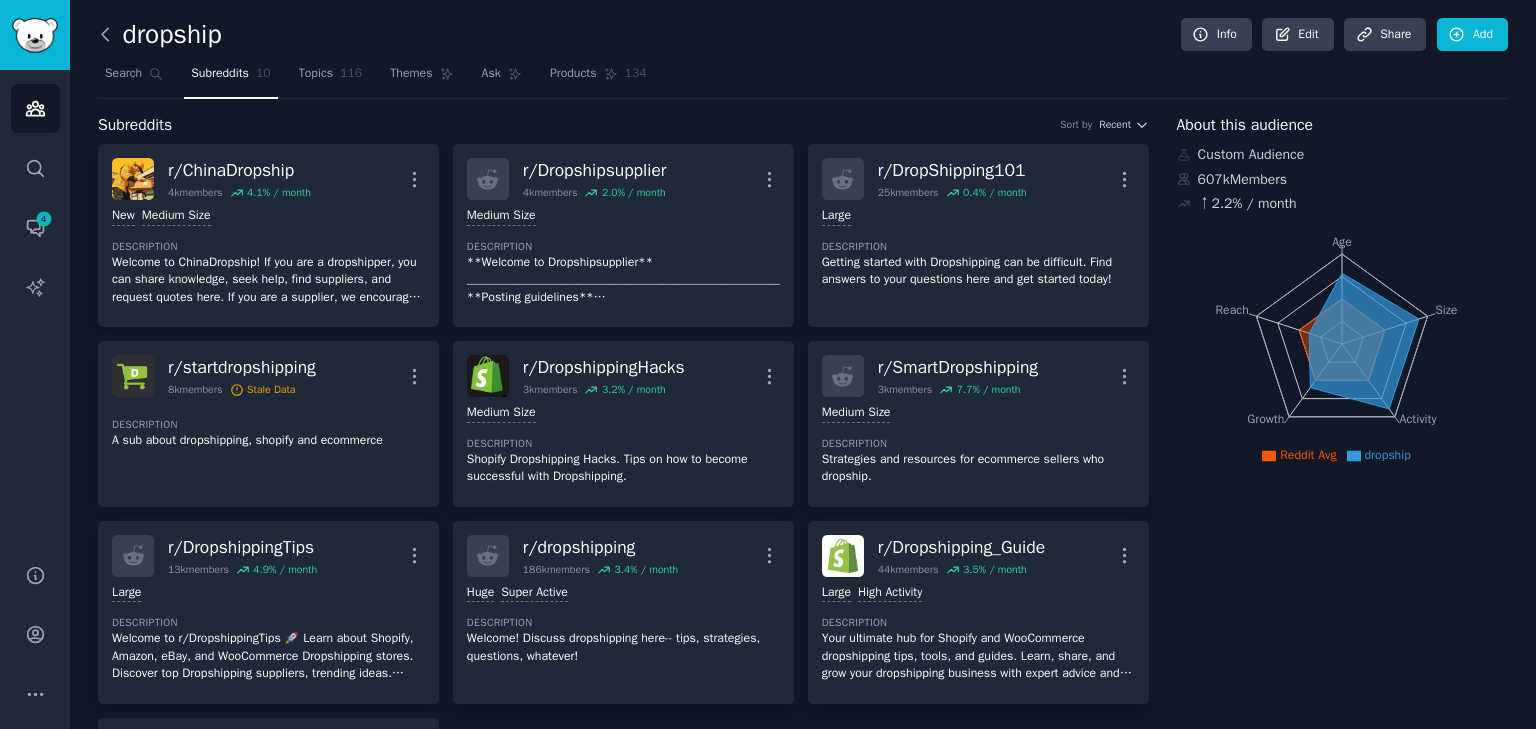 click 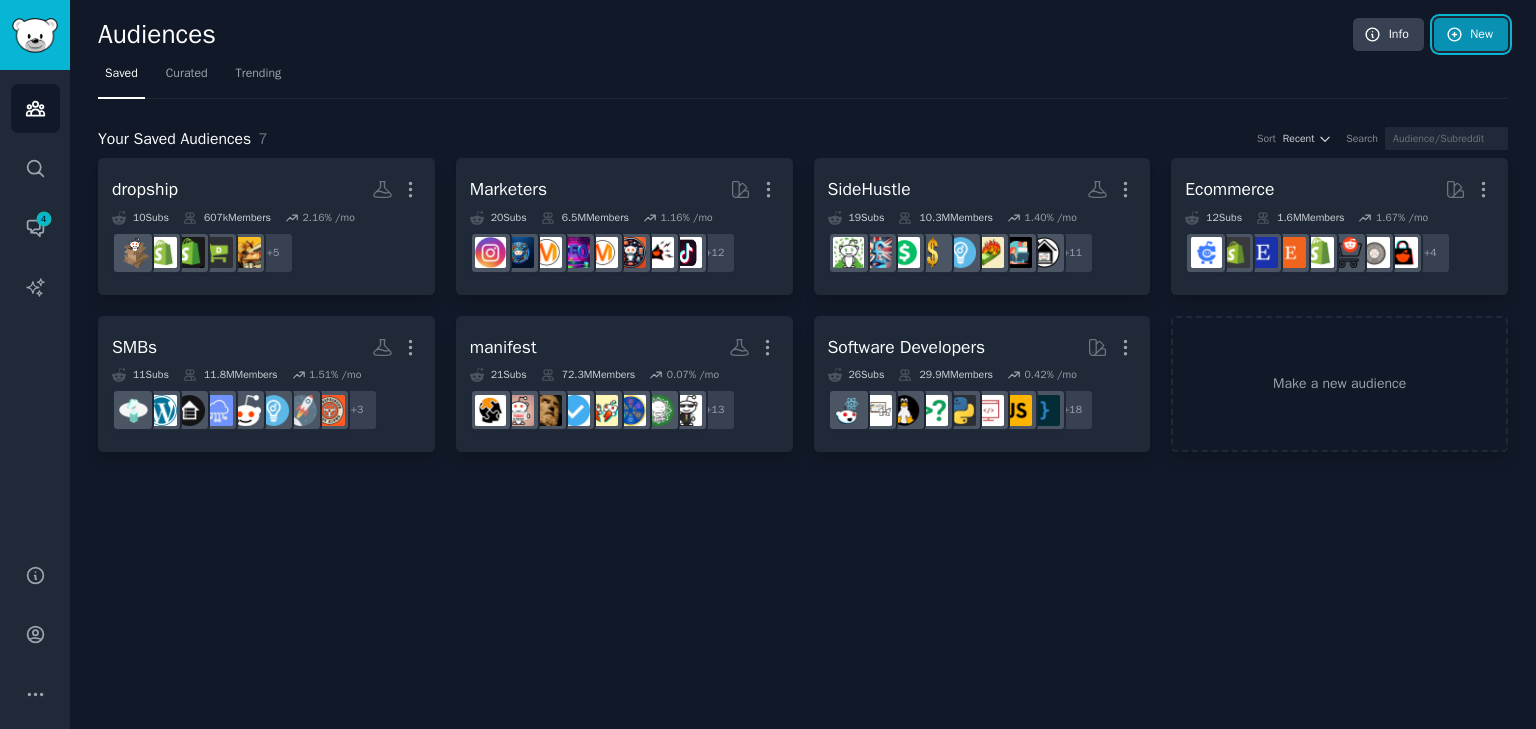 click on "New" at bounding box center [1471, 35] 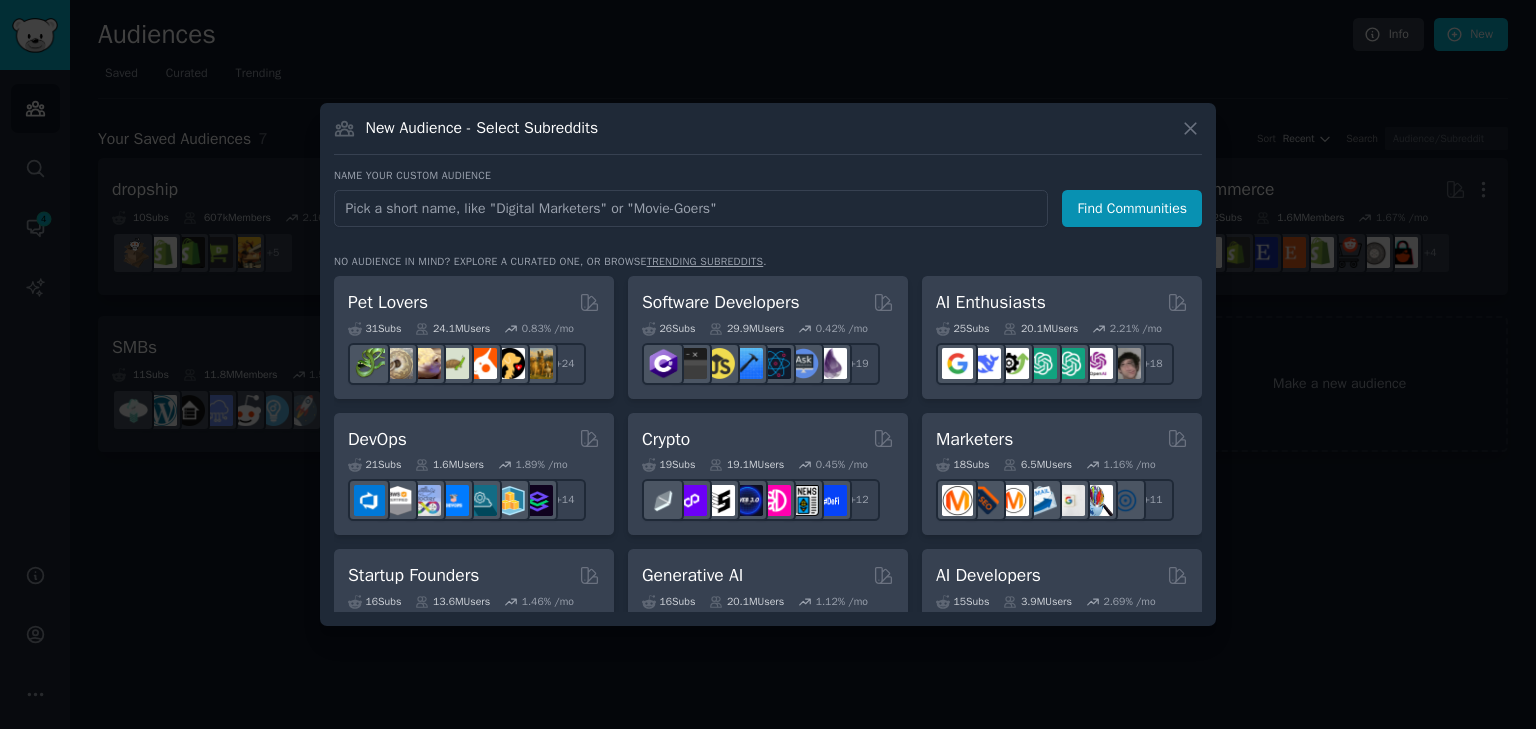 click at bounding box center (691, 208) 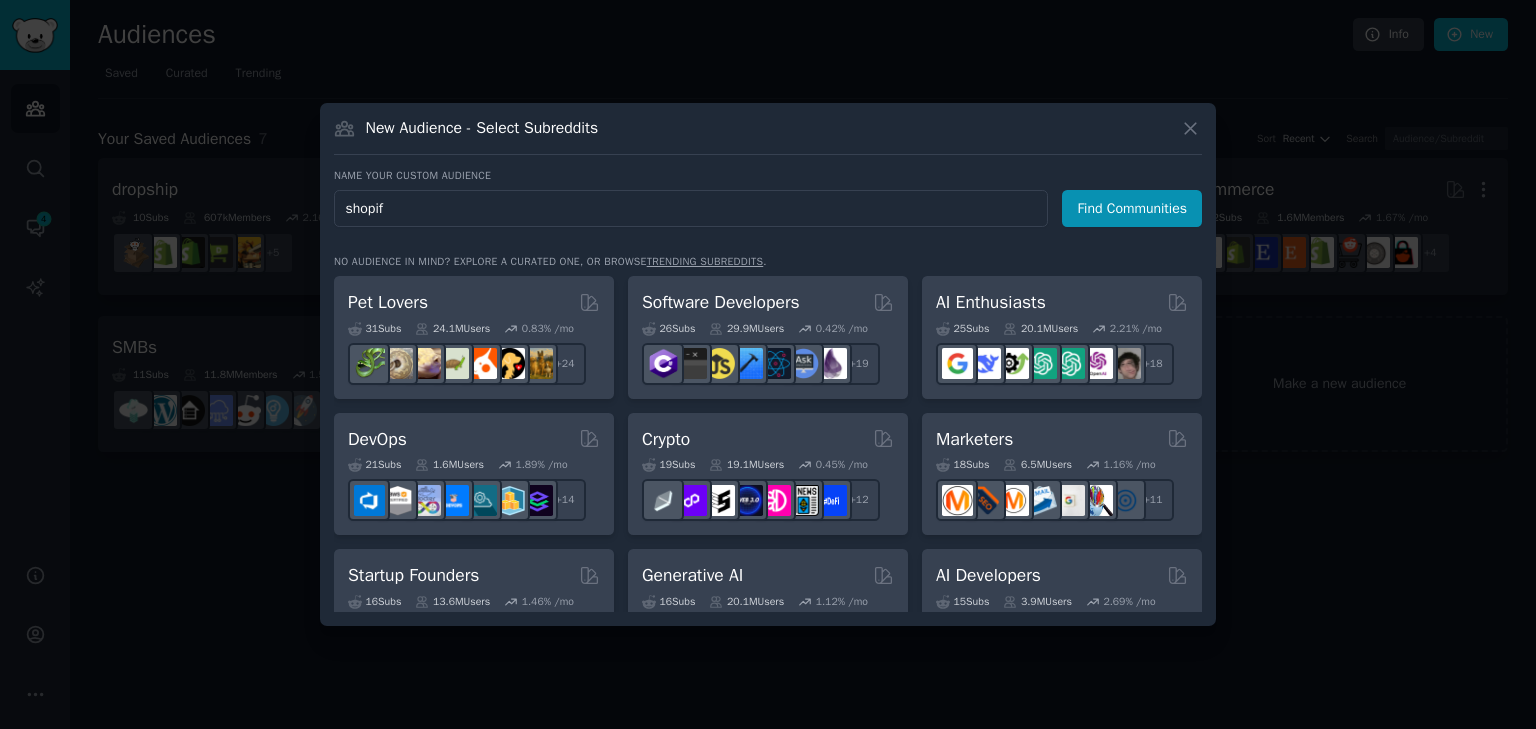 type on "shopify" 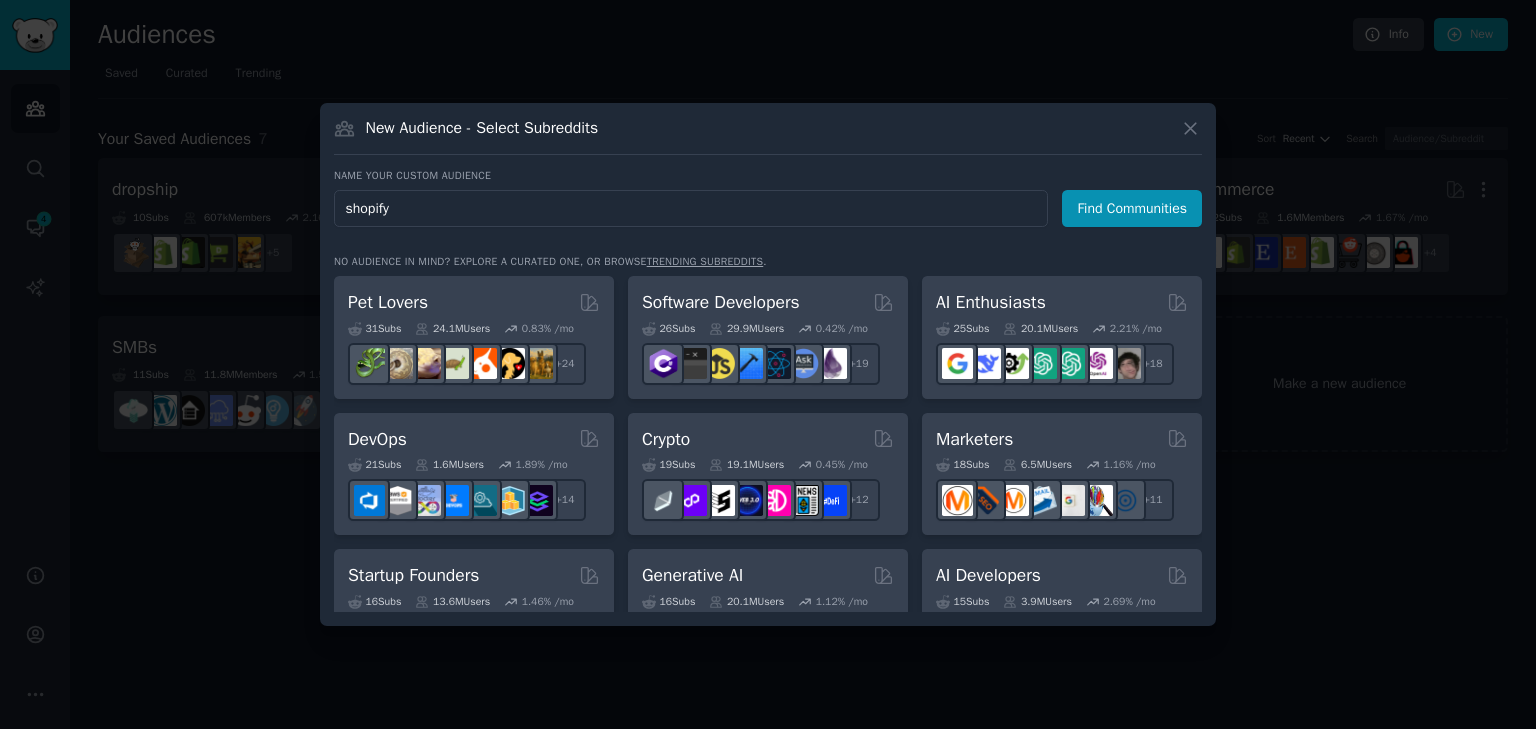 click on "Find Communities" at bounding box center [1132, 208] 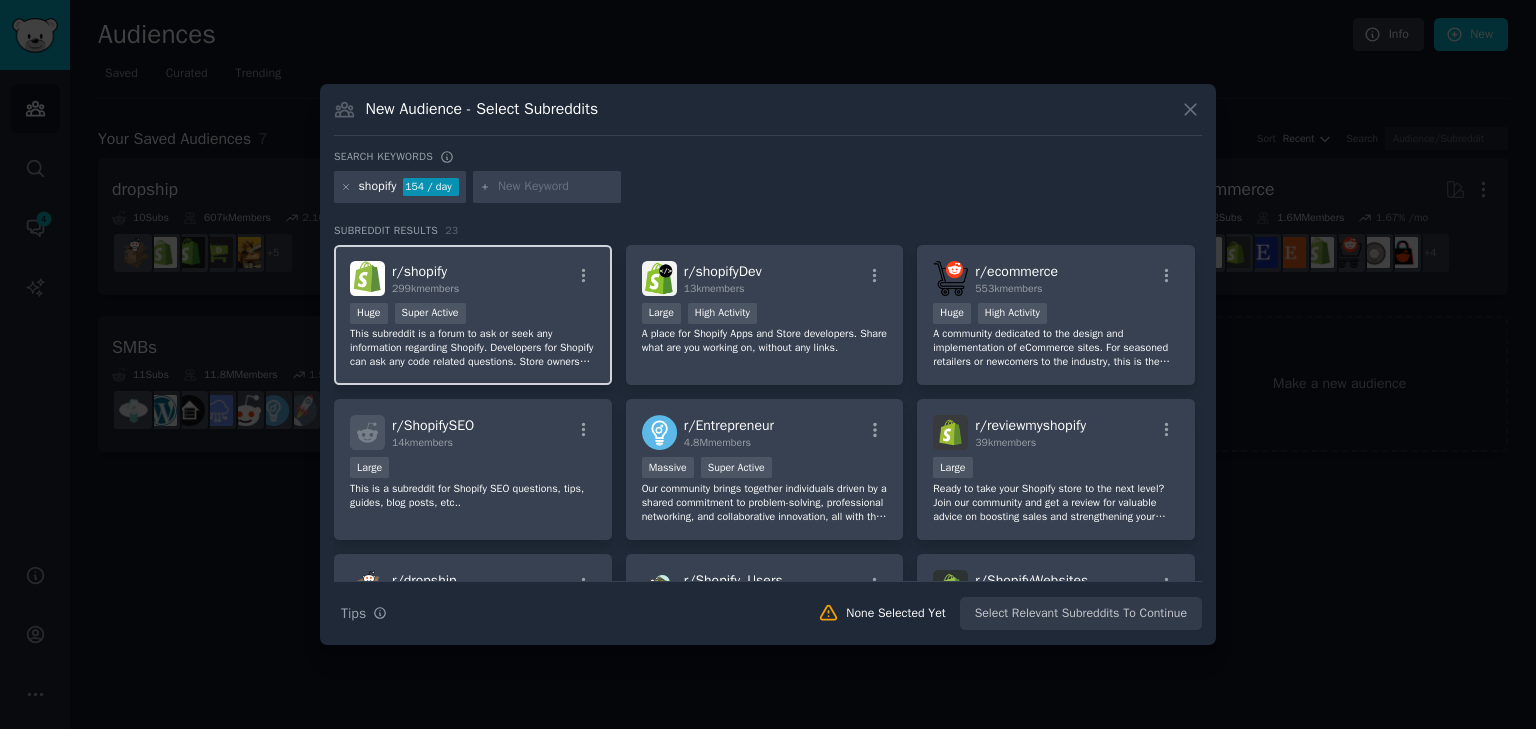 click on "Huge Super Active" at bounding box center (473, 315) 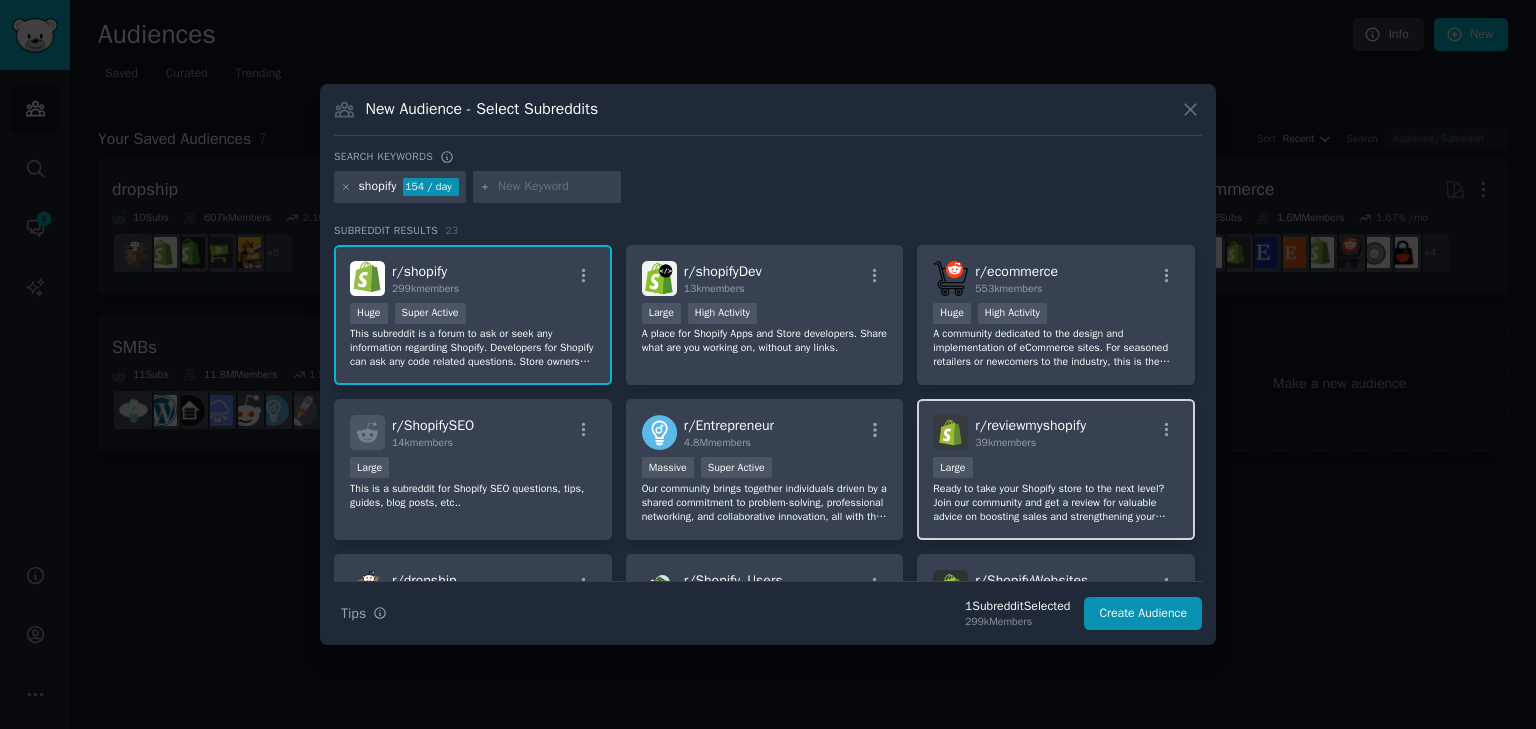 click on "r/ reviewmyshopify 39k  members" at bounding box center (1056, 432) 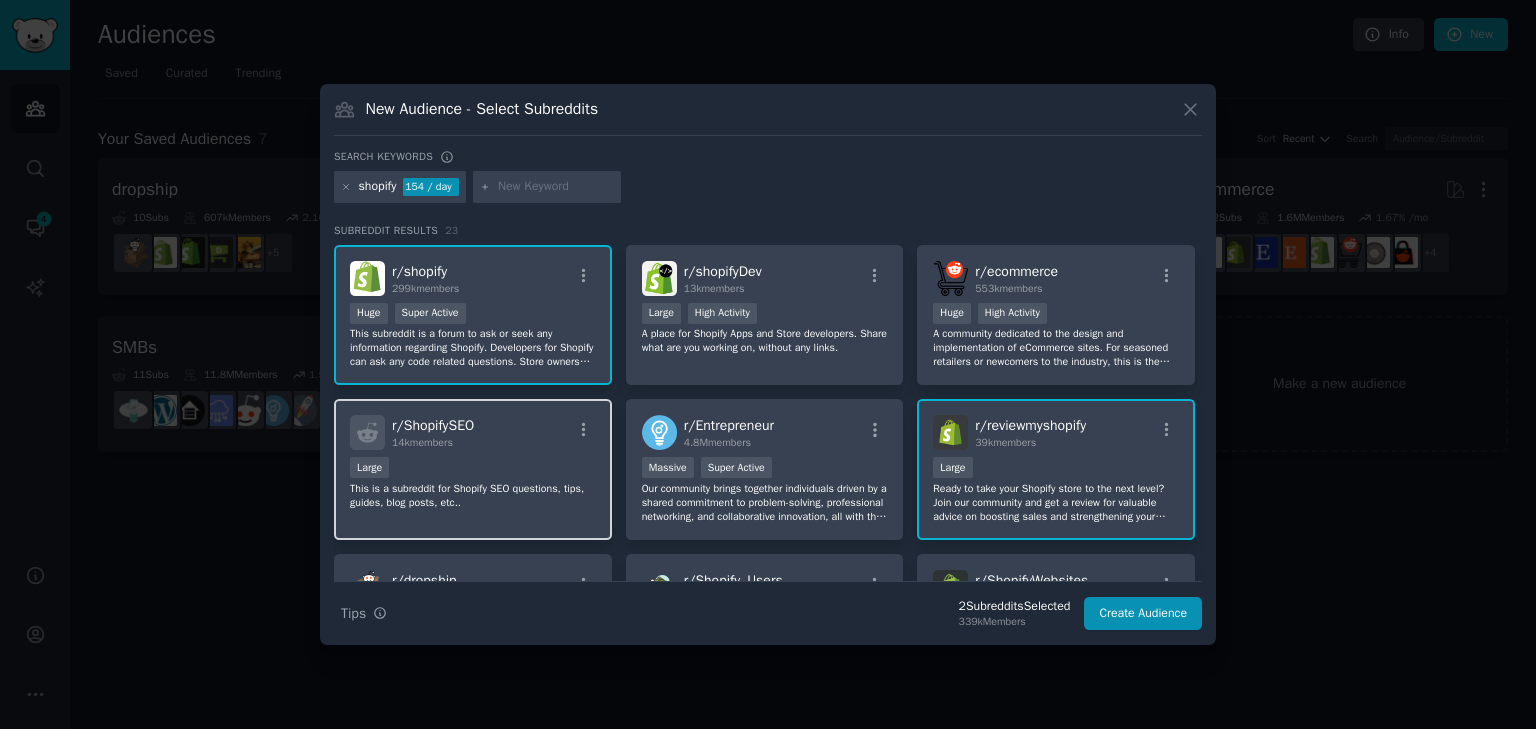 click on "r/ ShopifySEO 14k  members" at bounding box center [473, 432] 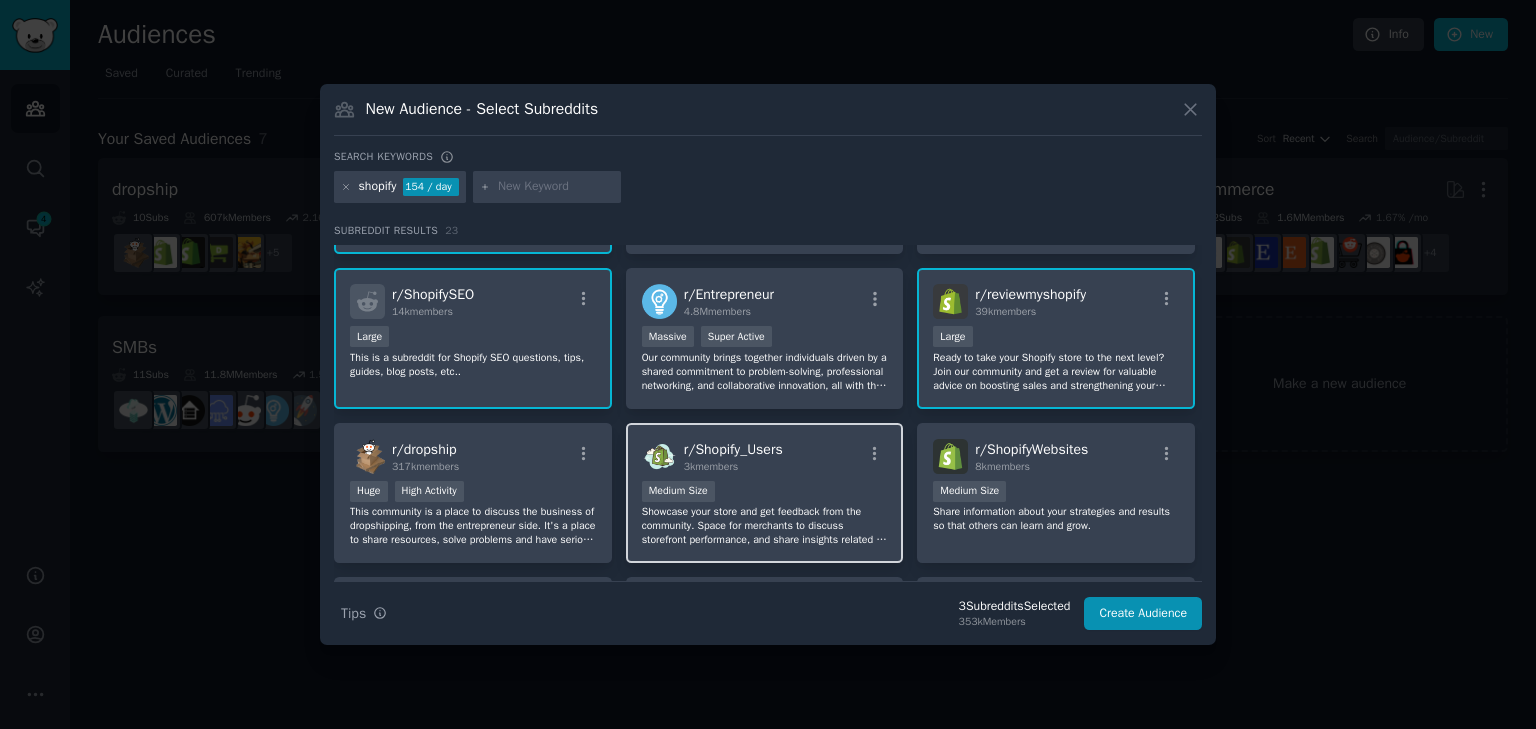 scroll, scrollTop: 160, scrollLeft: 0, axis: vertical 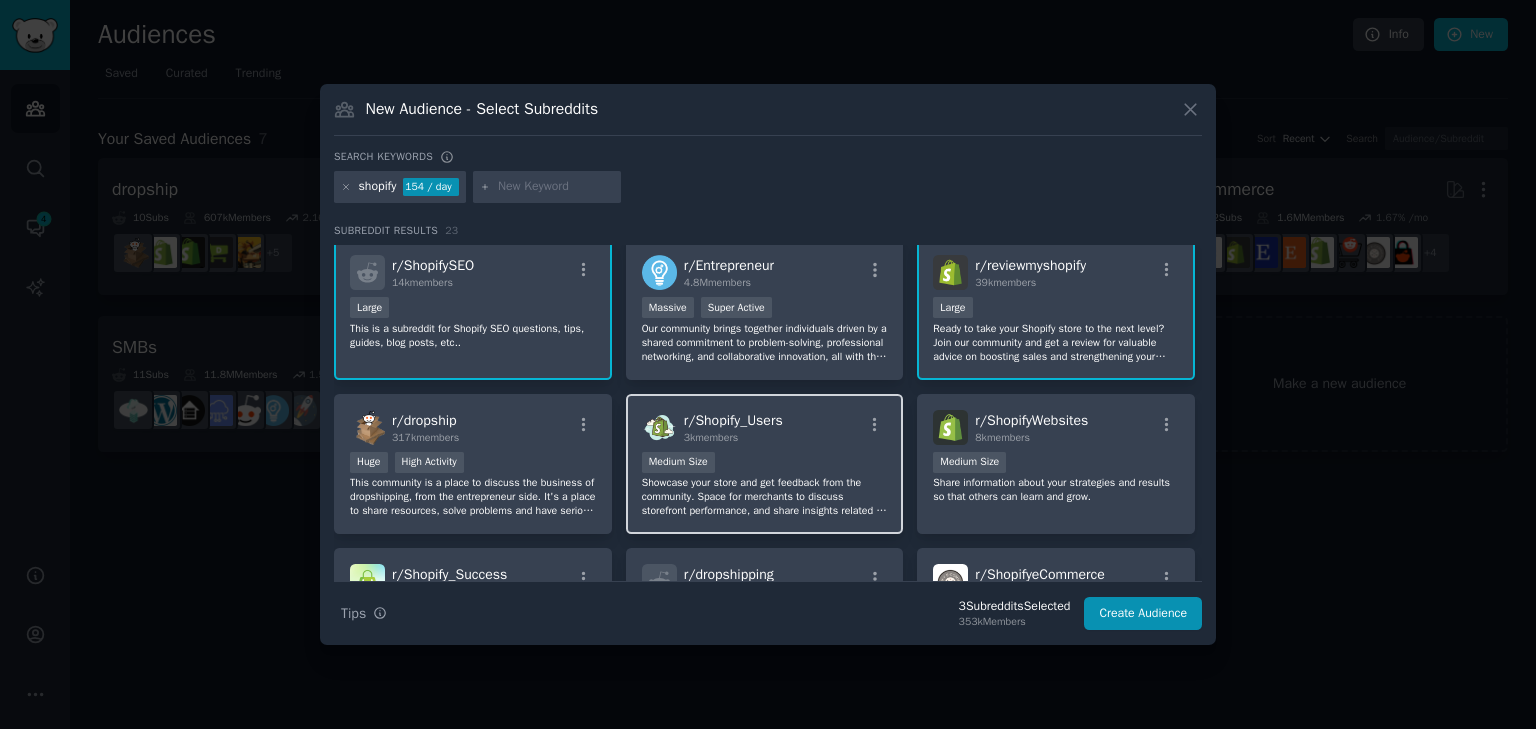 click on "r/ Shopify_Users 3k  members" at bounding box center (765, 427) 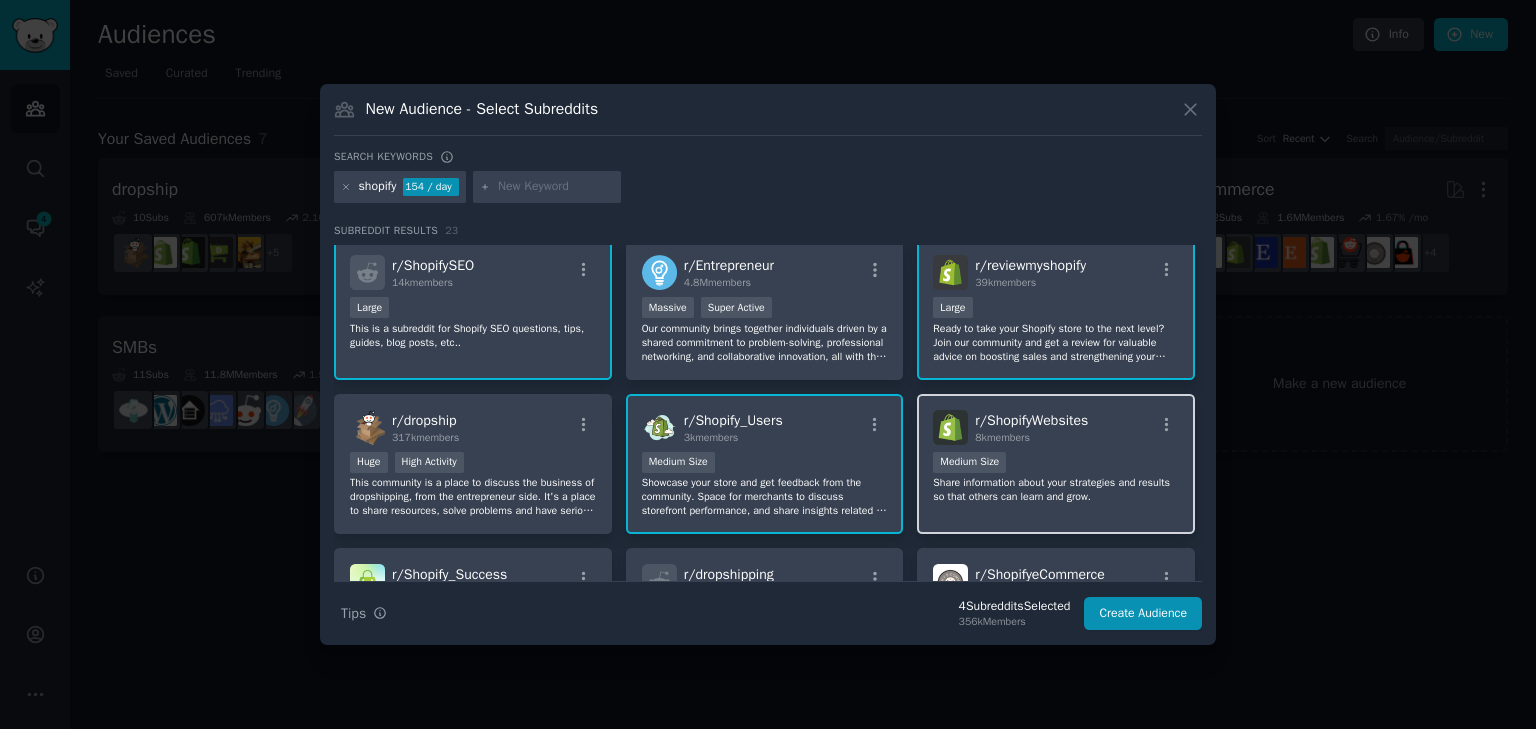 click on "r/ ShopifyWebsites 8k  members" at bounding box center (1056, 427) 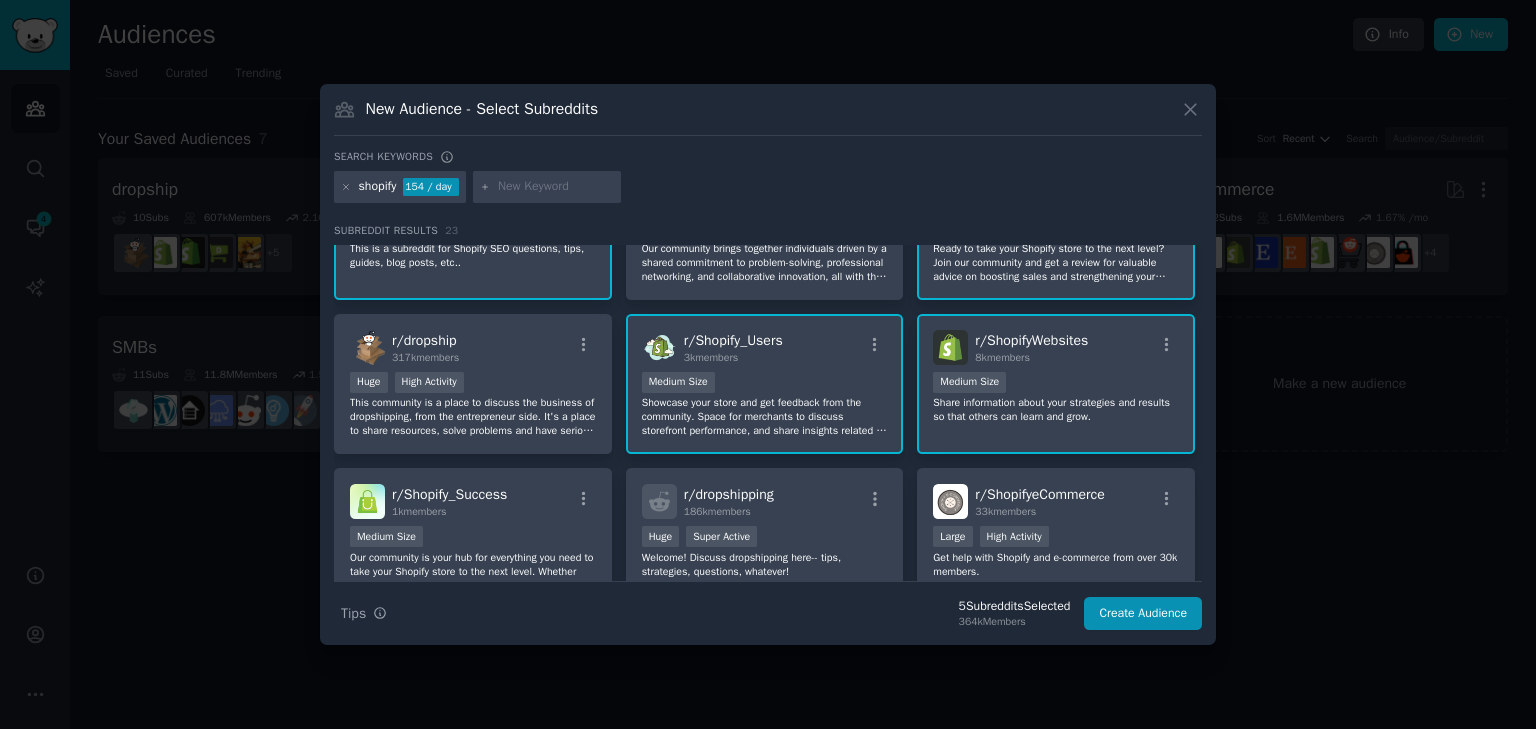 scroll, scrollTop: 320, scrollLeft: 0, axis: vertical 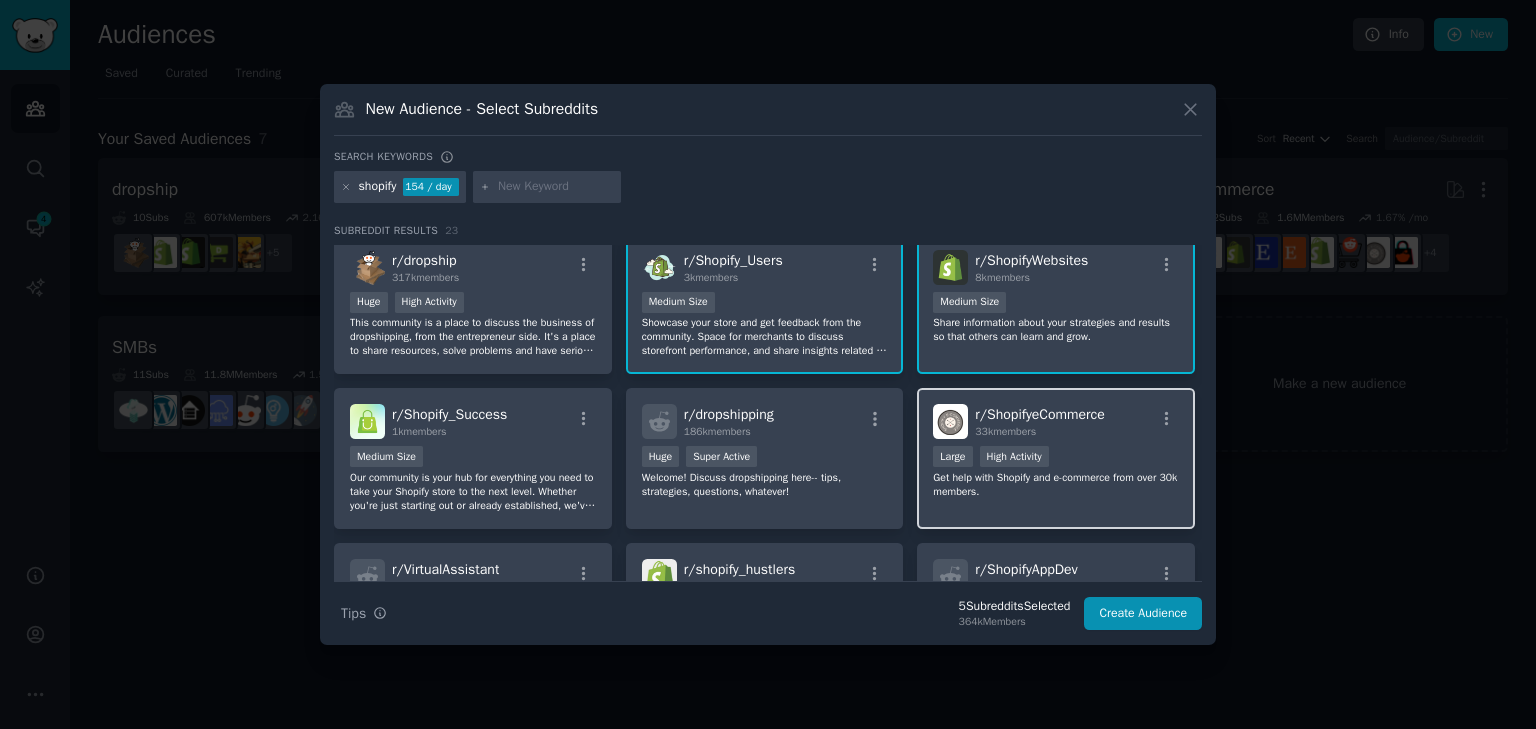 click on "r/ ShopifyeCommerce" at bounding box center (1039, 414) 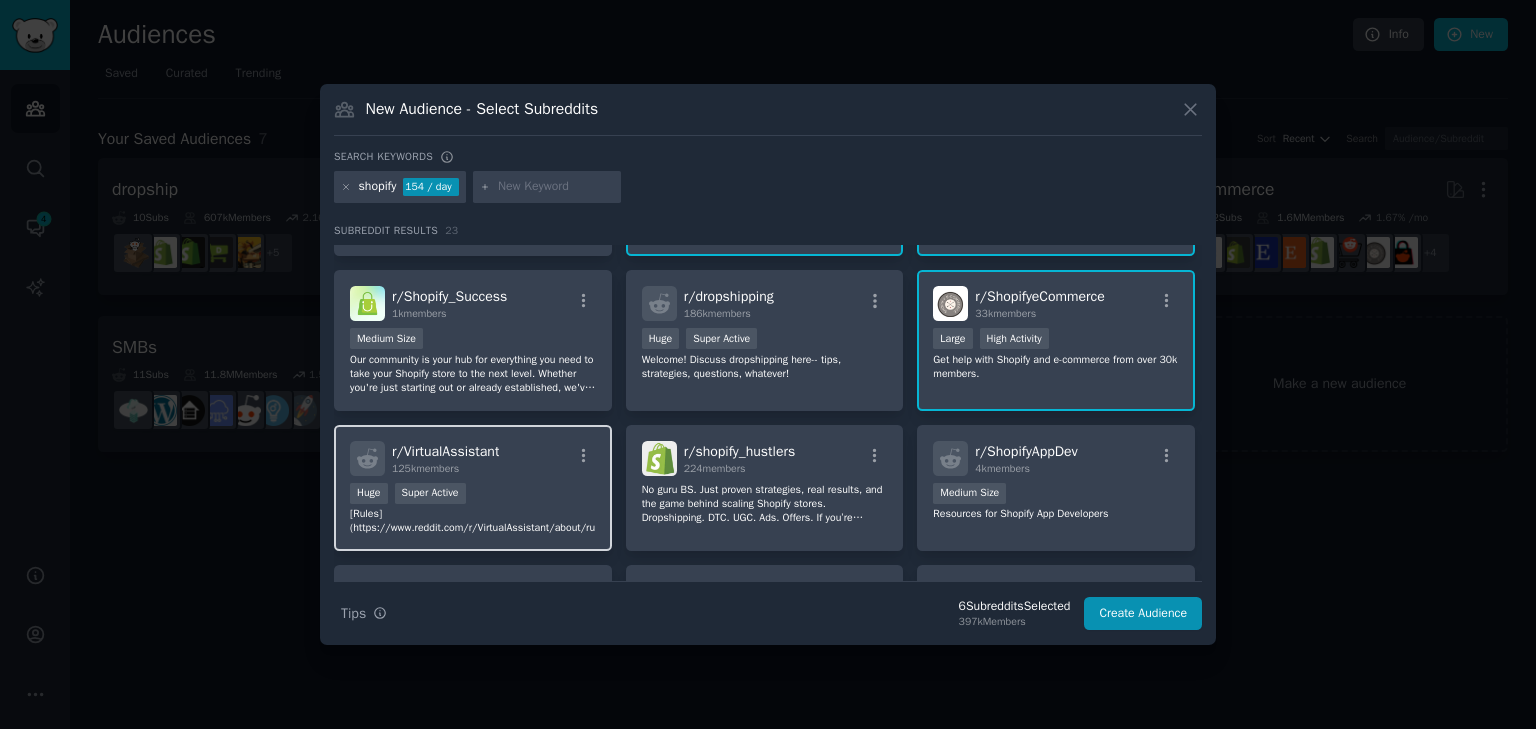 scroll, scrollTop: 400, scrollLeft: 0, axis: vertical 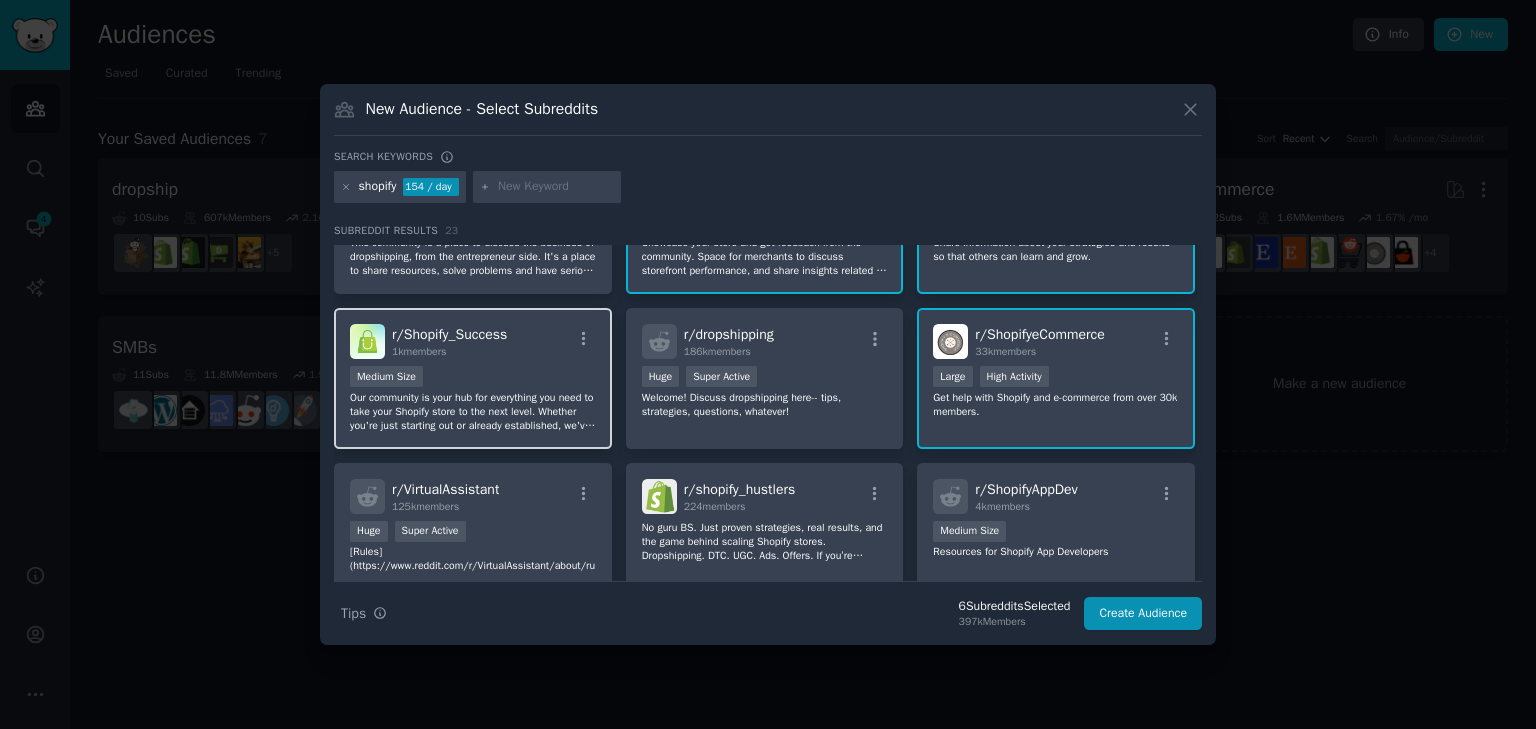 click on "1000 - 10,000 members Medium Size" at bounding box center (473, 378) 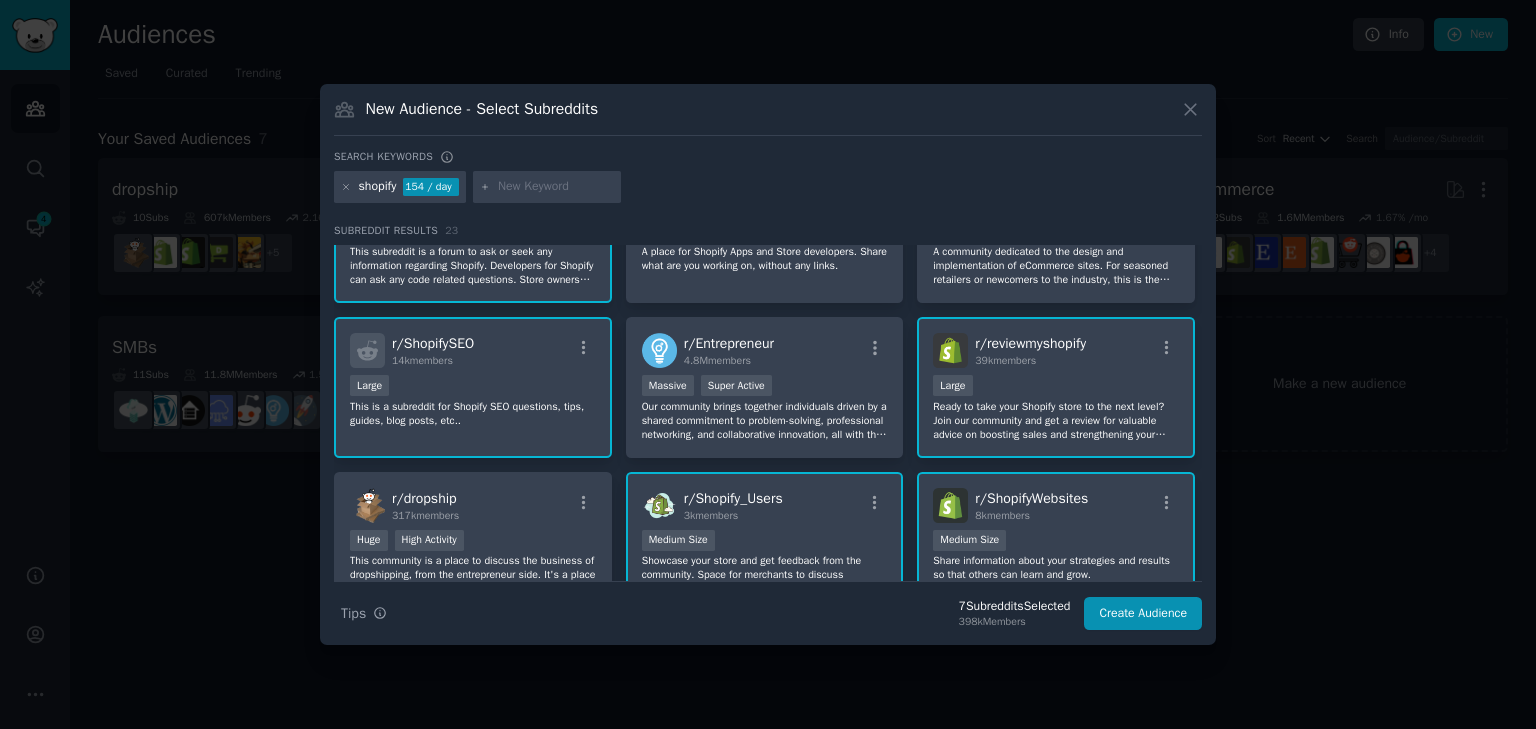 scroll, scrollTop: 0, scrollLeft: 0, axis: both 